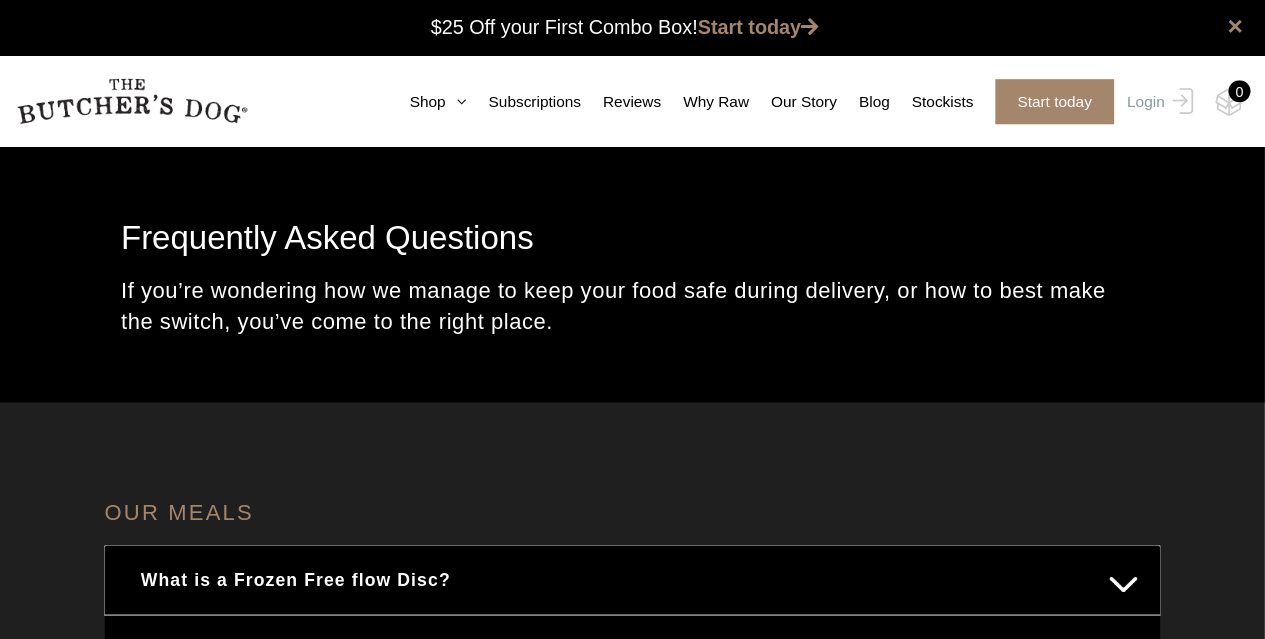 scroll, scrollTop: 0, scrollLeft: 0, axis: both 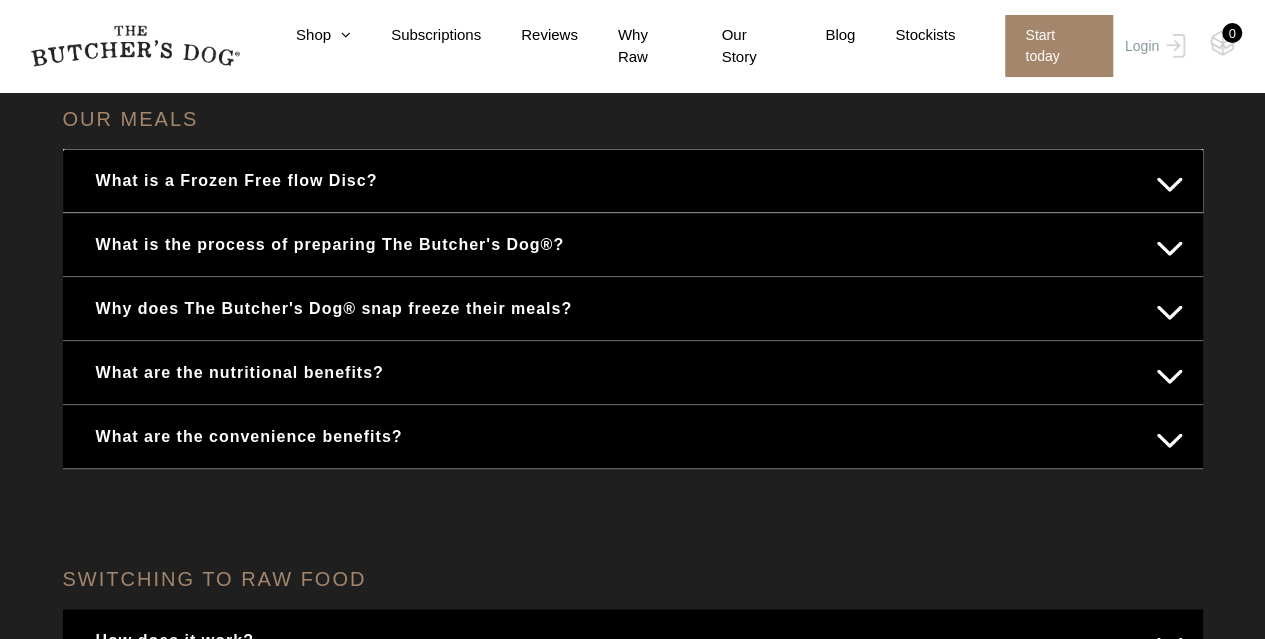 click on "What is a Frozen Free flow Disc?" at bounding box center (633, 180) 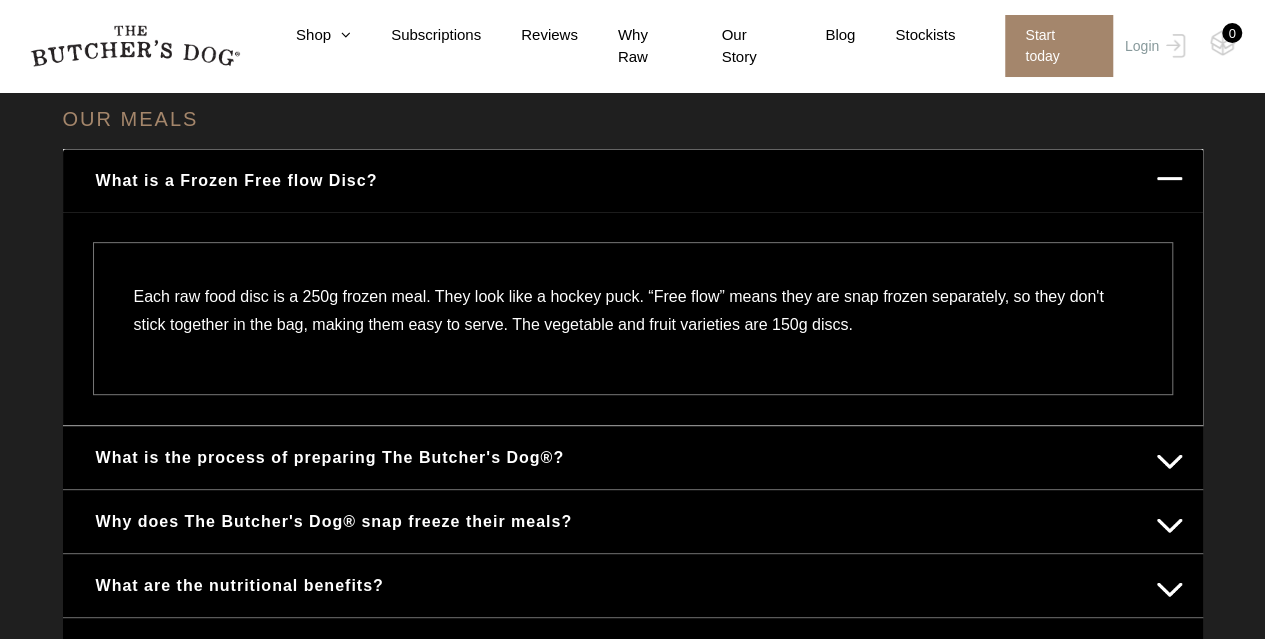 click on "Each raw food disc is a 250g frozen meal. They look like a hockey puck. “Free flow” means they are snap frozen separately, so they don't stick together in the bag, making them easy to serve. The vegetable and fruit varieties are 150g discs." at bounding box center [633, 318] 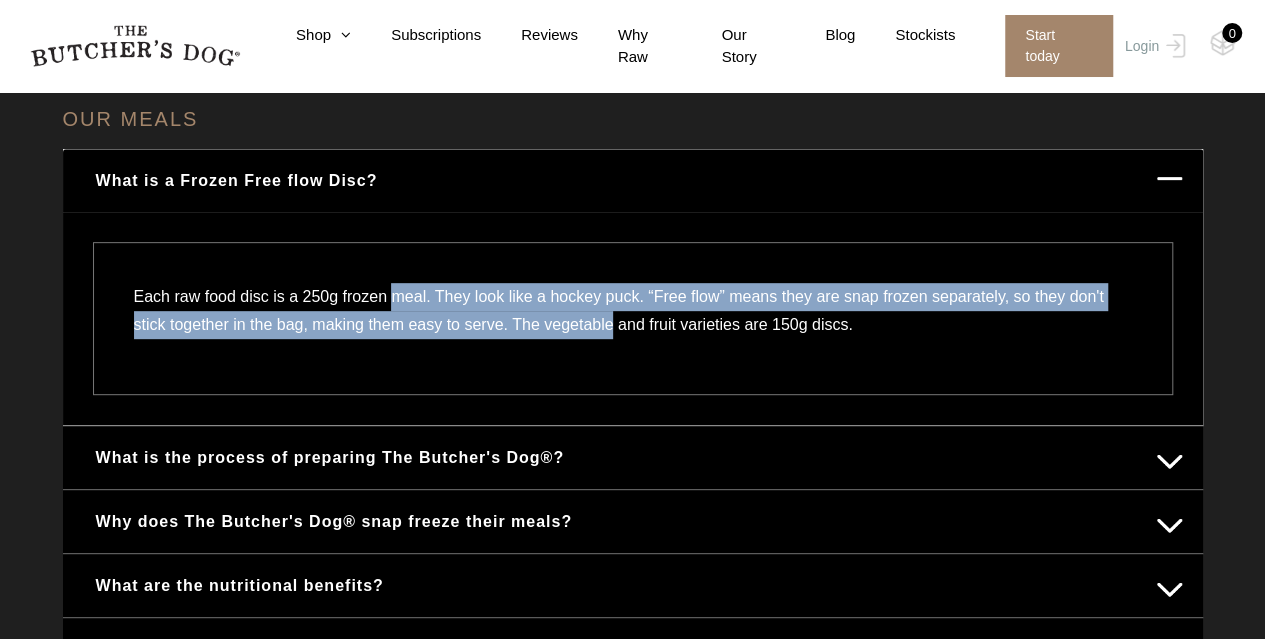 drag, startPoint x: 395, startPoint y: 304, endPoint x: 584, endPoint y: 319, distance: 189.5943 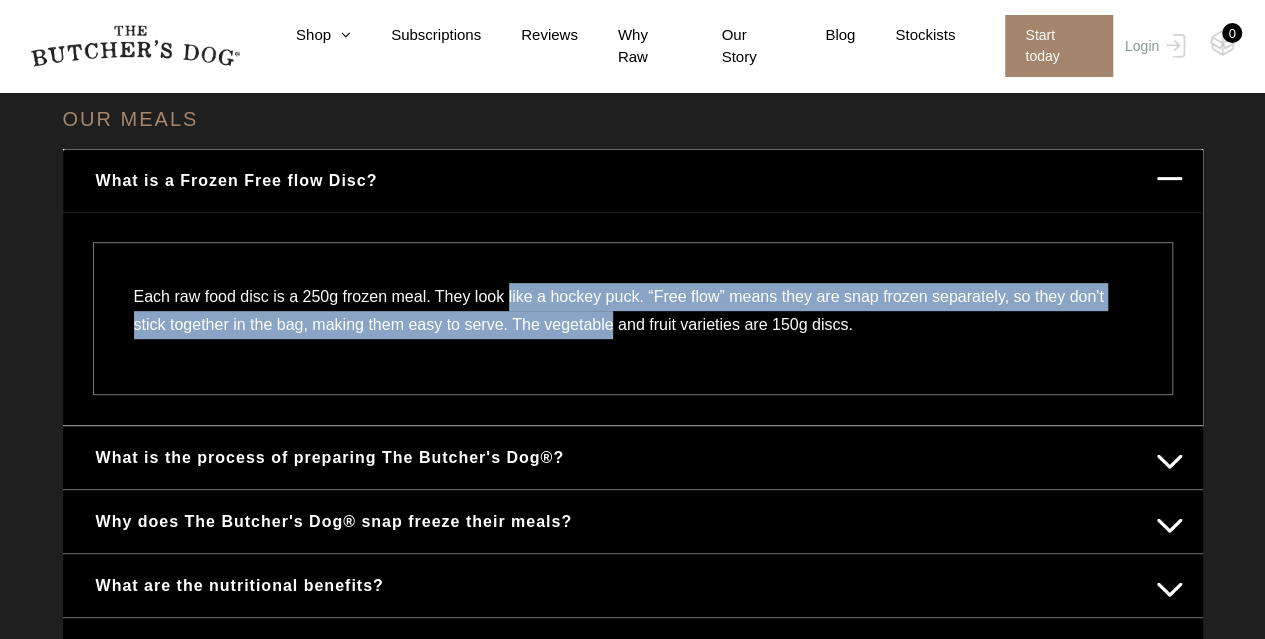 drag, startPoint x: 584, startPoint y: 319, endPoint x: 521, endPoint y: 302, distance: 65.25335 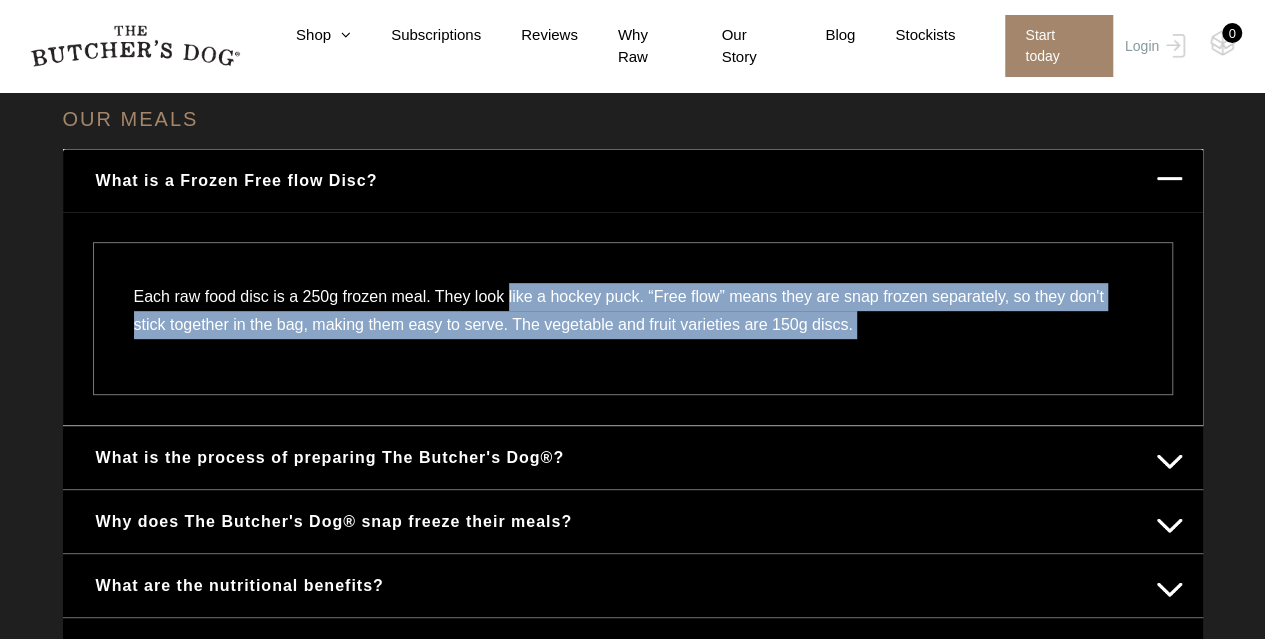 drag, startPoint x: 521, startPoint y: 302, endPoint x: 890, endPoint y: 319, distance: 369.3914 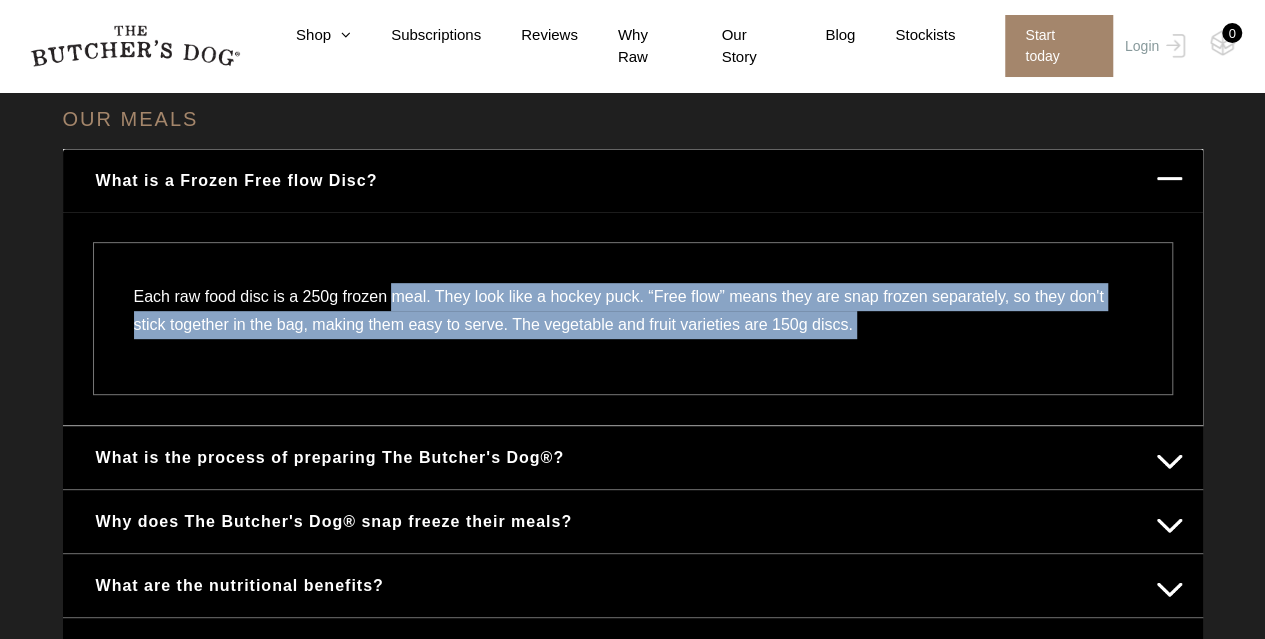 drag, startPoint x: 890, startPoint y: 319, endPoint x: 416, endPoint y: 304, distance: 474.23727 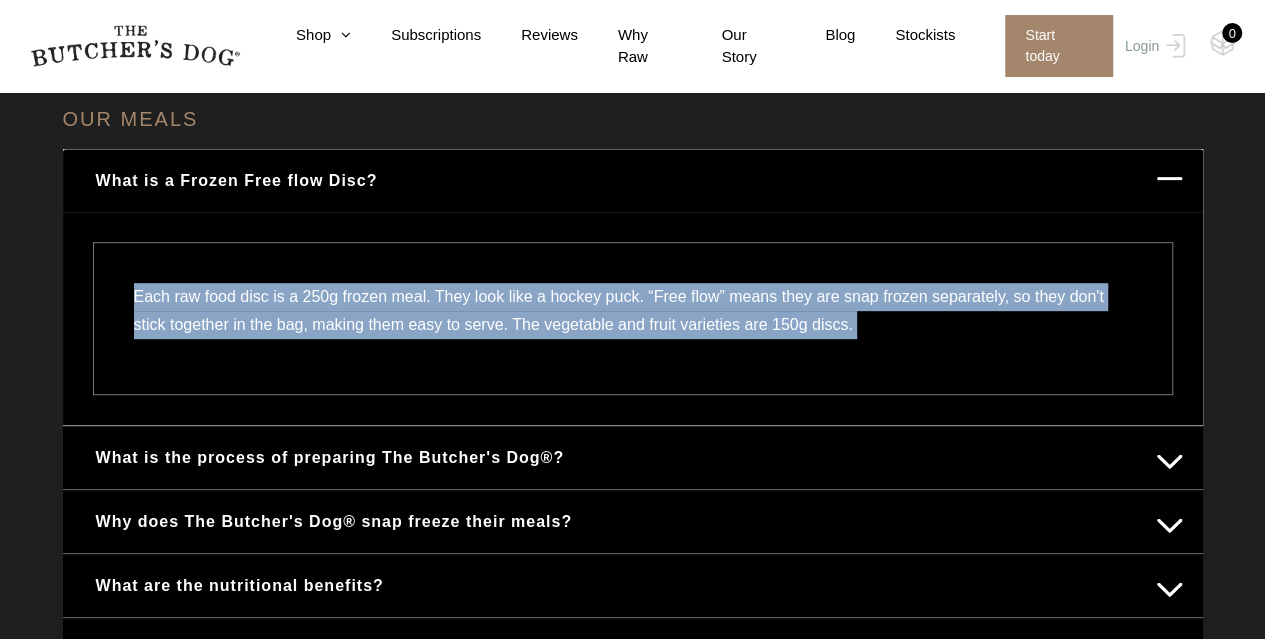 drag, startPoint x: 885, startPoint y: 328, endPoint x: 149, endPoint y: 289, distance: 737.0326 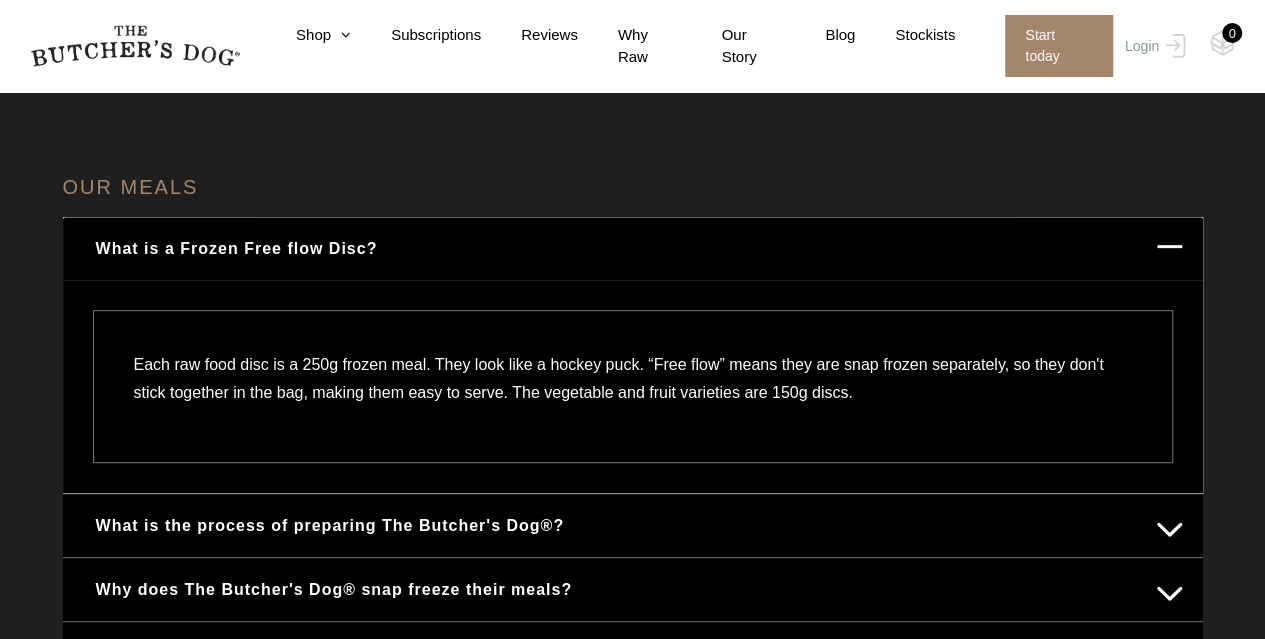 scroll, scrollTop: 278, scrollLeft: 0, axis: vertical 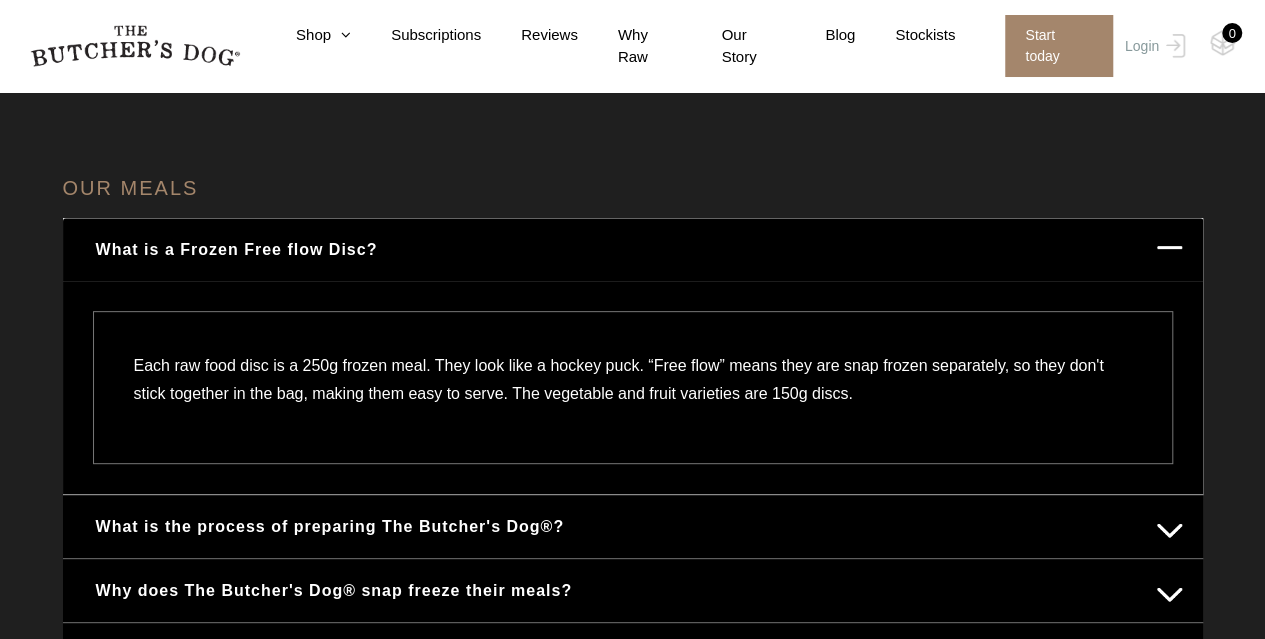 click on "What is a Frozen Free flow Disc?" at bounding box center [633, 249] 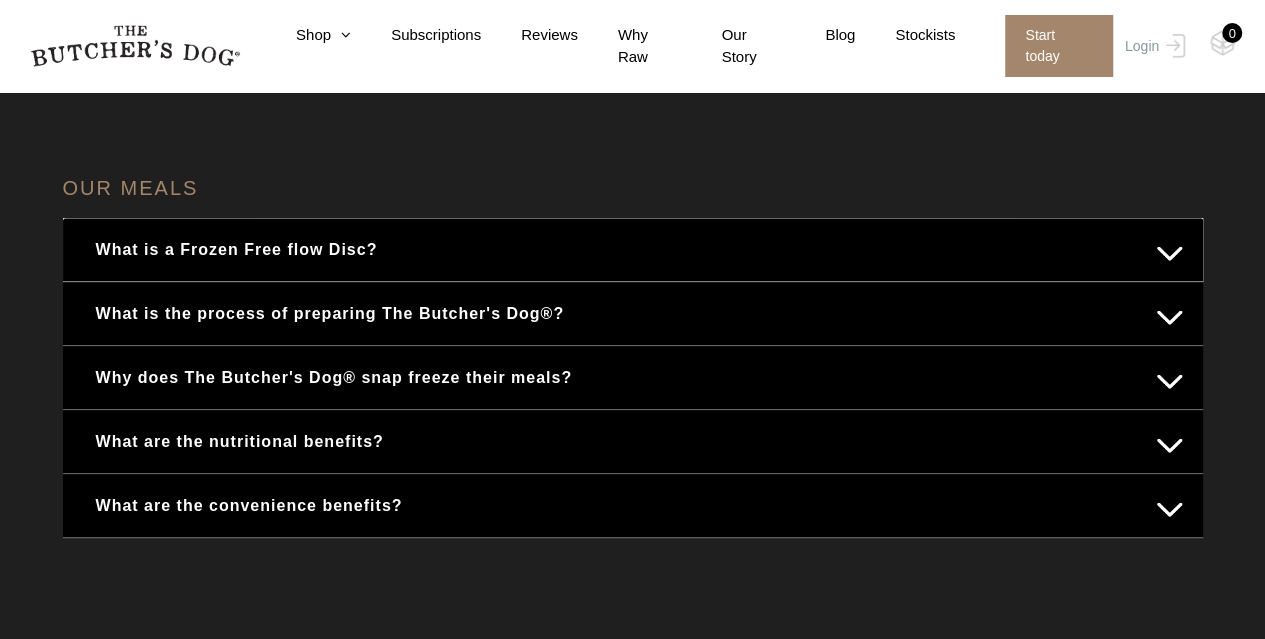 click on "What is the process of preparing The Butcher's Dog®?" at bounding box center [633, 313] 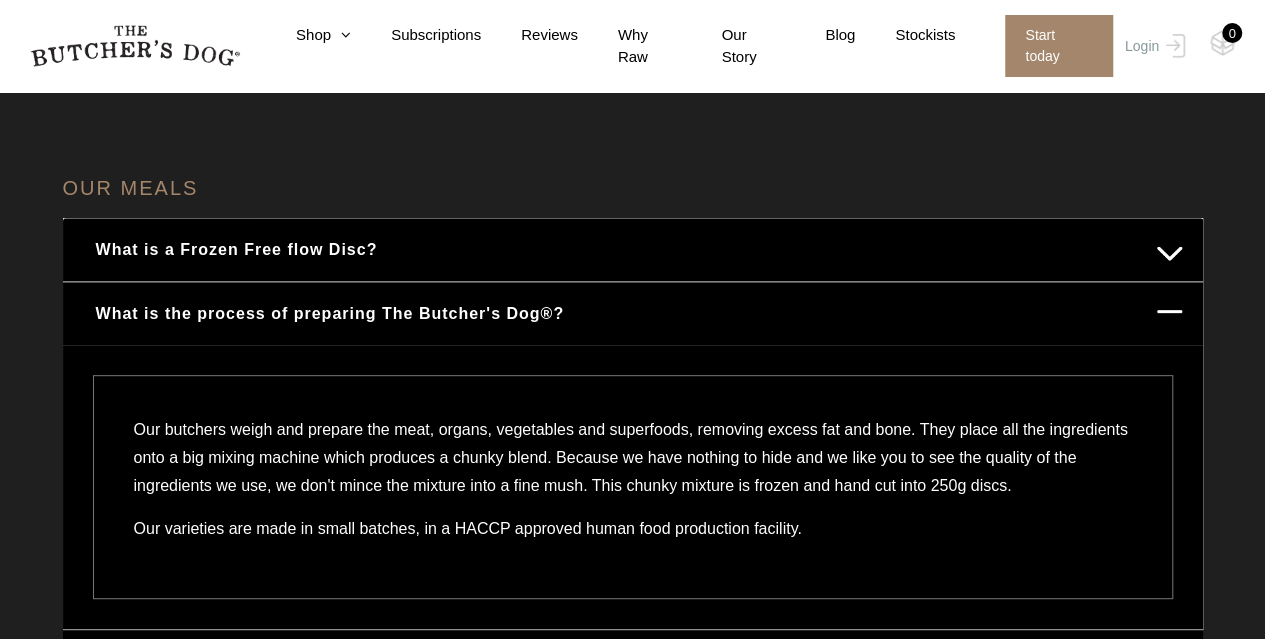 scroll, scrollTop: 418, scrollLeft: 0, axis: vertical 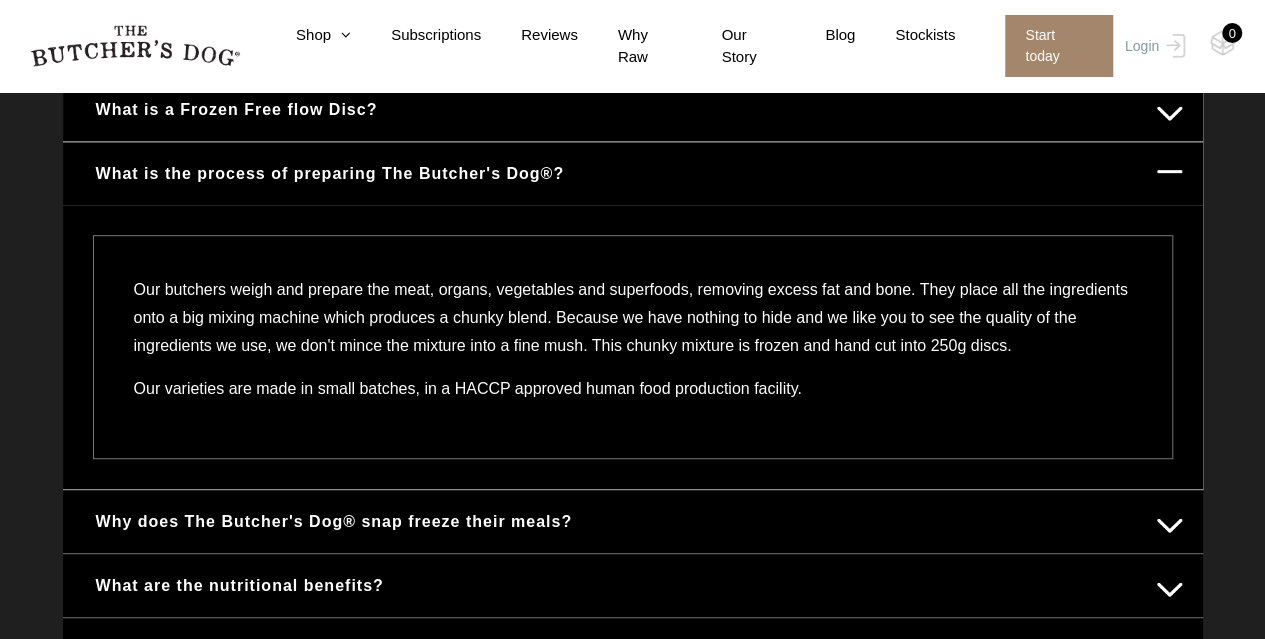 click on "Our butchers weigh and prepare the meat, organs, vegetables and superfoods, removing excess fat and bone. They place all the ingredients onto a big mixing machine which produces a chunky blend. Because we have nothing to hide and we like you to see the quality of the ingredients we use, we don't mince the mixture into a fine mush. This chunky mixture is frozen and hand cut into 250g discs." at bounding box center [633, 325] 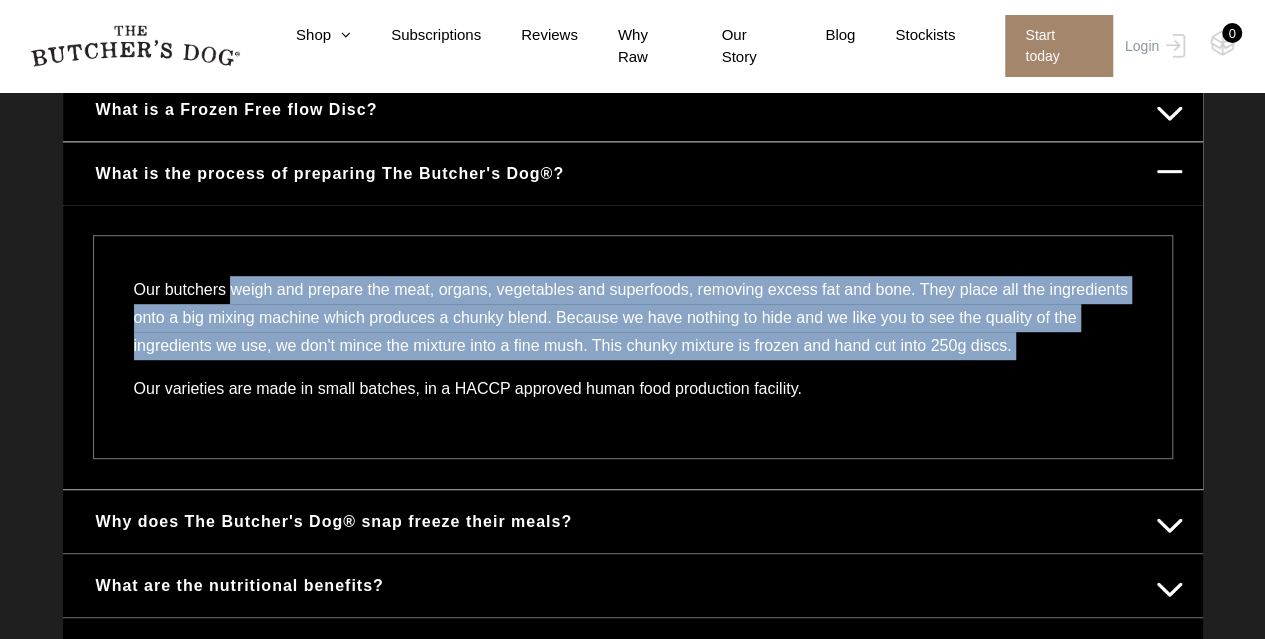 drag, startPoint x: 248, startPoint y: 284, endPoint x: 504, endPoint y: 393, distance: 278.2391 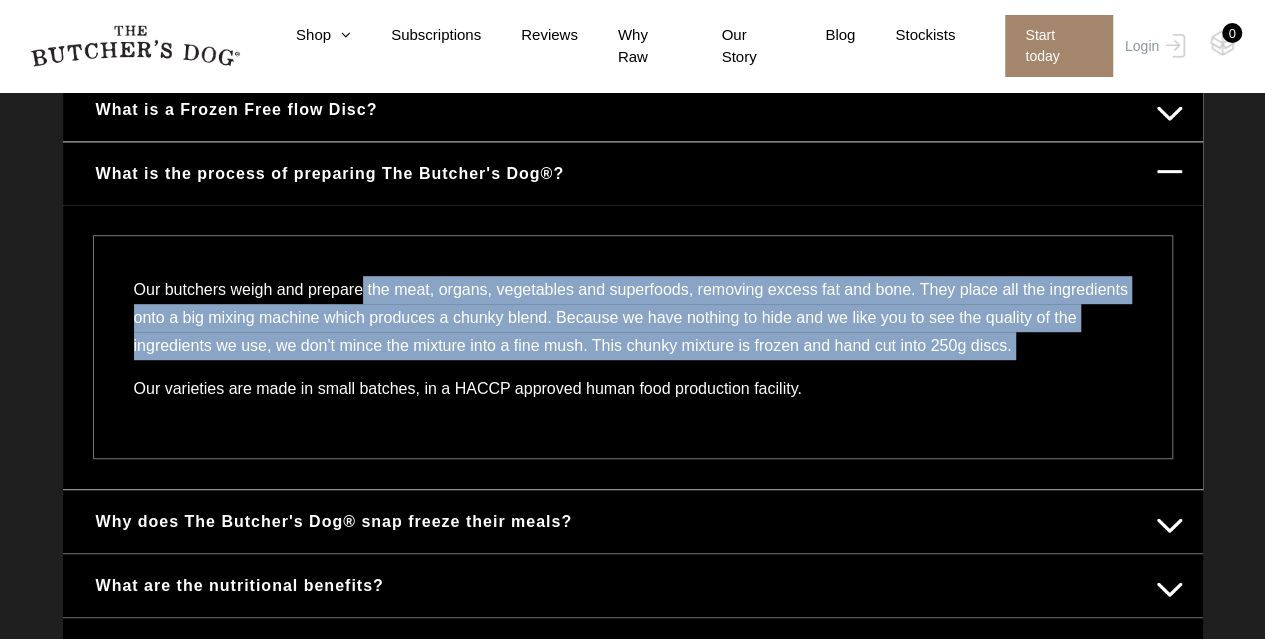 drag, startPoint x: 504, startPoint y: 393, endPoint x: 367, endPoint y: 251, distance: 197.31447 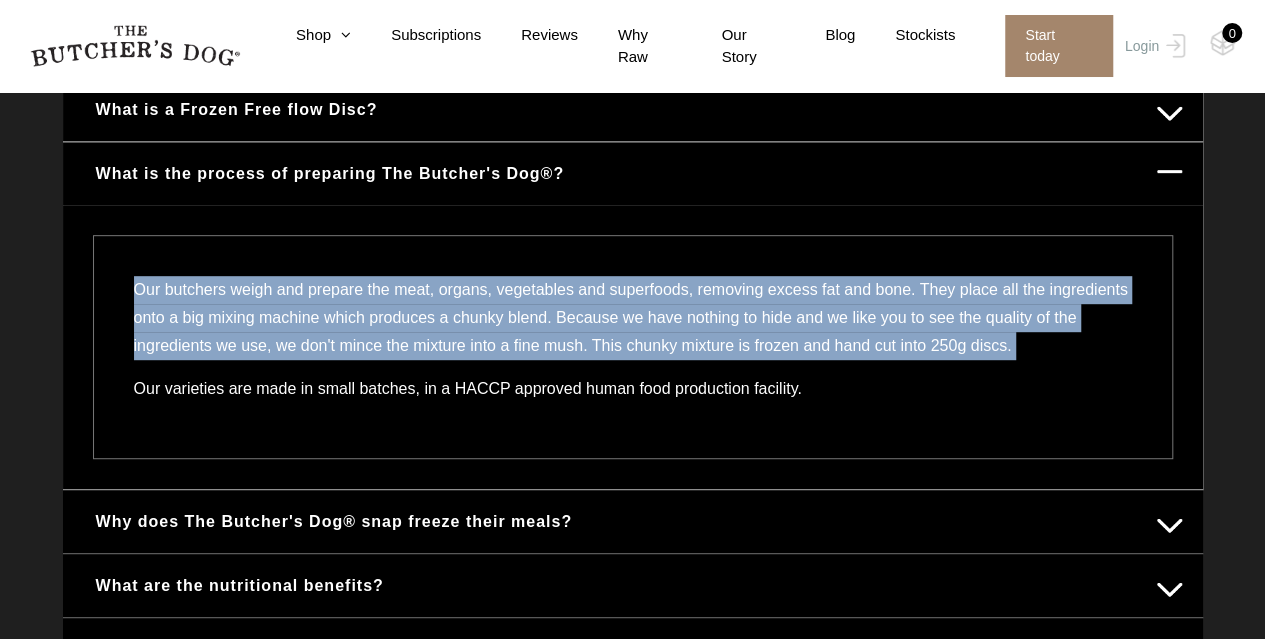 drag, startPoint x: 722, startPoint y: 373, endPoint x: 156, endPoint y: 294, distance: 571.48663 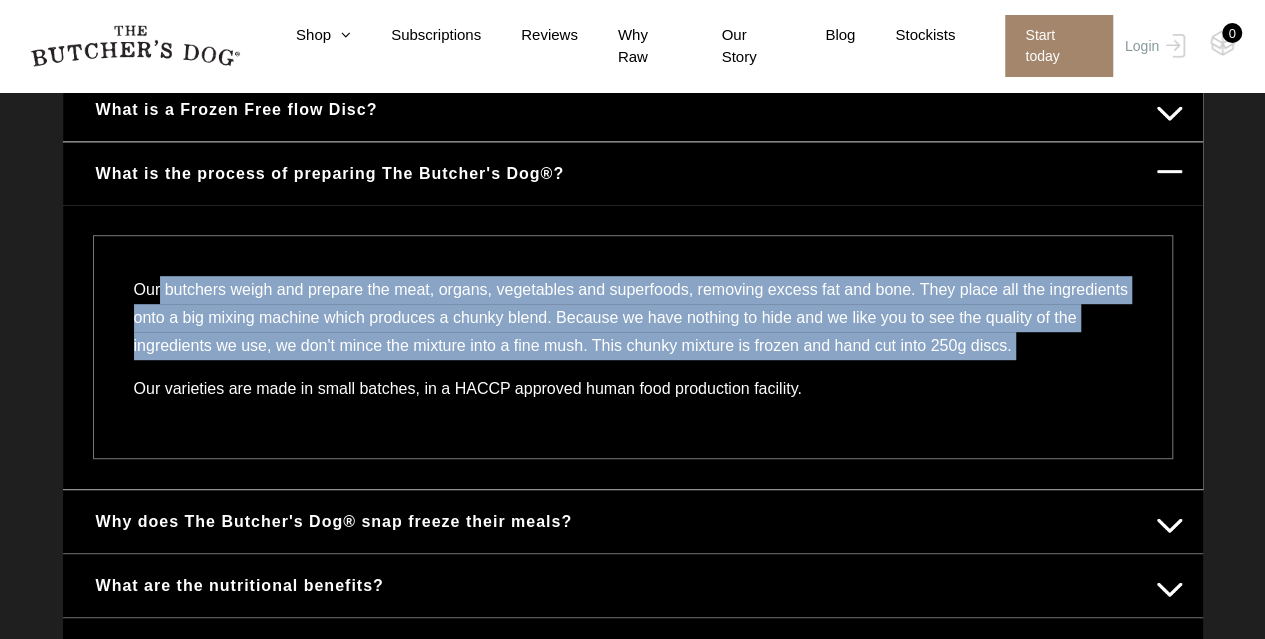 drag, startPoint x: 302, startPoint y: 381, endPoint x: 158, endPoint y: 282, distance: 174.7484 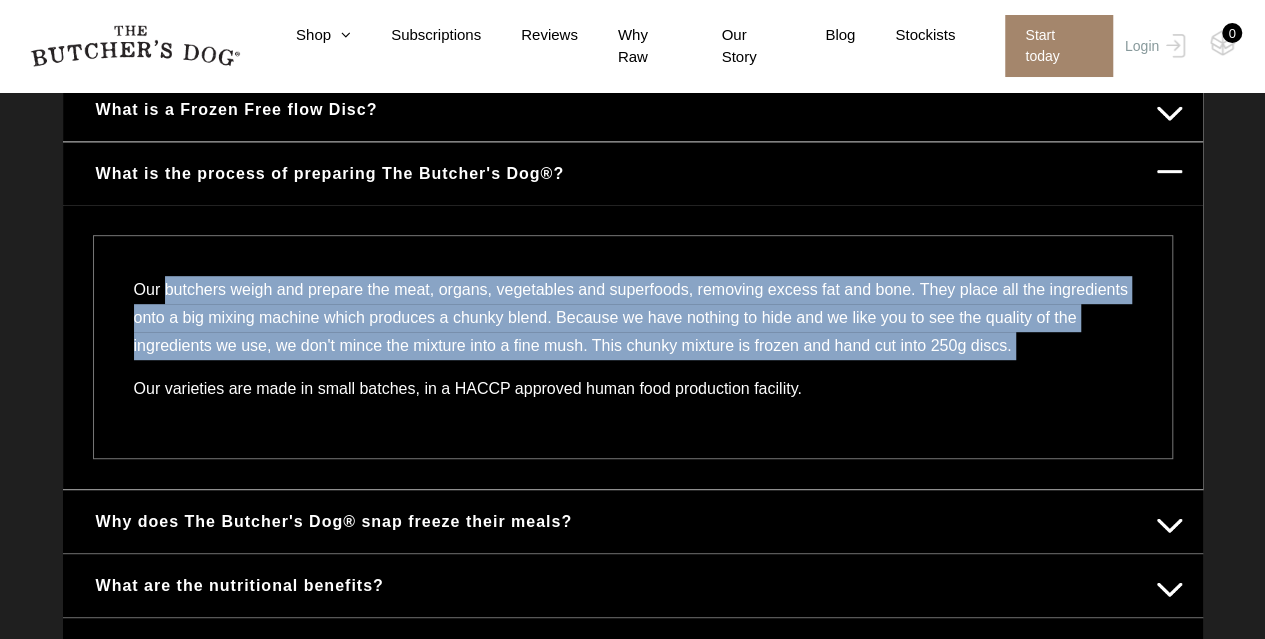 drag, startPoint x: 306, startPoint y: 360, endPoint x: 175, endPoint y: 281, distance: 152.97713 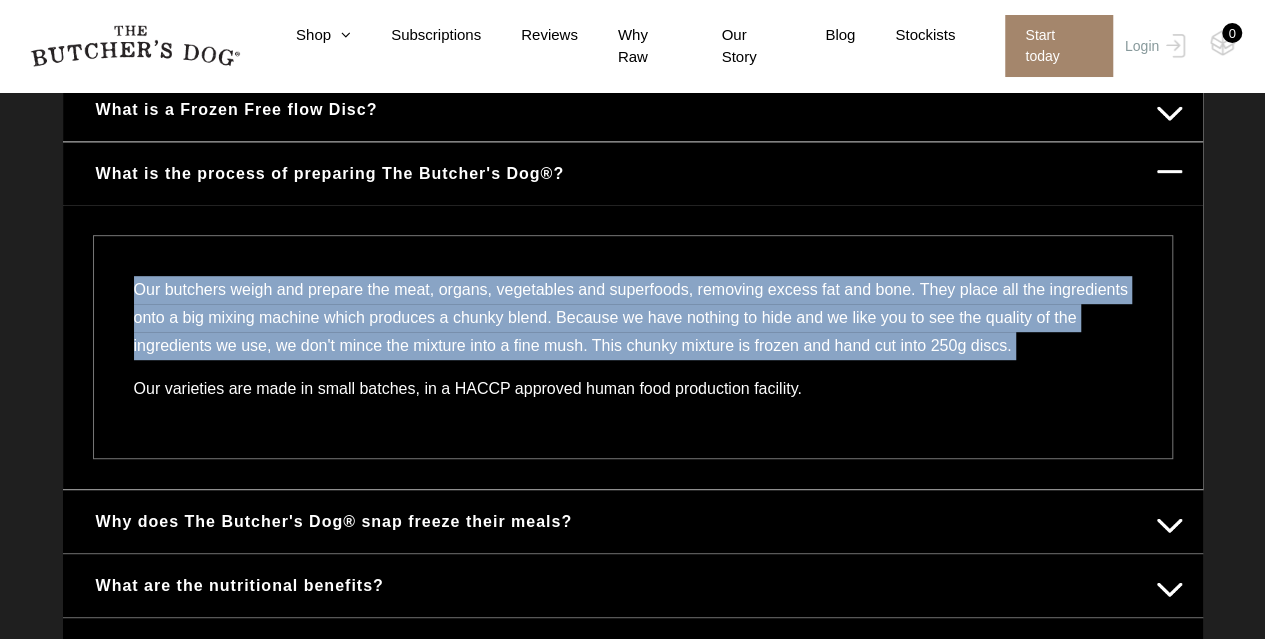drag, startPoint x: 340, startPoint y: 360, endPoint x: 136, endPoint y: 283, distance: 218.04816 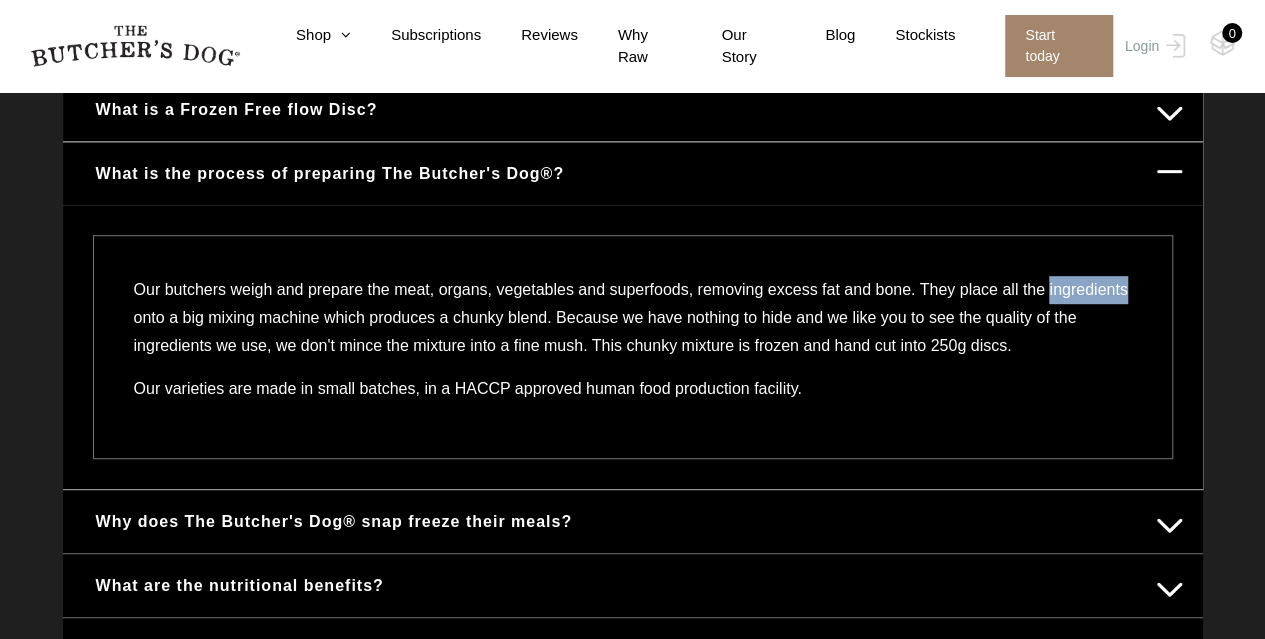 click on "Our butchers weigh and prepare the meat, organs, vegetables and superfoods, removing excess fat and bone. They place all the ingredients onto a big mixing machine which produces a chunky blend. Because we have nothing to hide and we like you to see the quality of the ingredients we use, we don't mince the mixture into a fine mush. This chunky mixture is frozen and hand cut into 250g discs." at bounding box center (633, 325) 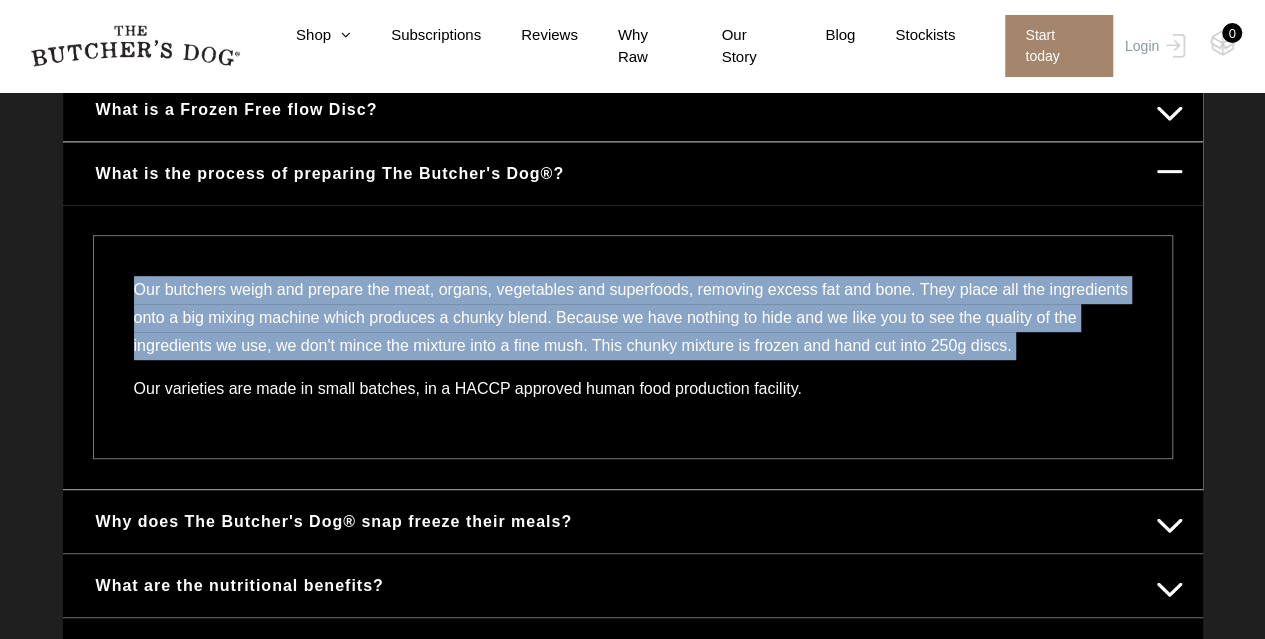 drag, startPoint x: 188, startPoint y: 323, endPoint x: 267, endPoint y: 371, distance: 92.43917 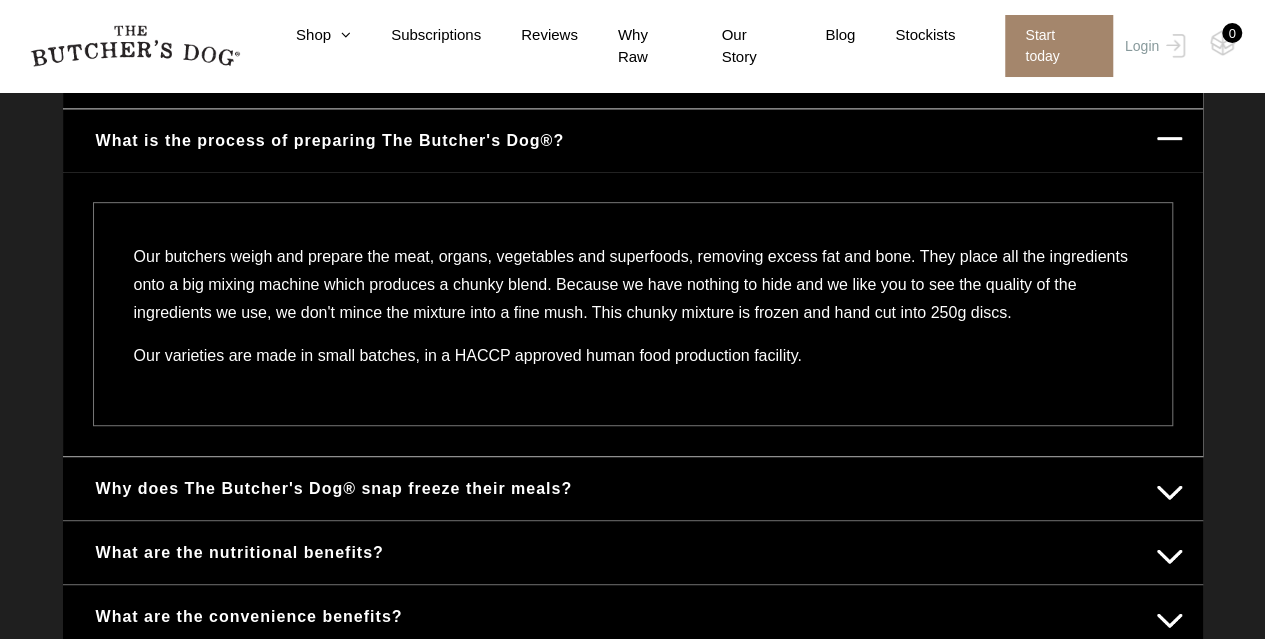 scroll, scrollTop: 452, scrollLeft: 0, axis: vertical 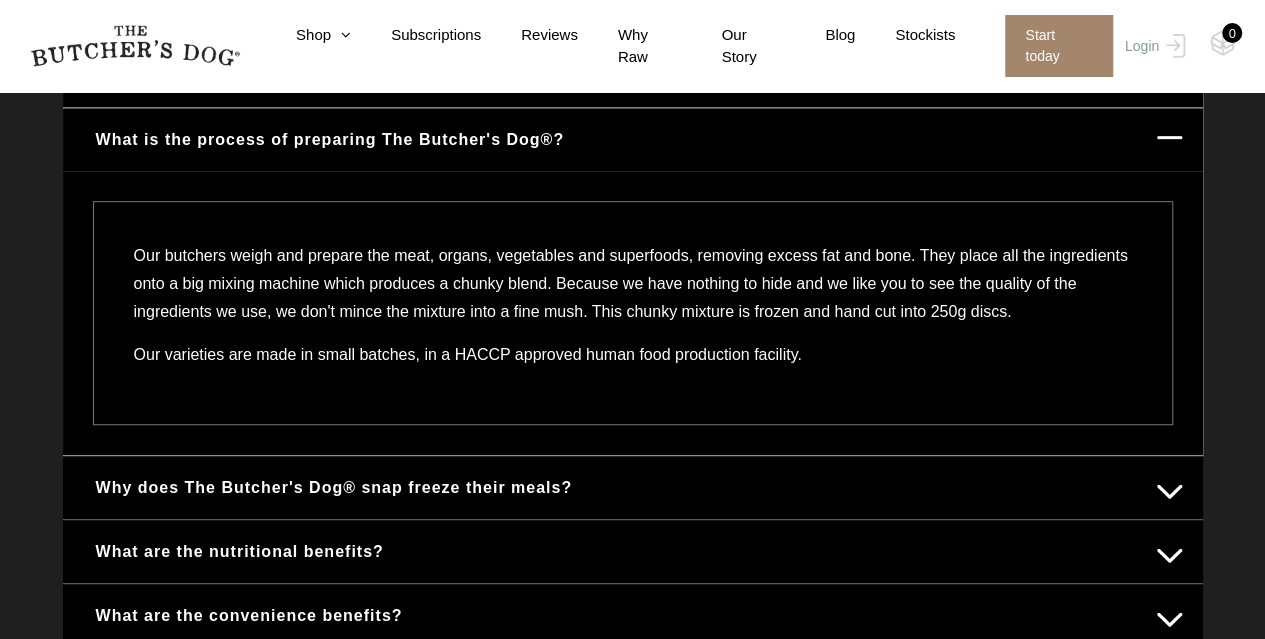 click on "Why does The Butcher's Dog® snap freeze their meals?" at bounding box center [633, 487] 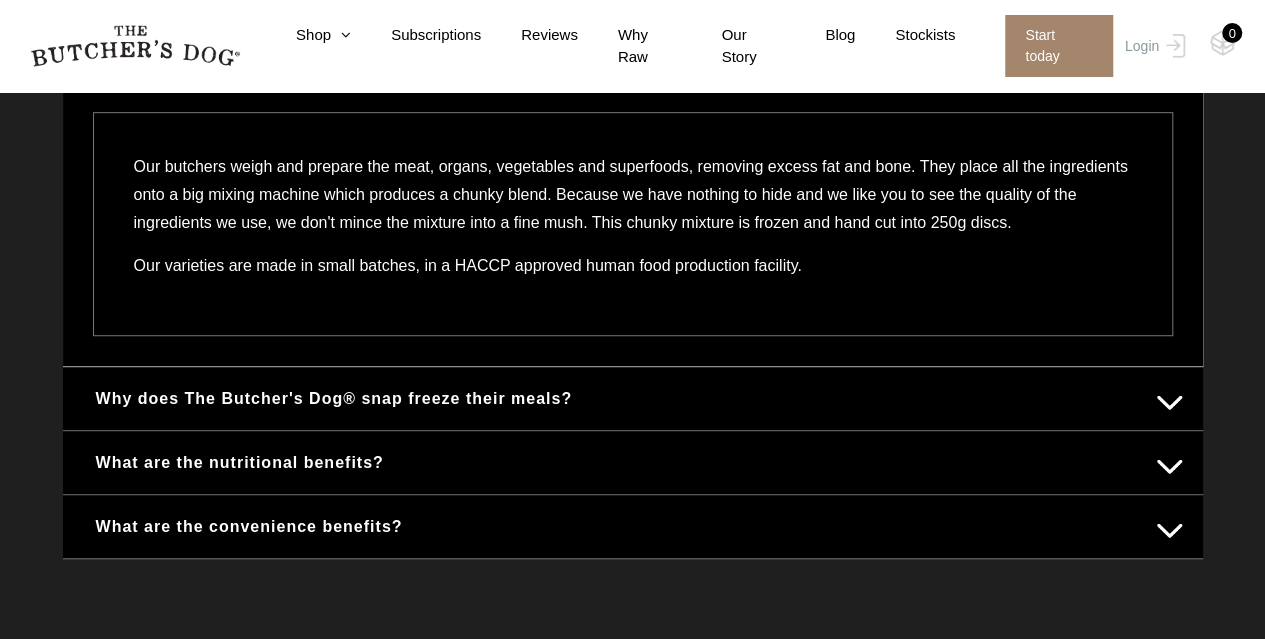 scroll, scrollTop: 542, scrollLeft: 0, axis: vertical 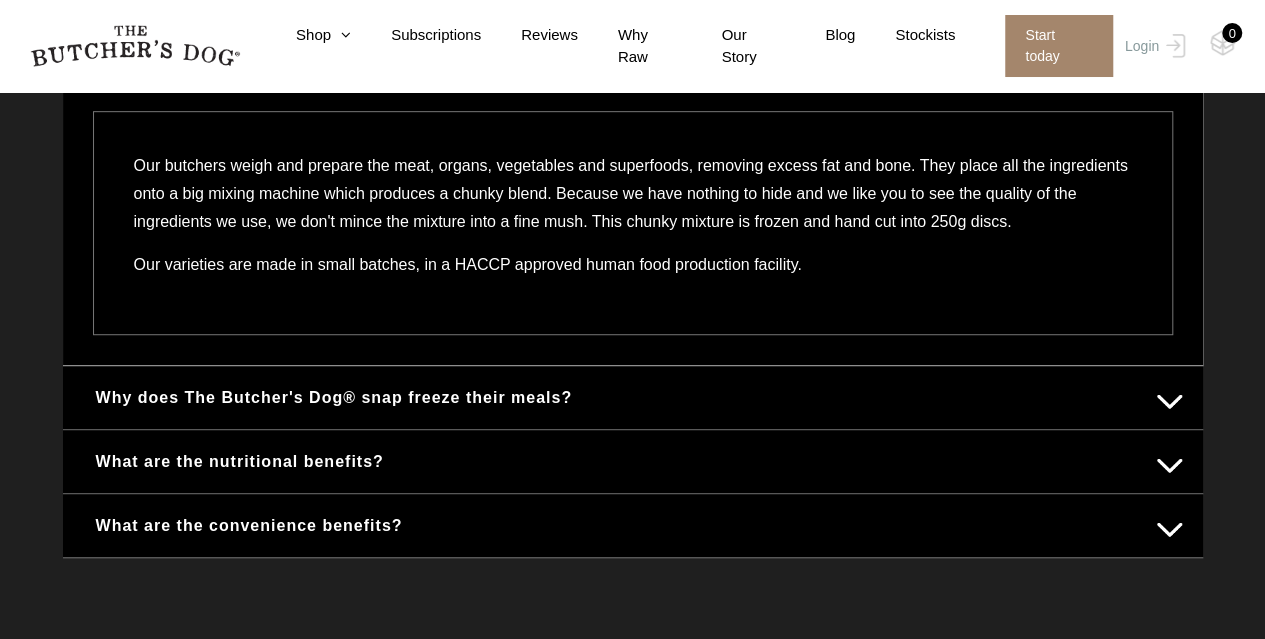 click on "Why does The Butcher's Dog® snap freeze their meals?" at bounding box center [633, 397] 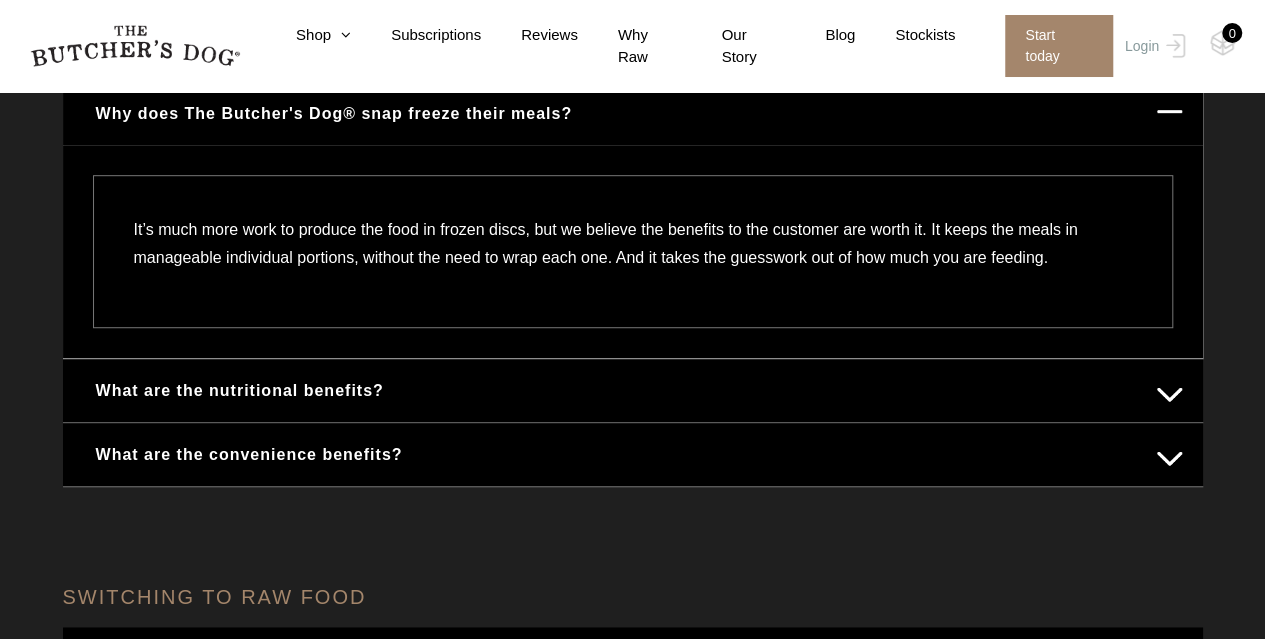 click on "What are the nutritional benefits?" at bounding box center [633, 390] 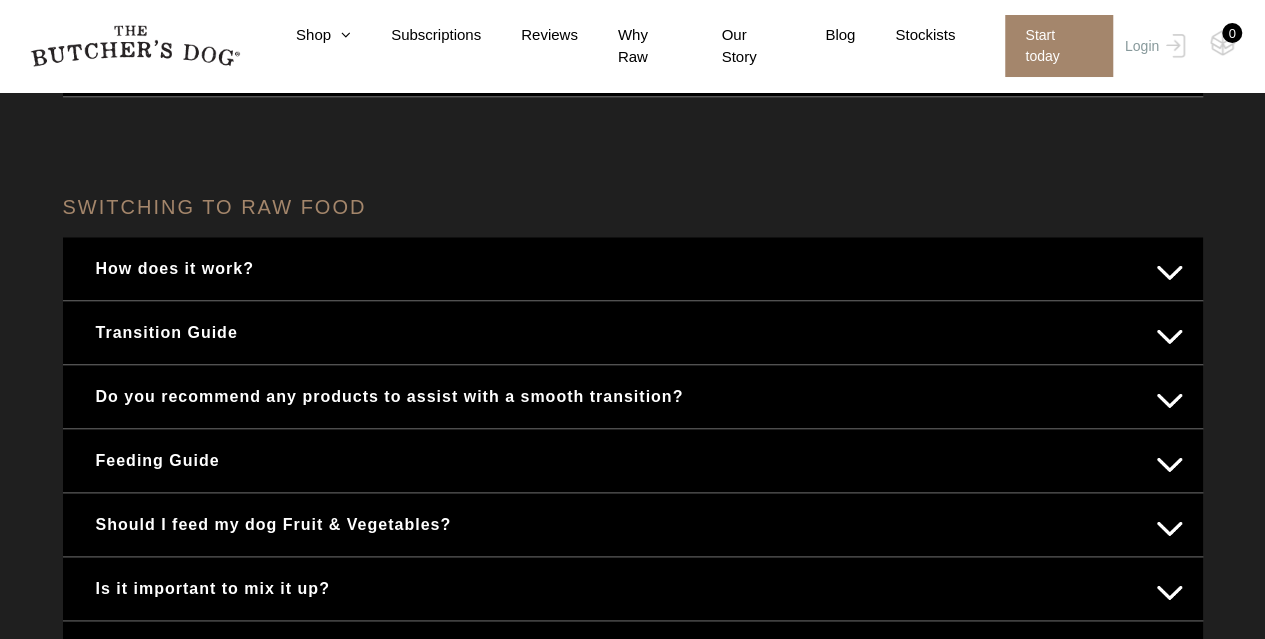 scroll, scrollTop: 983, scrollLeft: 0, axis: vertical 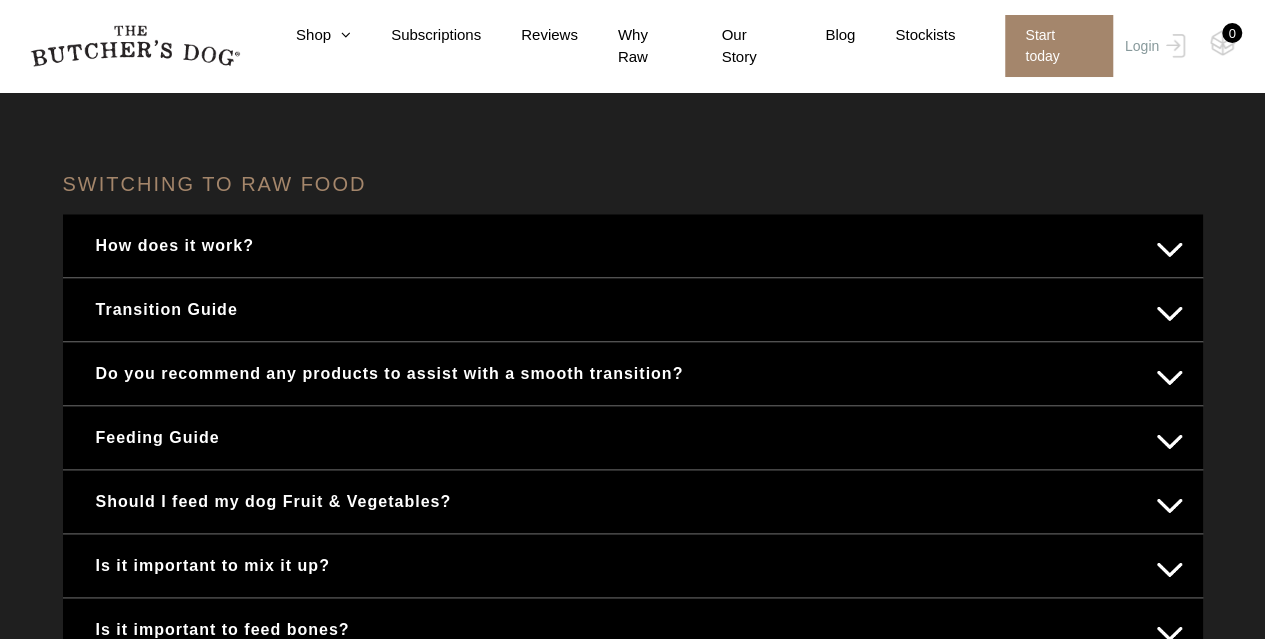 click on "How does it work?" at bounding box center [633, 245] 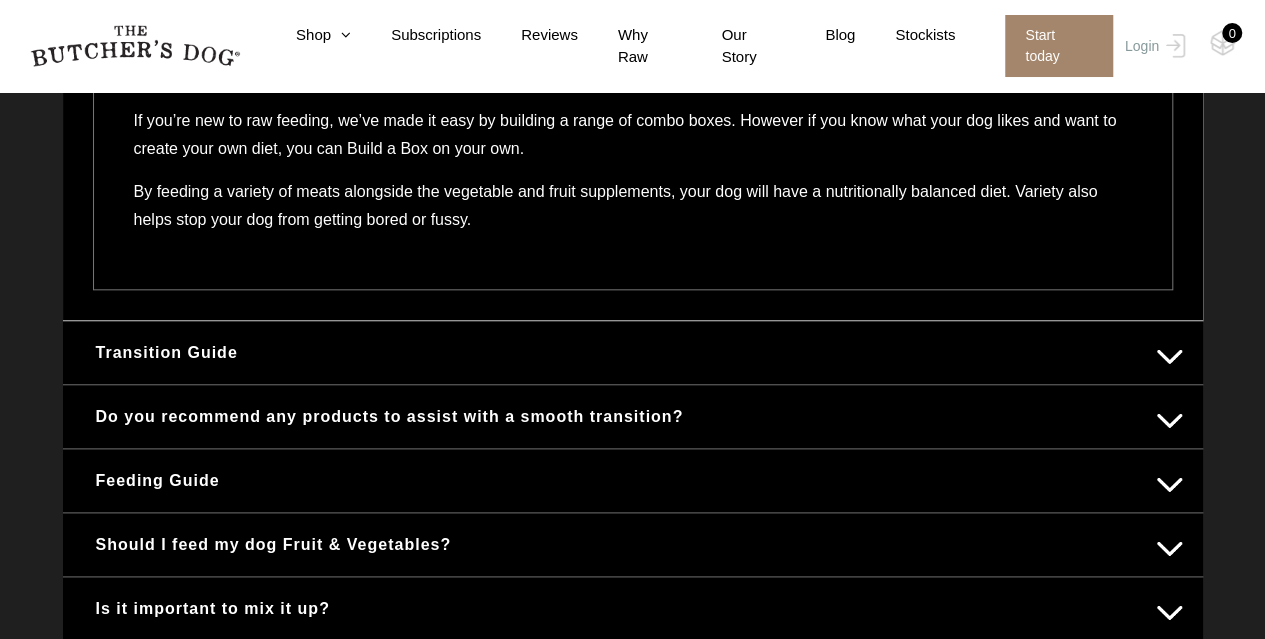 click on "Transition Guide" at bounding box center (633, 352) 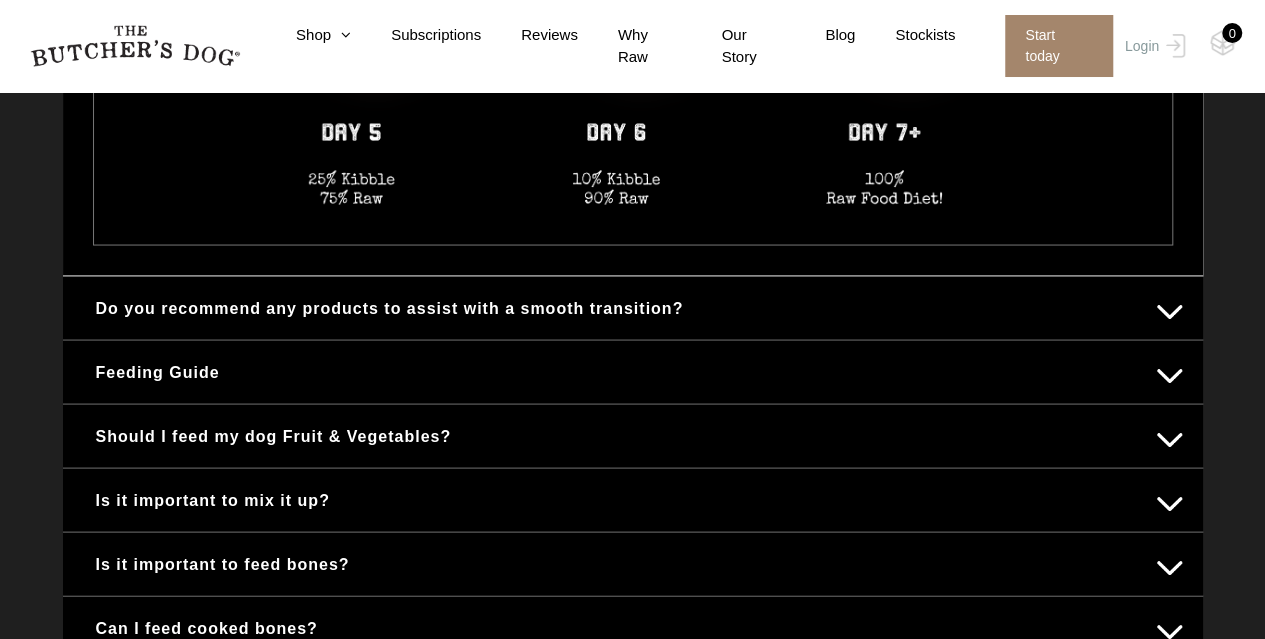 scroll, scrollTop: 1831, scrollLeft: 0, axis: vertical 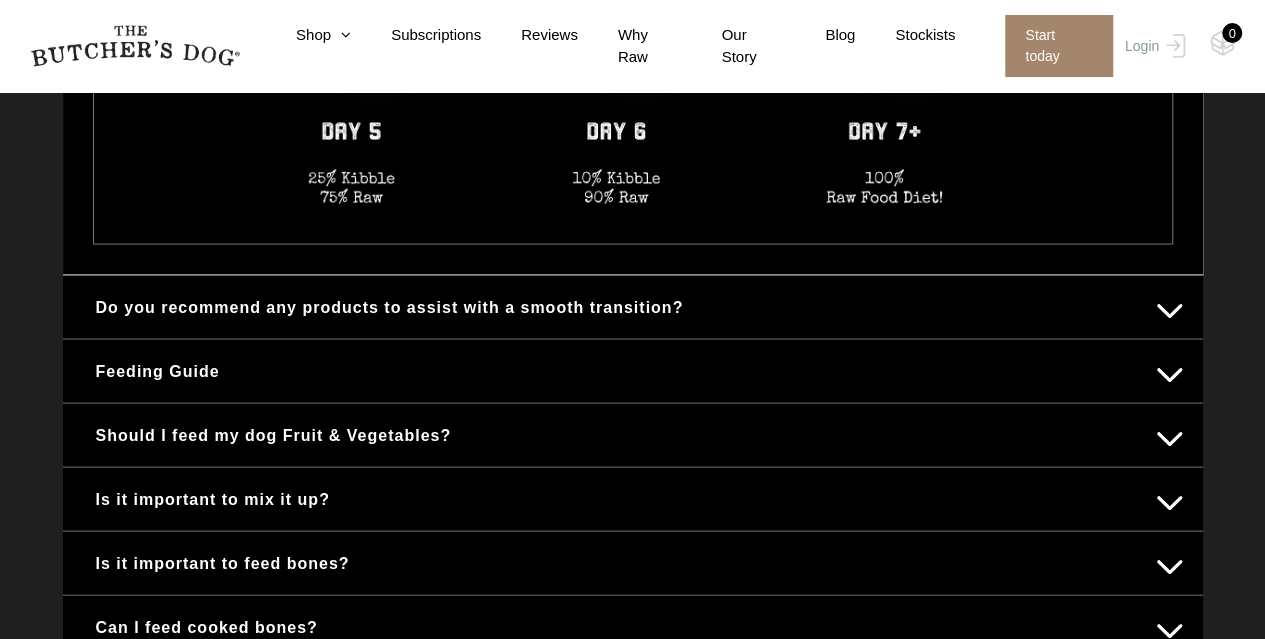 click on "Should I feed my dog Fruit & Vegetables?" at bounding box center (633, 434) 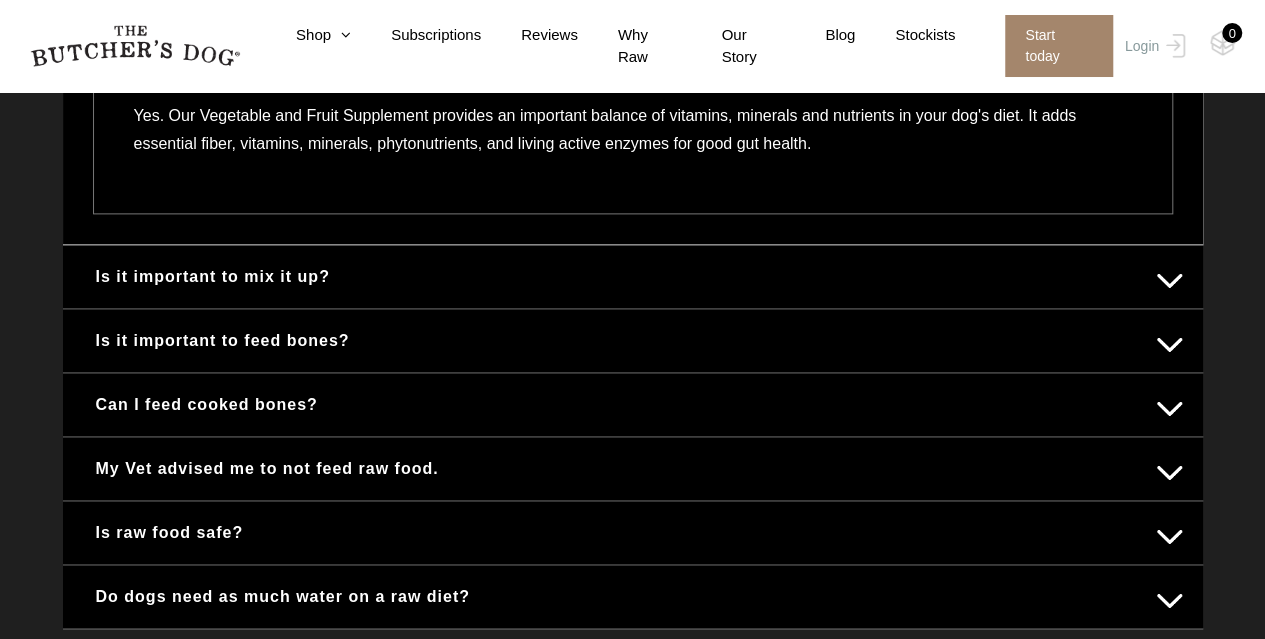scroll, scrollTop: 1234, scrollLeft: 0, axis: vertical 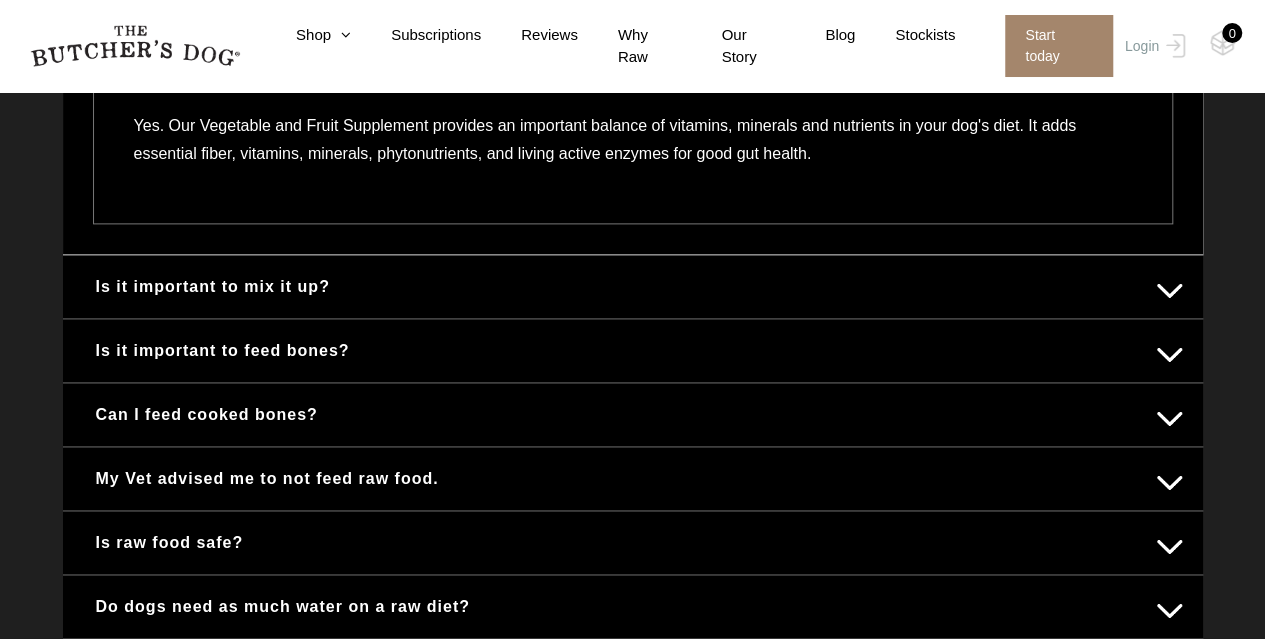 click on "Is it important to mix it up?" at bounding box center (633, 286) 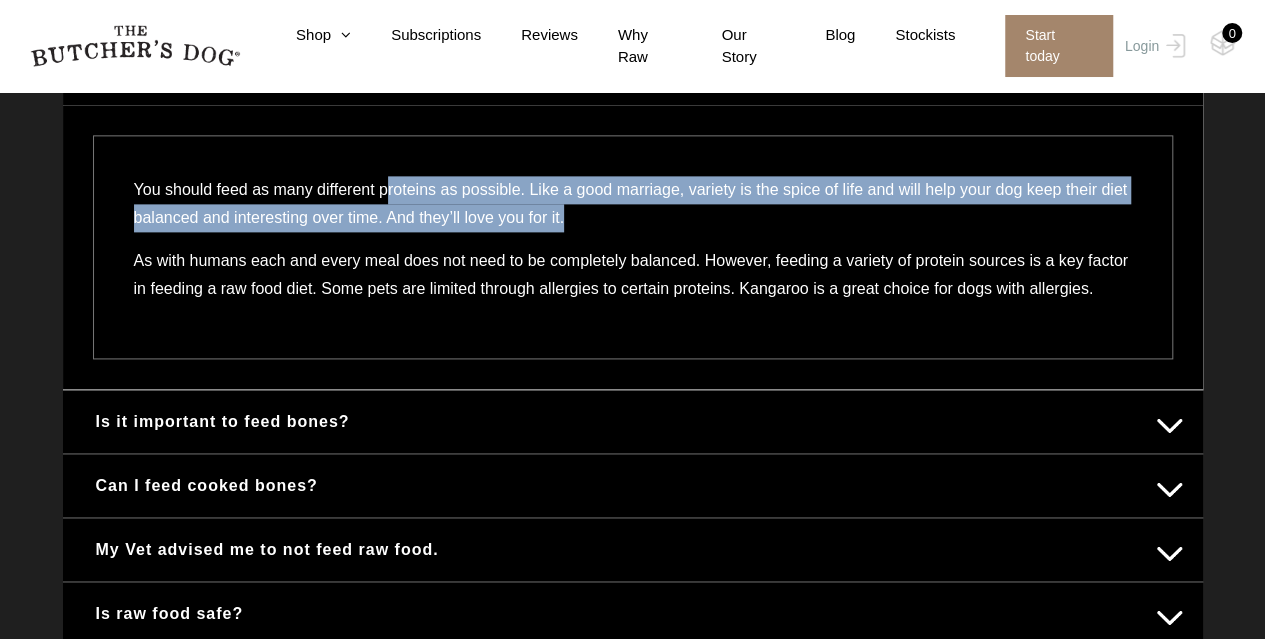 drag, startPoint x: 394, startPoint y: 170, endPoint x: 626, endPoint y: 219, distance: 237.11812 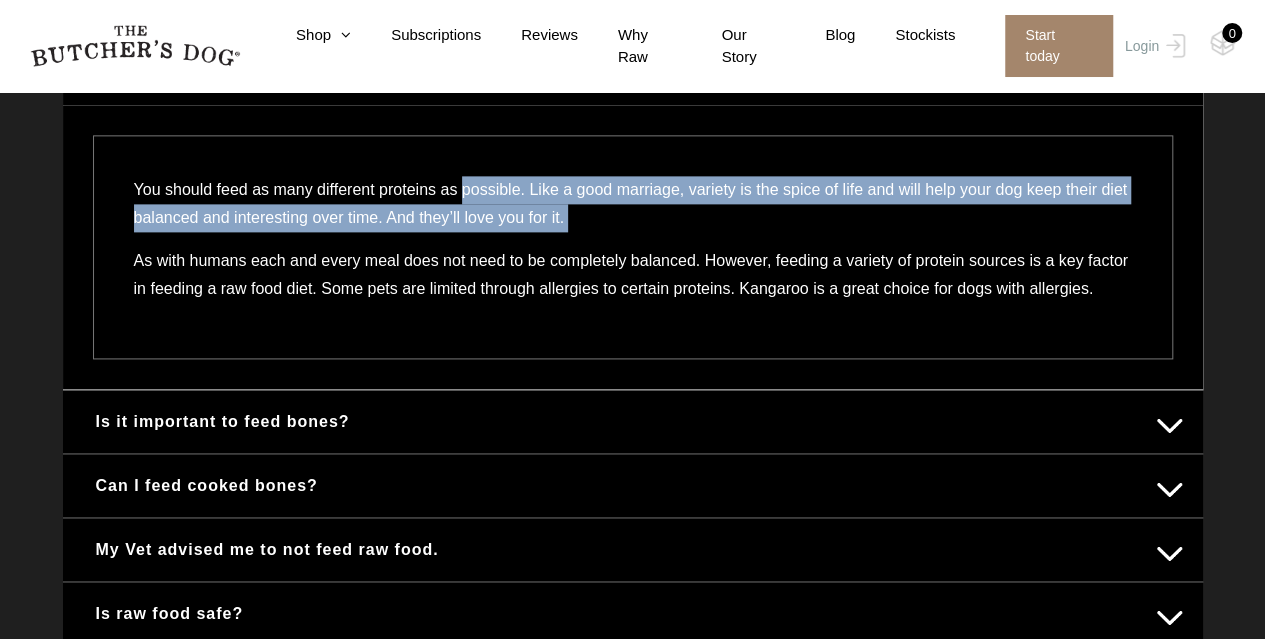 drag, startPoint x: 626, startPoint y: 219, endPoint x: 496, endPoint y: 175, distance: 137.24431 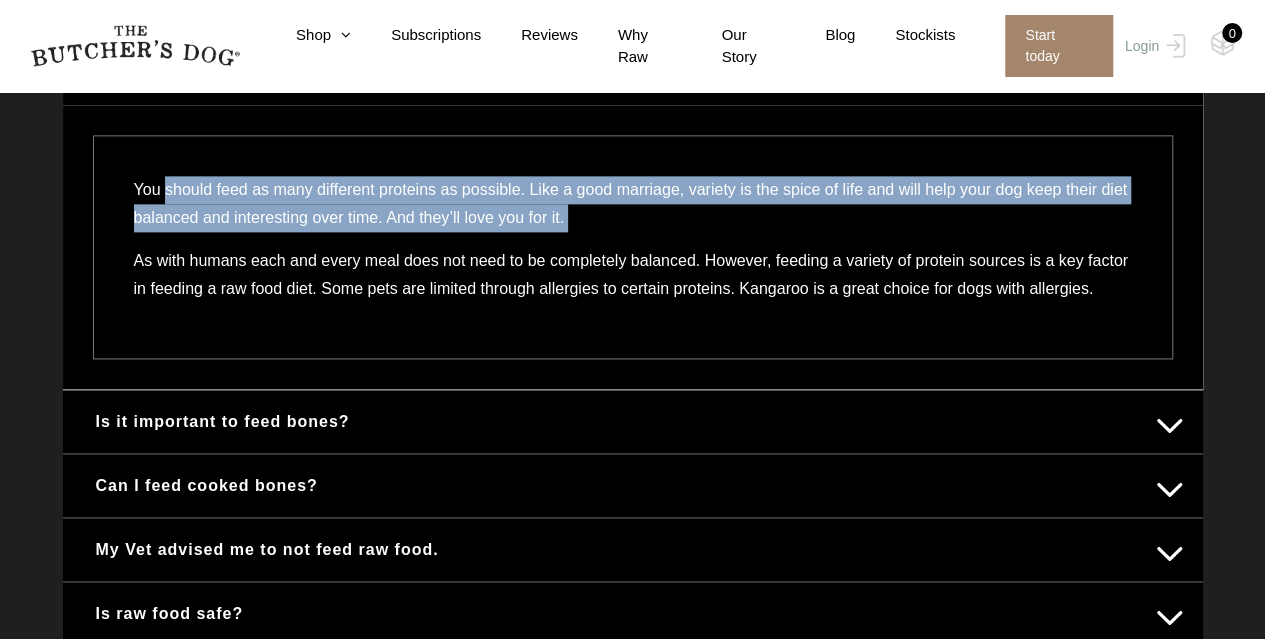 drag, startPoint x: 704, startPoint y: 217, endPoint x: 203, endPoint y: 171, distance: 503.10733 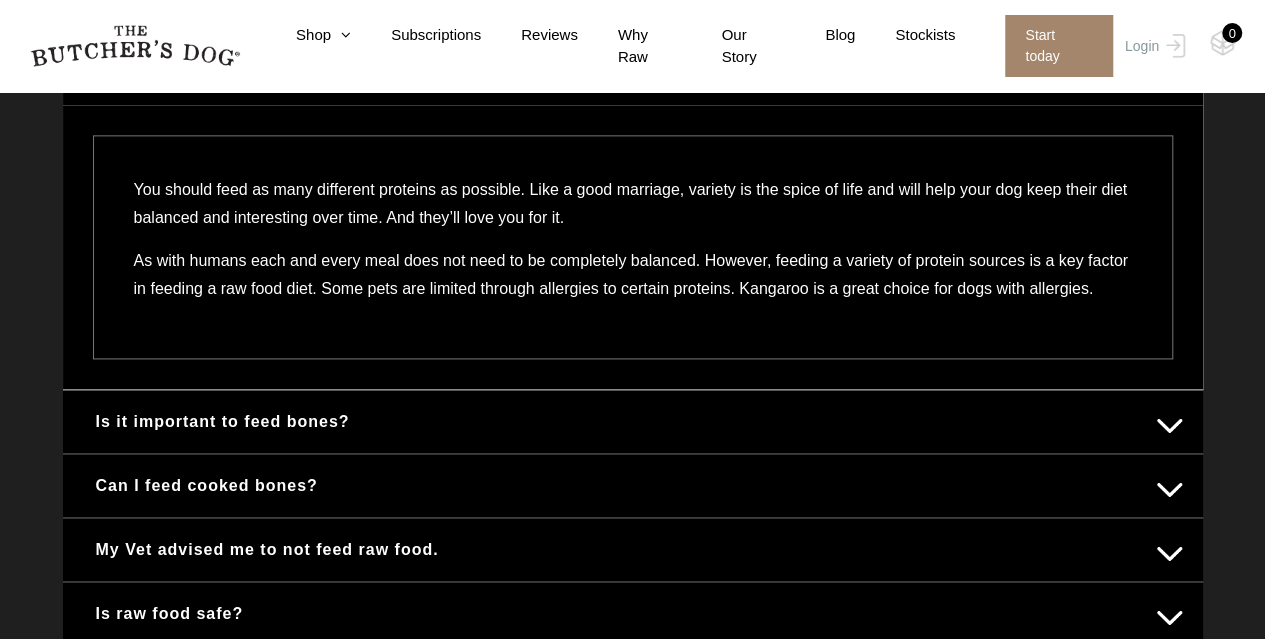 click on "As with humans each and every meal does not need to be completely balanced. However, feeding a variety of protein sources is a key factor in feeding a raw food diet. Some pets are limited through allergies to certain proteins. Kangaroo is a great choice for dogs with allergies." at bounding box center (633, 282) 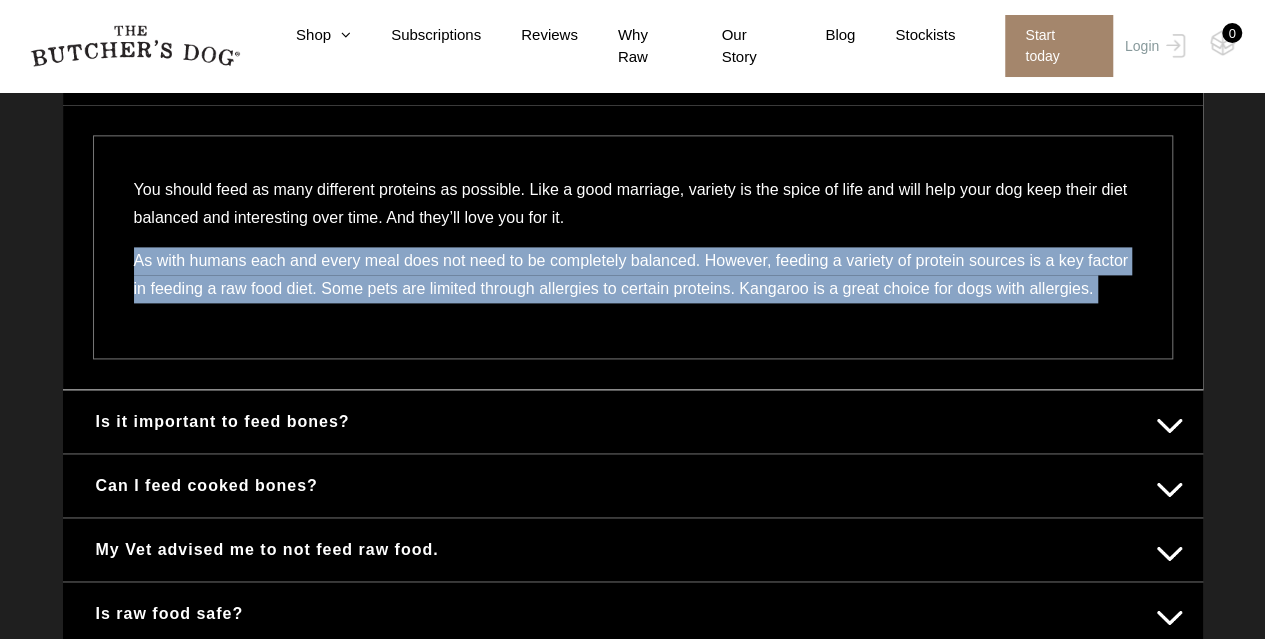 drag, startPoint x: 140, startPoint y: 259, endPoint x: 272, endPoint y: 301, distance: 138.52075 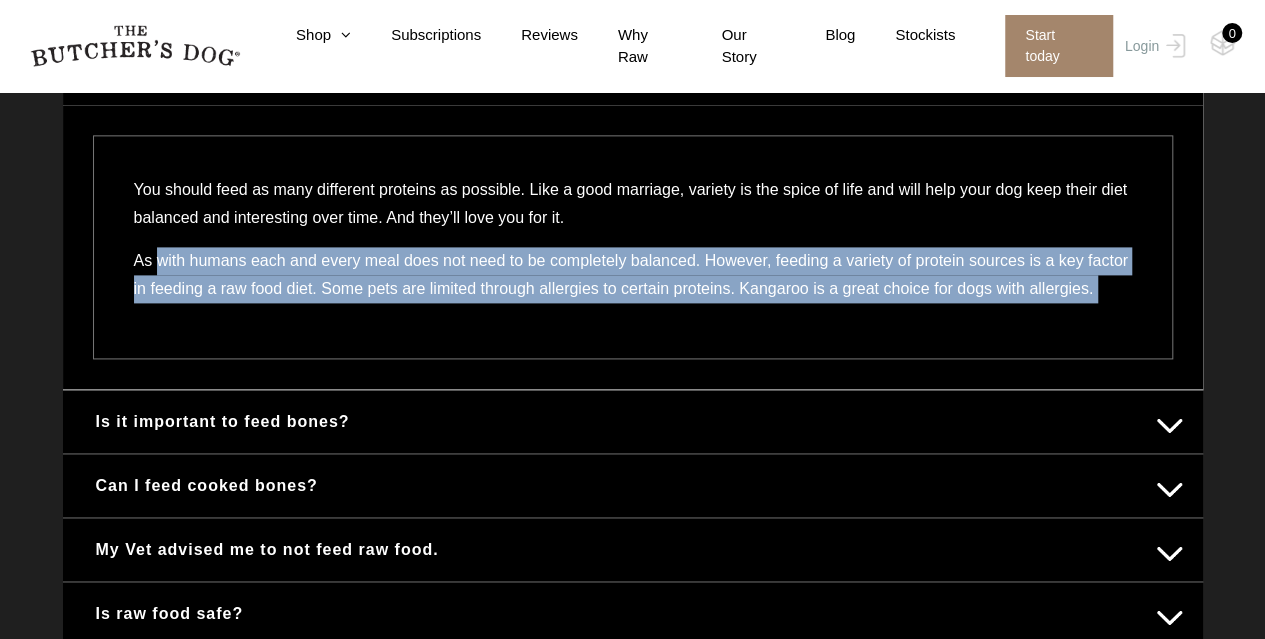 drag, startPoint x: 294, startPoint y: 303, endPoint x: 164, endPoint y: 248, distance: 141.15594 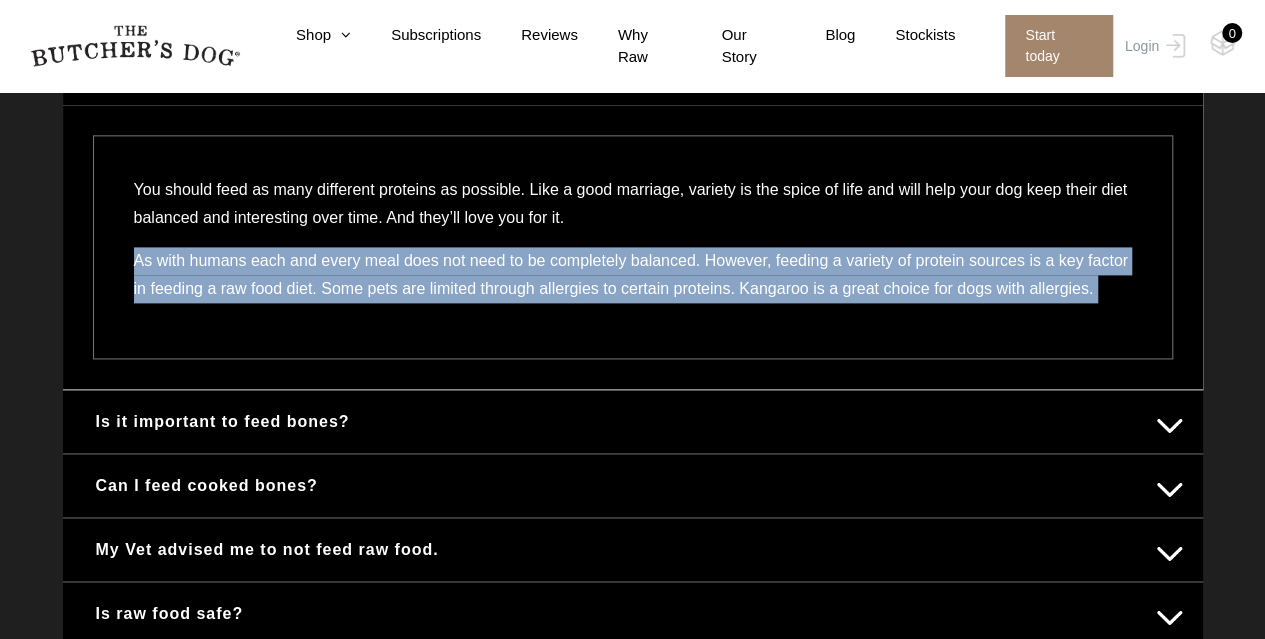 click on "As with humans each and every meal does not need to be completely balanced. However, feeding a variety of protein sources is a key factor in feeding a raw food diet. Some pets are limited through allergies to certain proteins. Kangaroo is a great choice for dogs with allergies." at bounding box center (633, 282) 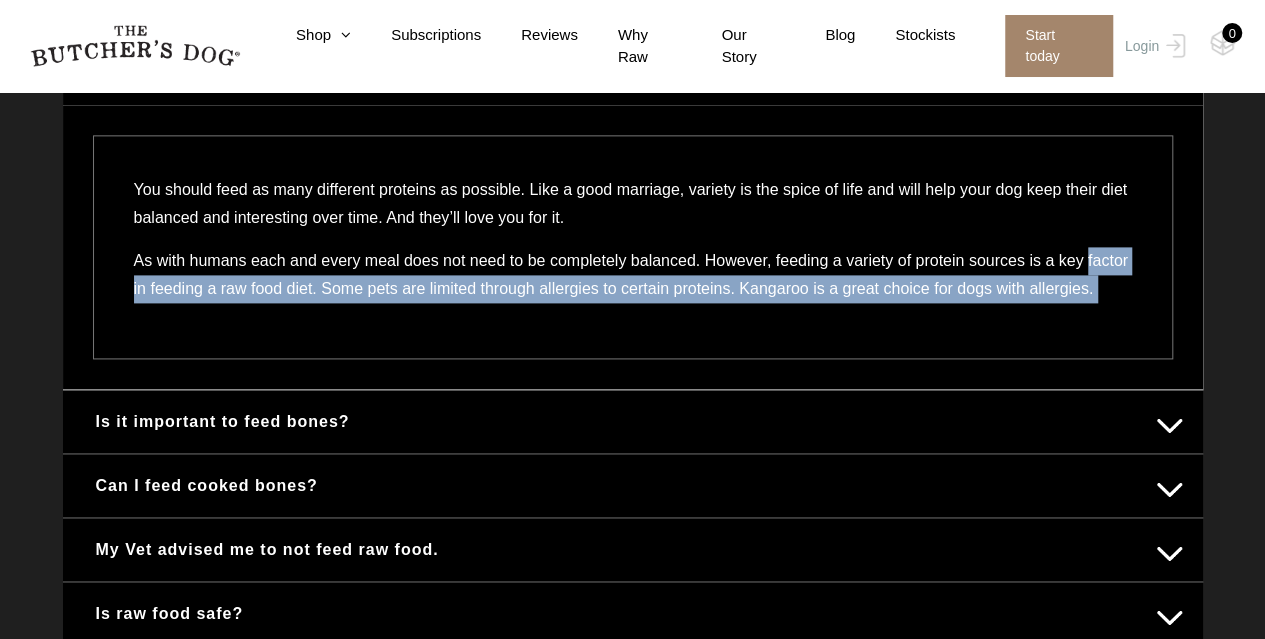 click on "You should feed as many different proteins as possible. Like a good marriage, variety is the spice of life and will help your dog keep their diet  balanced and interesting over time. And they’ll love you for it.
As with humans each and every meal does not need to be completely balanced. However, feeding a variety of protein sources is a key factor in feeding a raw food diet. Some pets are limited through allergies to certain proteins. Kangaroo is a great choice for dogs with allergies." at bounding box center [633, 247] 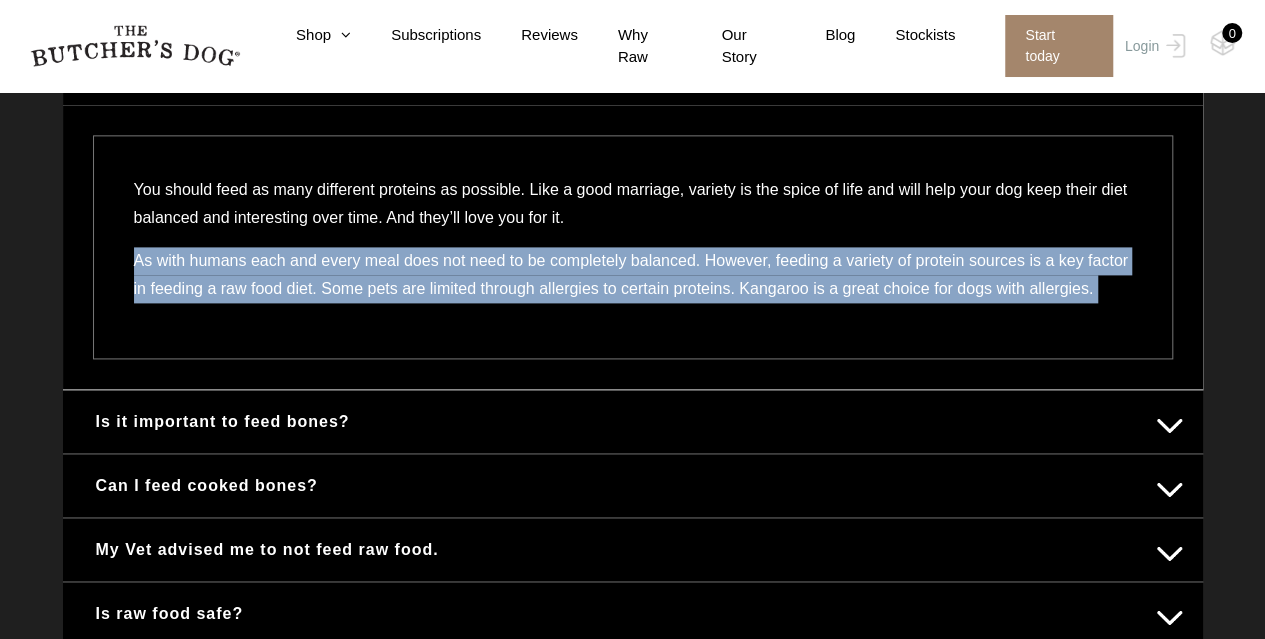 click on "You should feed as many different proteins as possible. Like a good marriage, variety is the spice of life and will help your dog keep their diet  balanced and interesting over time. And they’ll love you for it.
As with humans each and every meal does not need to be completely balanced. However, feeding a variety of protein sources is a key factor in feeding a raw food diet. Some pets are limited through allergies to certain proteins. Kangaroo is a great choice for dogs with allergies." at bounding box center (633, 247) 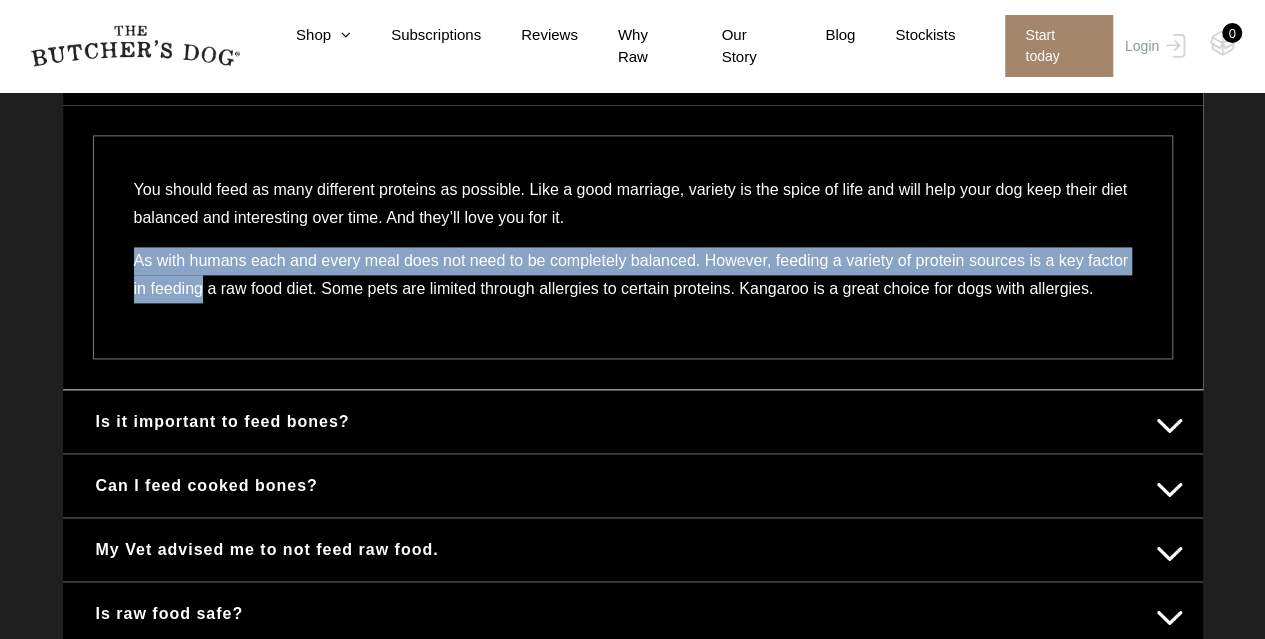 click on "You should feed as many different proteins as possible. Like a good marriage, variety is the spice of life and will help your dog keep their diet  balanced and interesting over time. And they’ll love you for it.
As with humans each and every meal does not need to be completely balanced. However, feeding a variety of protein sources is a key factor in feeding a raw food diet. Some pets are limited through allergies to certain proteins. Kangaroo is a great choice for dogs with allergies." at bounding box center (633, 247) 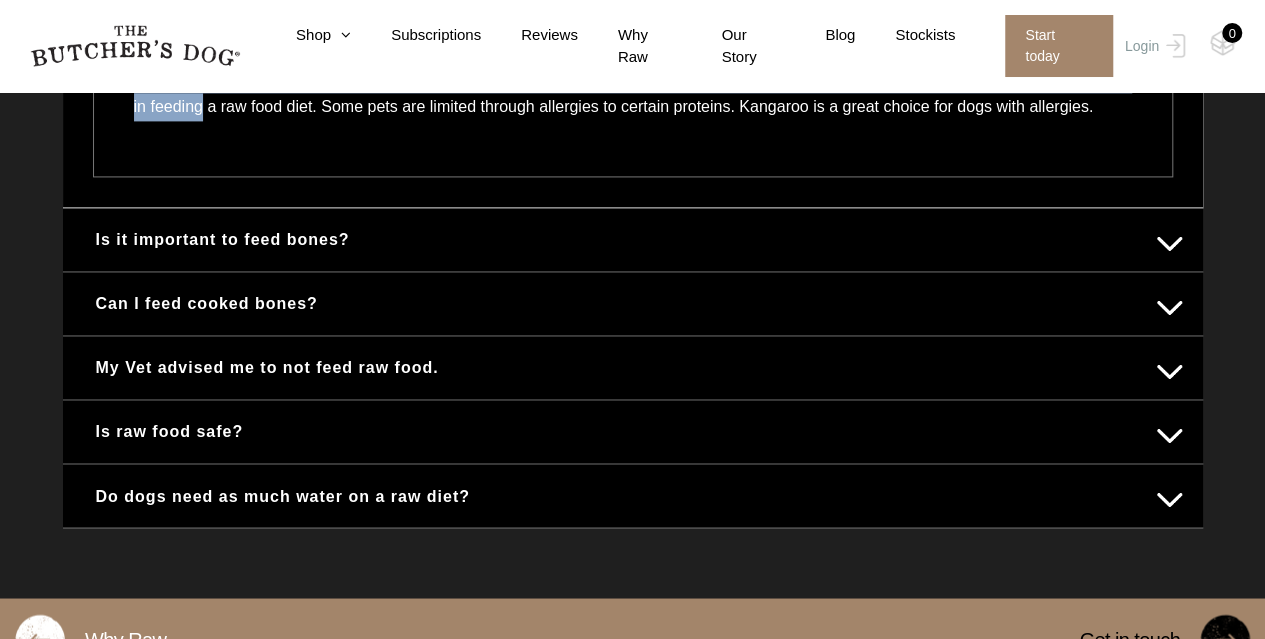 click on "Is it important to feed bones?" at bounding box center [633, 239] 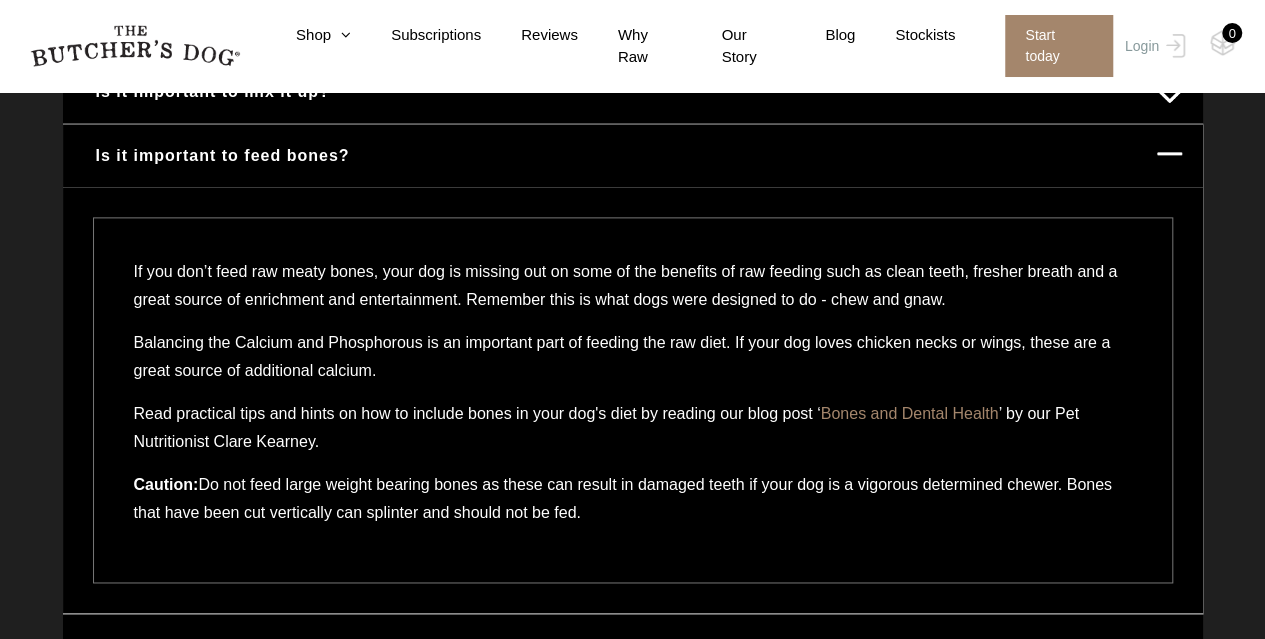 scroll, scrollTop: 1187, scrollLeft: 0, axis: vertical 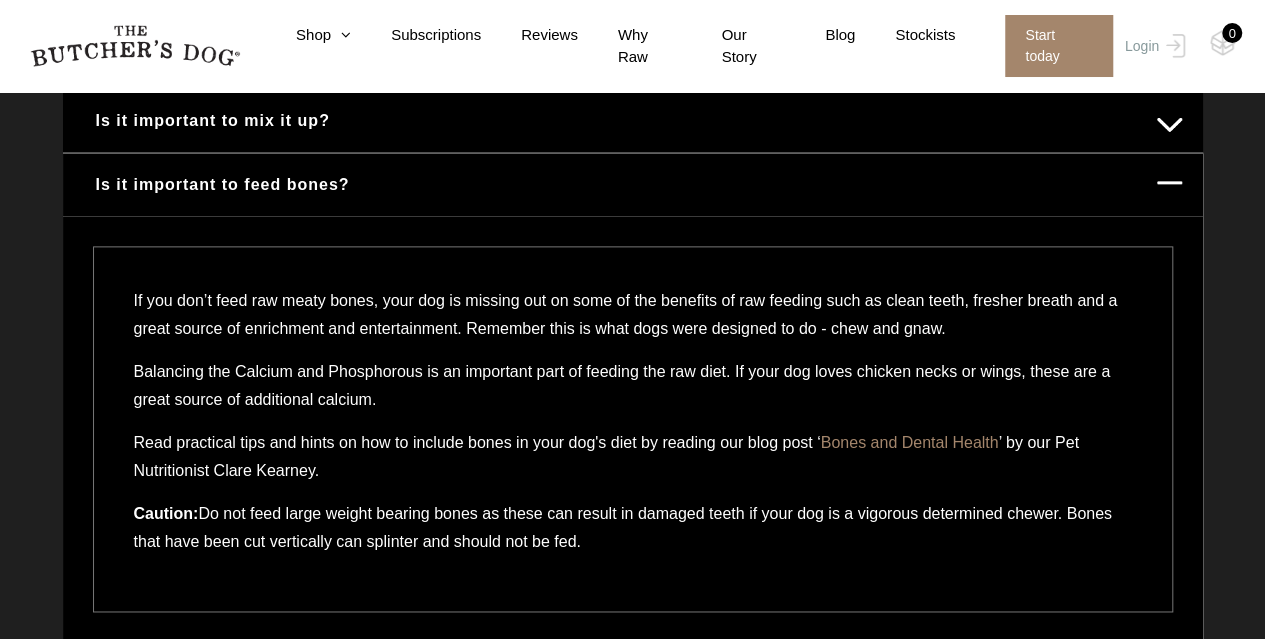 click on "If you don’t feed raw meaty bones, your dog is missing out on some of the benefits of raw feeding such as clean teeth, fresher breath and a great source of enrichment and entertainment. Remember this is what dogs were designed to do  - chew and gnaw." at bounding box center (633, 322) 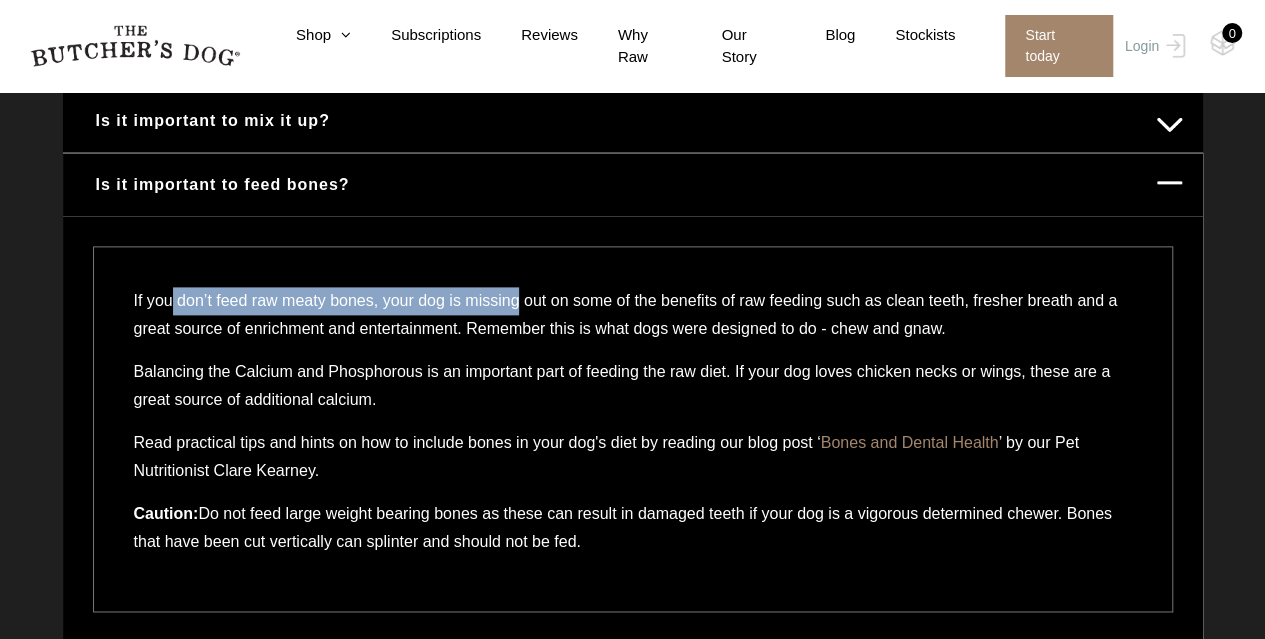 click on "If you don’t feed raw meaty bones, your dog is missing out on some of the benefits of raw feeding such as clean teeth, fresher breath and a great source of enrichment and entertainment. Remember this is what dogs were designed to do  - chew and gnaw." at bounding box center (633, 322) 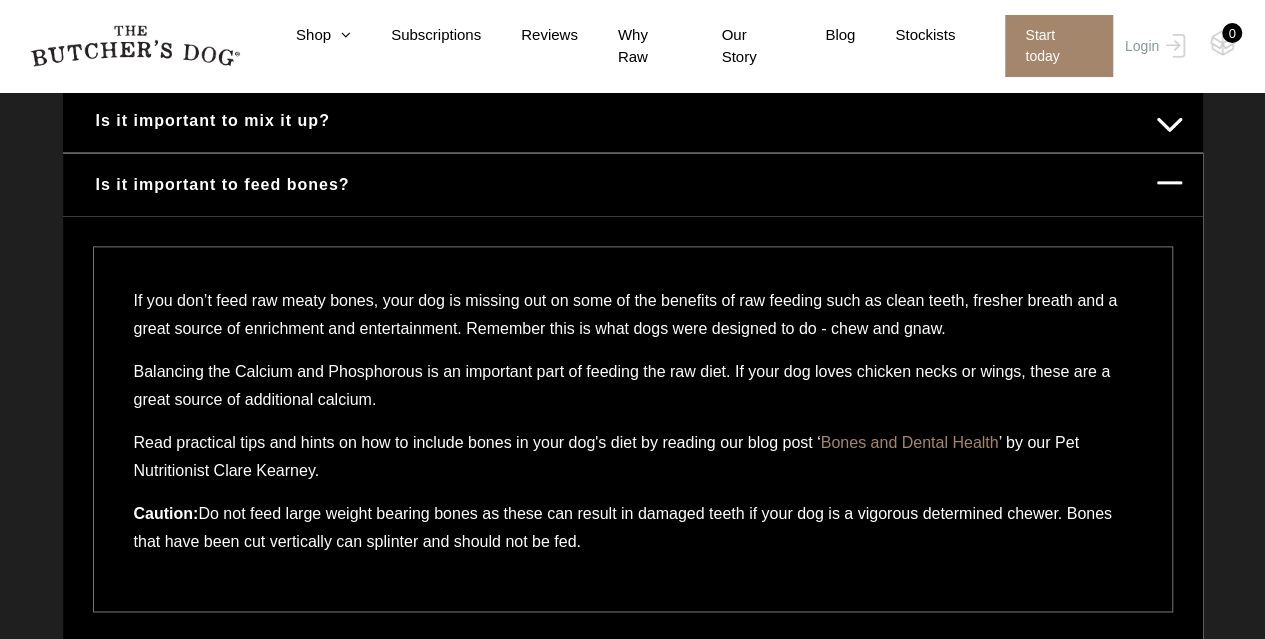 click on "If you don’t feed raw meaty bones, your dog is missing out on some of the benefits of raw feeding such as clean teeth, fresher breath and a great source of enrichment and entertainment. Remember this is what dogs were designed to do  - chew and gnaw." at bounding box center (633, 322) 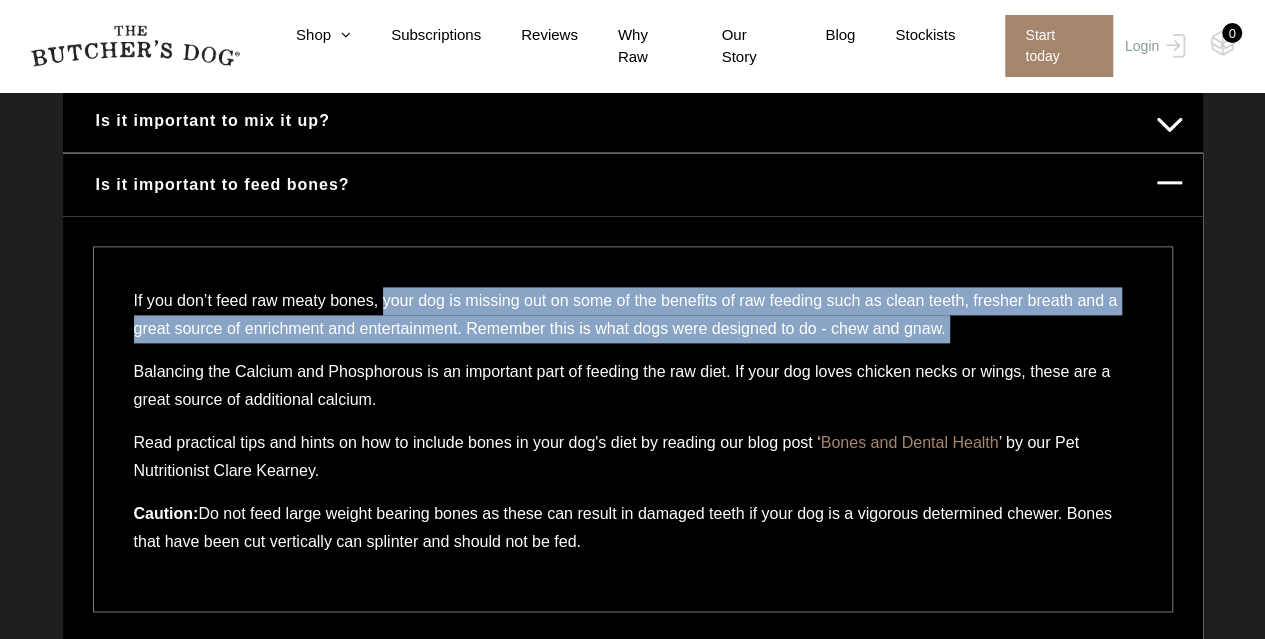 click on "If you don’t feed raw meaty bones, your dog is missing out on some of the benefits of raw feeding such as clean teeth, fresher breath and a great source of enrichment and entertainment. Remember this is what dogs were designed to do  - chew and gnaw." at bounding box center [633, 322] 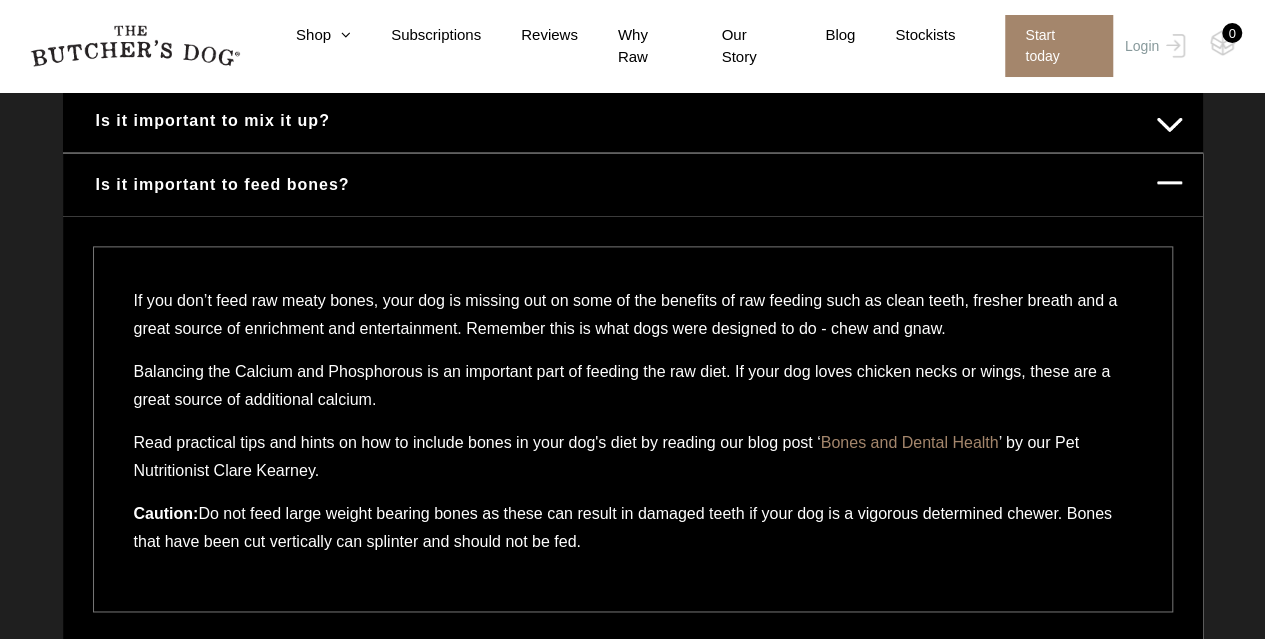 click on "If you don’t feed raw meaty bones, your dog is missing out on some of the benefits of raw feeding such as clean teeth, fresher breath and a great source of enrichment and entertainment. Remember this is what dogs were designed to do  - chew and gnaw." at bounding box center (633, 322) 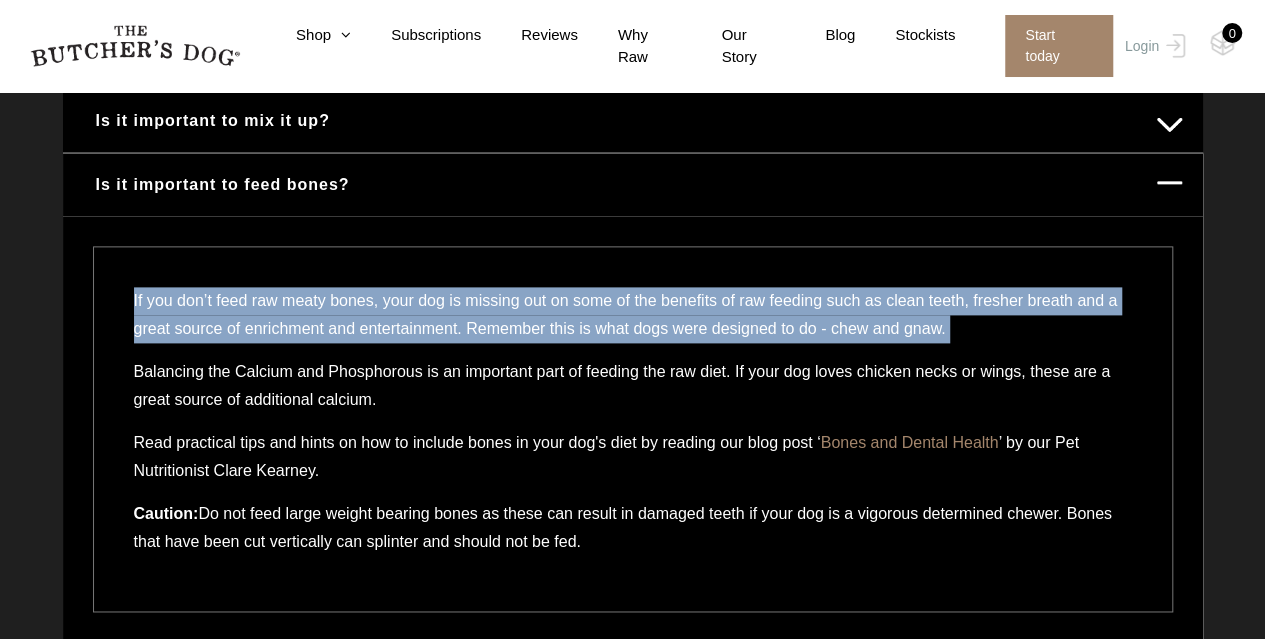 click on "If you don’t feed raw meaty bones, your dog is missing out on some of the benefits of raw feeding such as clean teeth, fresher breath and a great source of enrichment and entertainment. Remember this is what dogs were designed to do  - chew and gnaw." at bounding box center (633, 322) 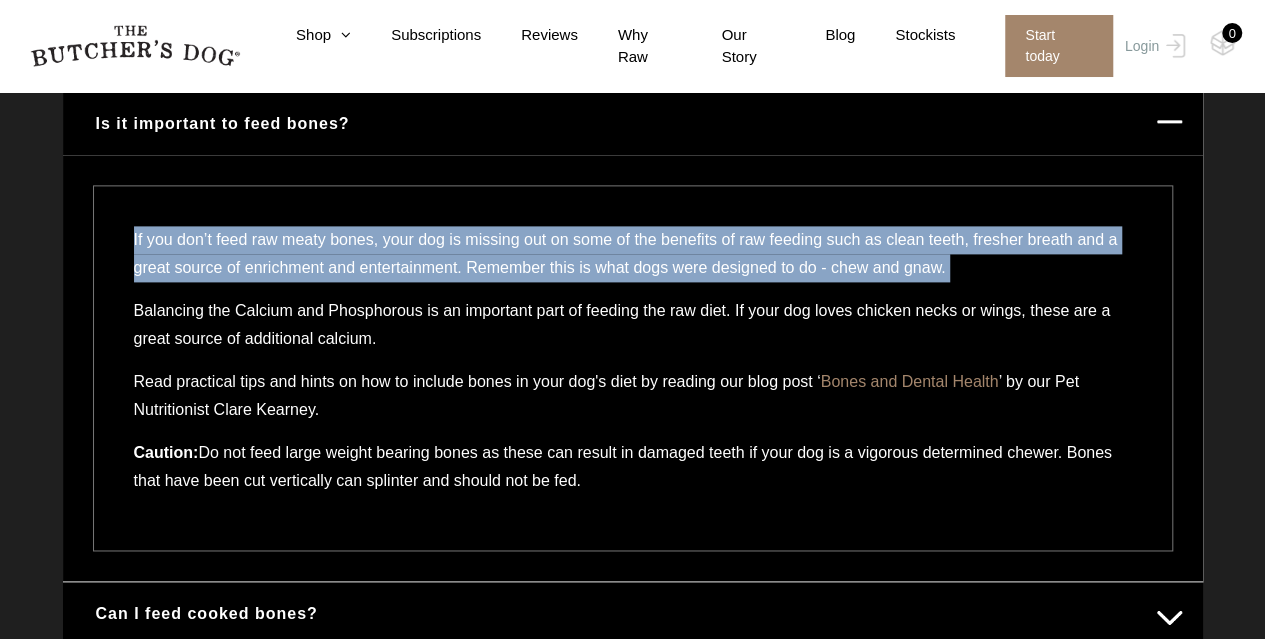 scroll, scrollTop: 1249, scrollLeft: 0, axis: vertical 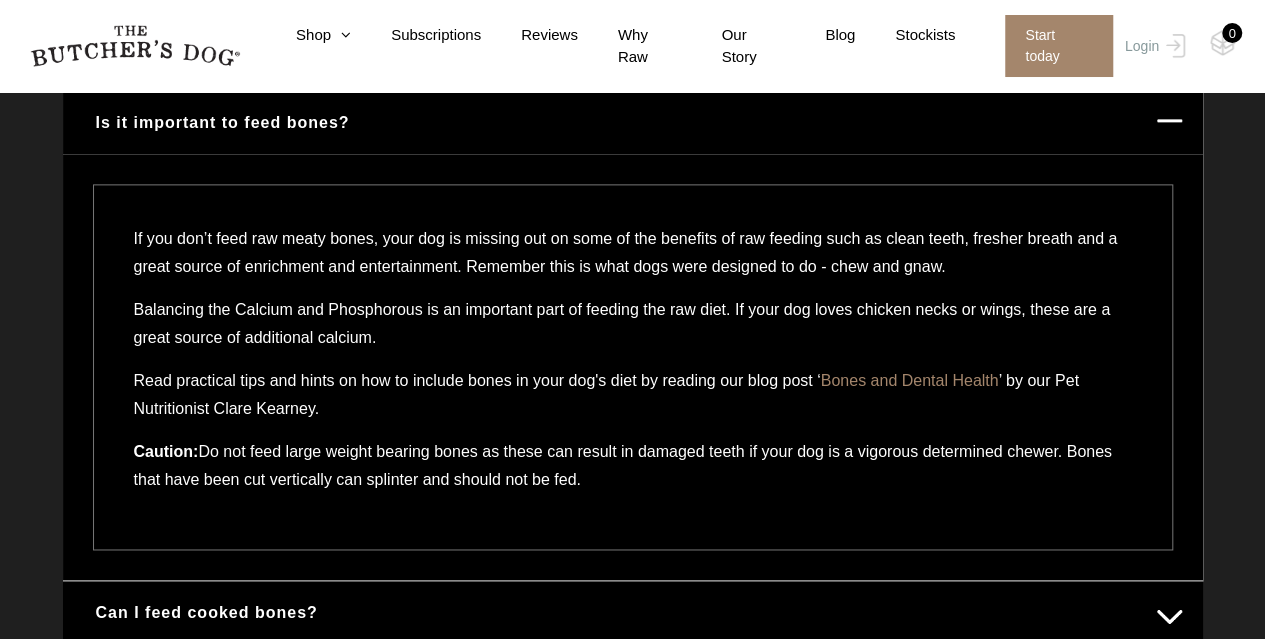 click on "Balancing the Calcium and Phosphorous is an important part of feeding the raw diet. If your dog loves chicken necks or wings, these are a great source of additional calcium." at bounding box center [633, 331] 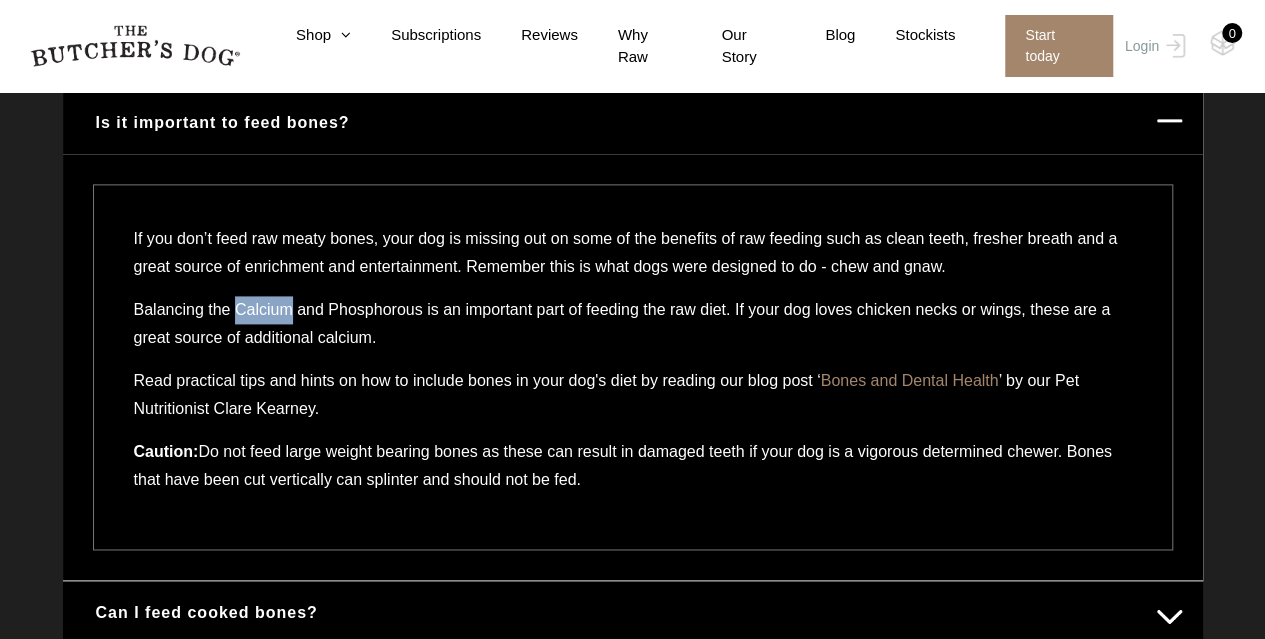 click on "Balancing the Calcium and Phosphorous is an important part of feeding the raw diet. If your dog loves chicken necks or wings, these are a great source of additional calcium." at bounding box center (633, 331) 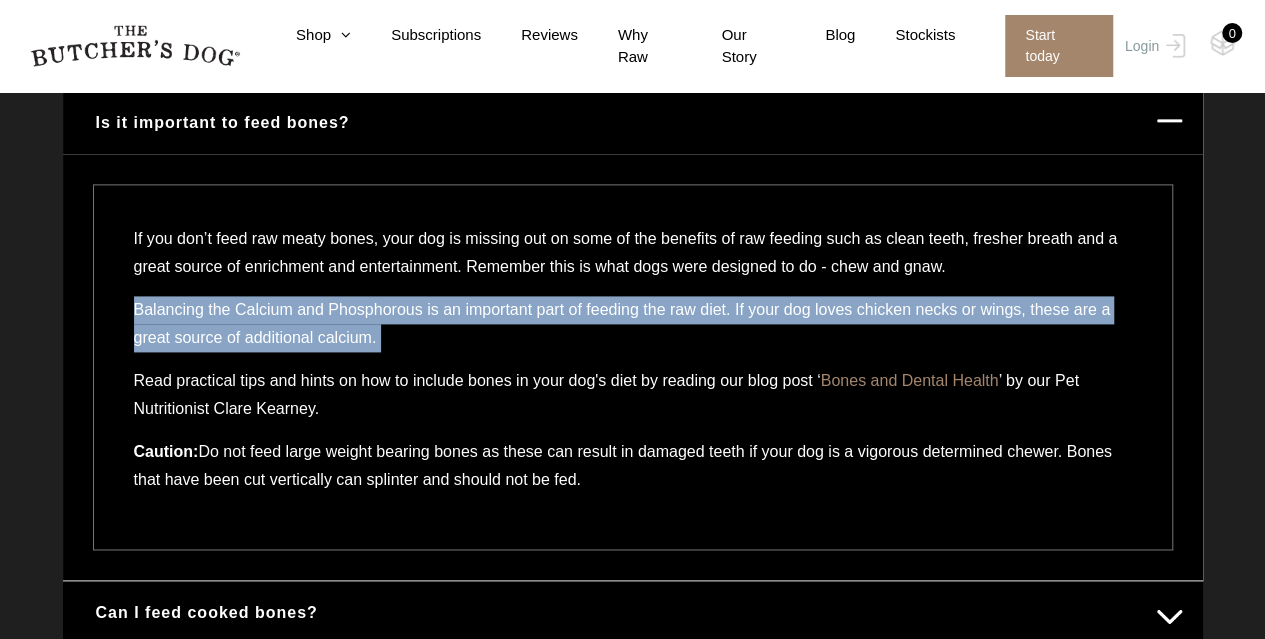 click on "Balancing the Calcium and Phosphorous is an important part of feeding the raw diet. If your dog loves chicken necks or wings, these are a great source of additional calcium." at bounding box center (633, 331) 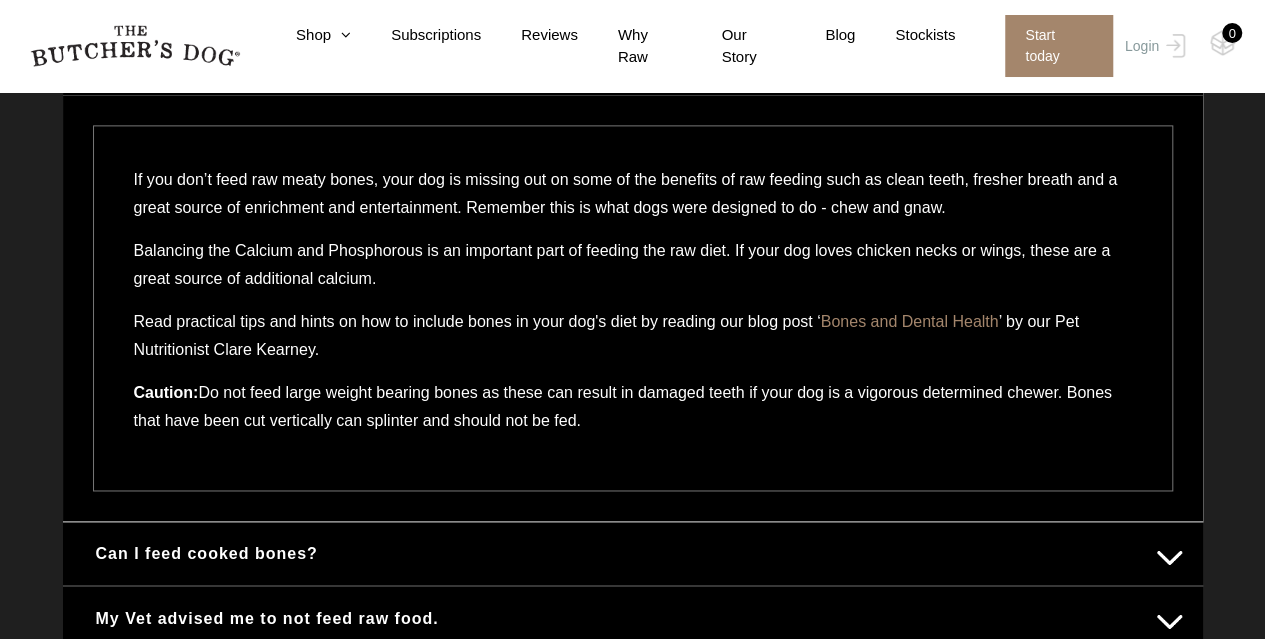 click on "Read practical tips and hints on how to include bones in your dog's diet by reading our blog post ‘ Bones and Dental Health ’ by our Pet Nutritionist Clare Kearney." at bounding box center [633, 343] 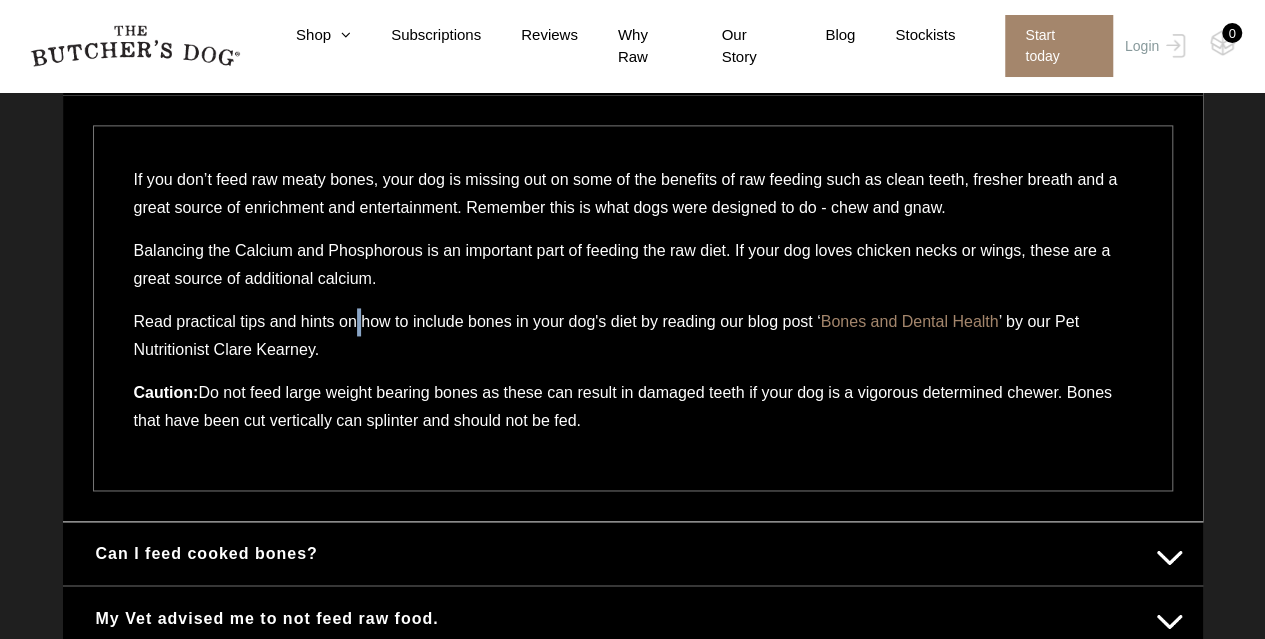 click on "Read practical tips and hints on how to include bones in your dog's diet by reading our blog post ‘ Bones and Dental Health ’ by our Pet Nutritionist Clare Kearney." at bounding box center (633, 343) 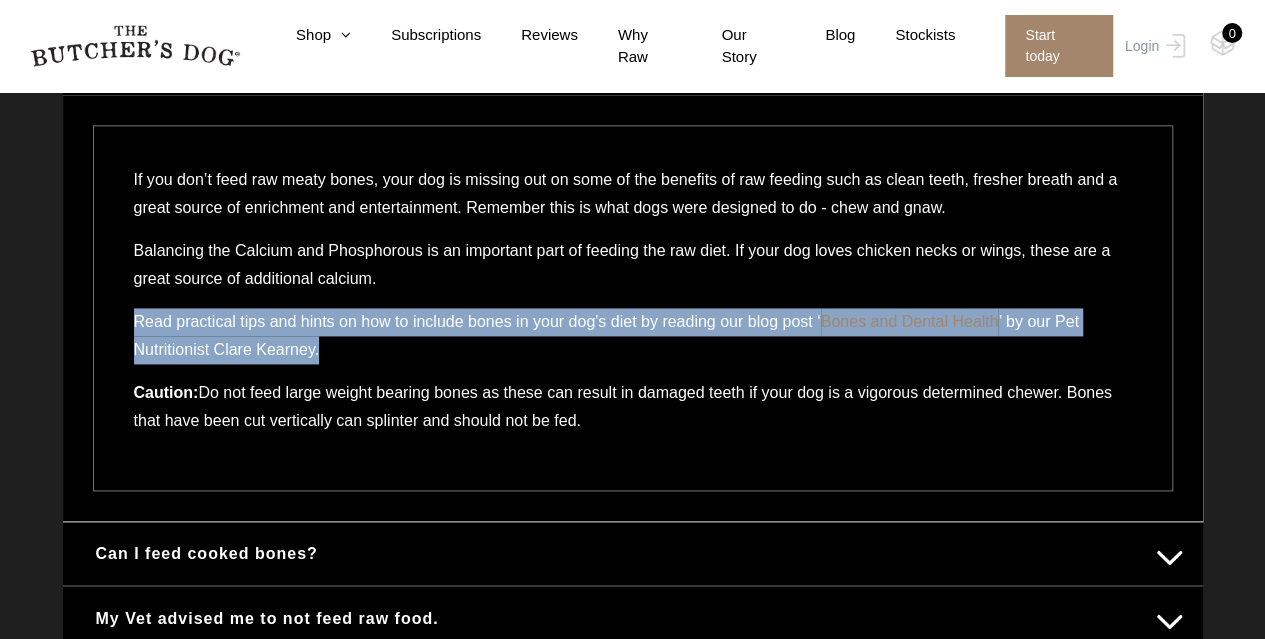 click on "Read practical tips and hints on how to include bones in your dog's diet by reading our blog post ‘ Bones and Dental Health ’ by our Pet Nutritionist Clare Kearney." at bounding box center (633, 343) 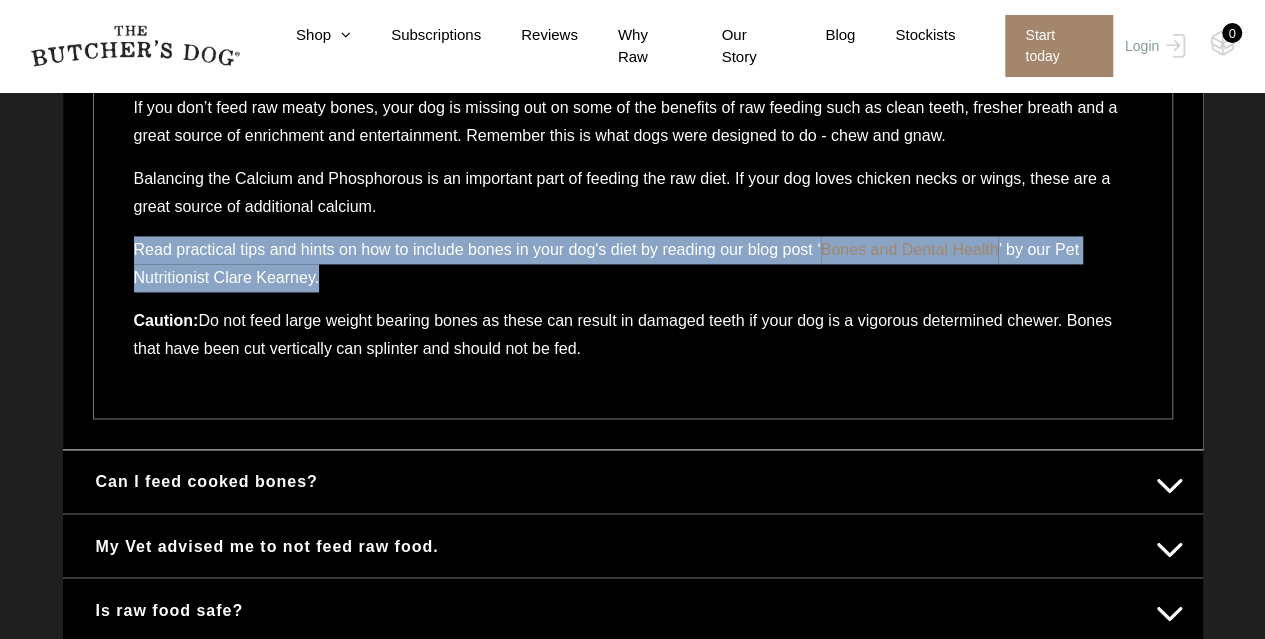 scroll, scrollTop: 1389, scrollLeft: 0, axis: vertical 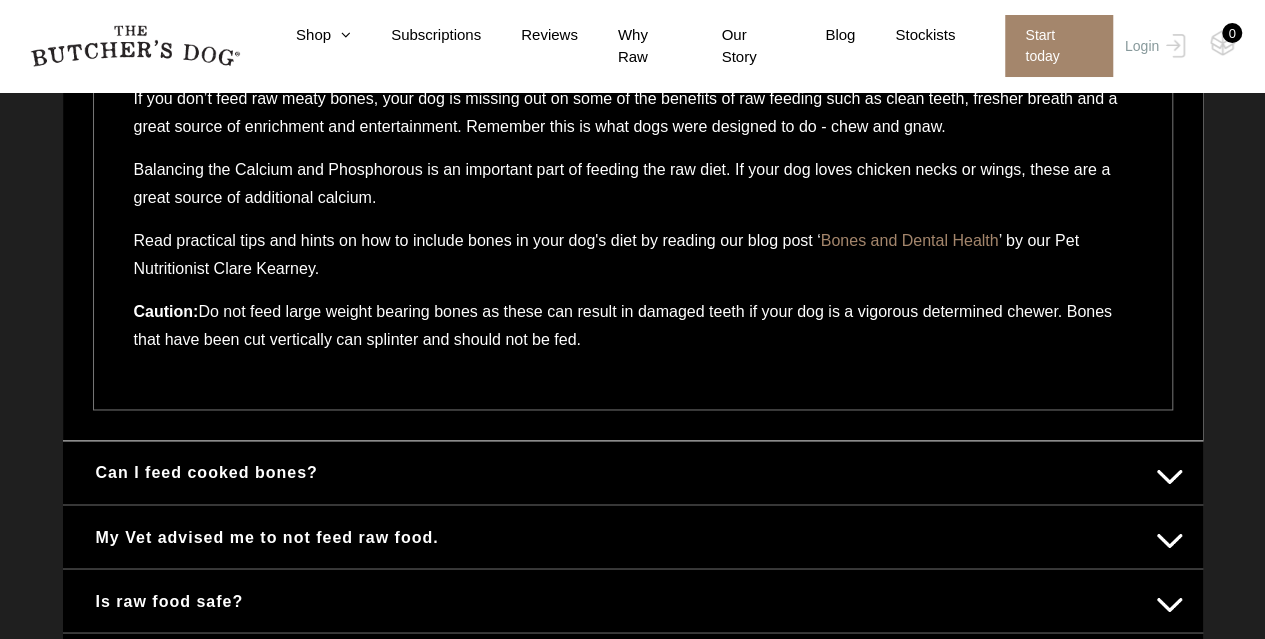 click on "Caution: Do not feed large weight bearing bones as these can result in damaged teeth if your dog is a vigorous determined chewer. Bones that have been cut vertically can splinter and should not be fed." at bounding box center [633, 333] 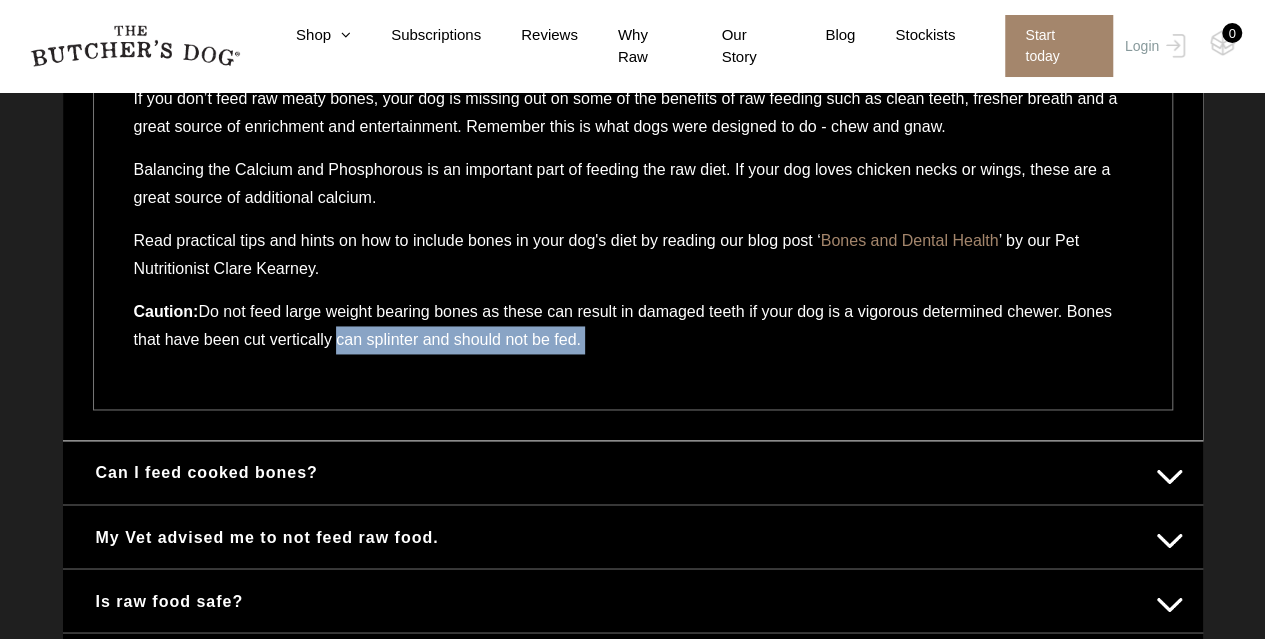 drag, startPoint x: 362, startPoint y: 319, endPoint x: 594, endPoint y: 339, distance: 232.86047 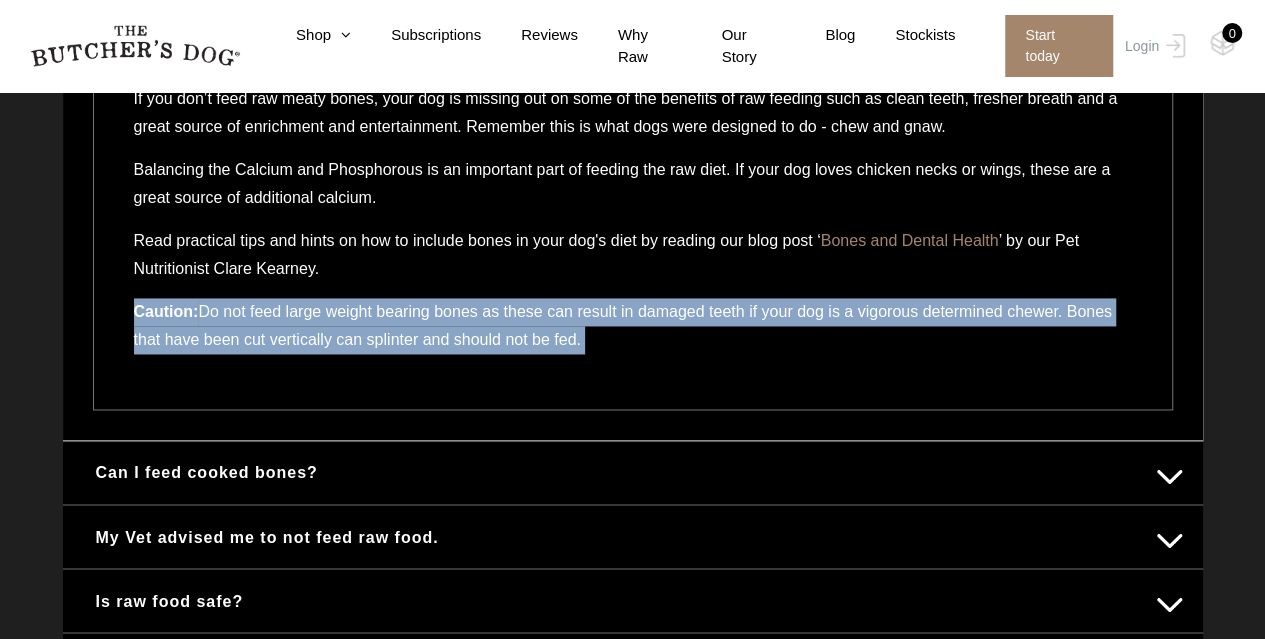 drag, startPoint x: 594, startPoint y: 339, endPoint x: 540, endPoint y: 245, distance: 108.40664 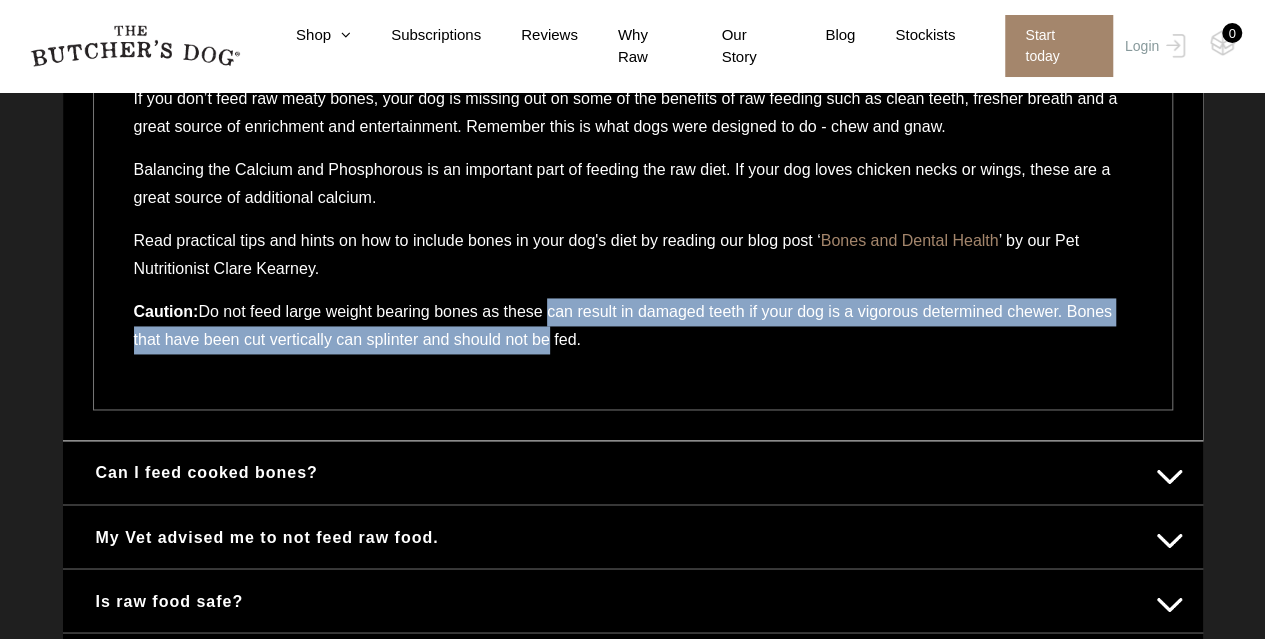 click on "Caution: Do not feed large weight bearing bones as these can result in damaged teeth if your dog is a vigorous determined chewer. Bones that have been cut vertically can splinter and should not be fed." at bounding box center [633, 333] 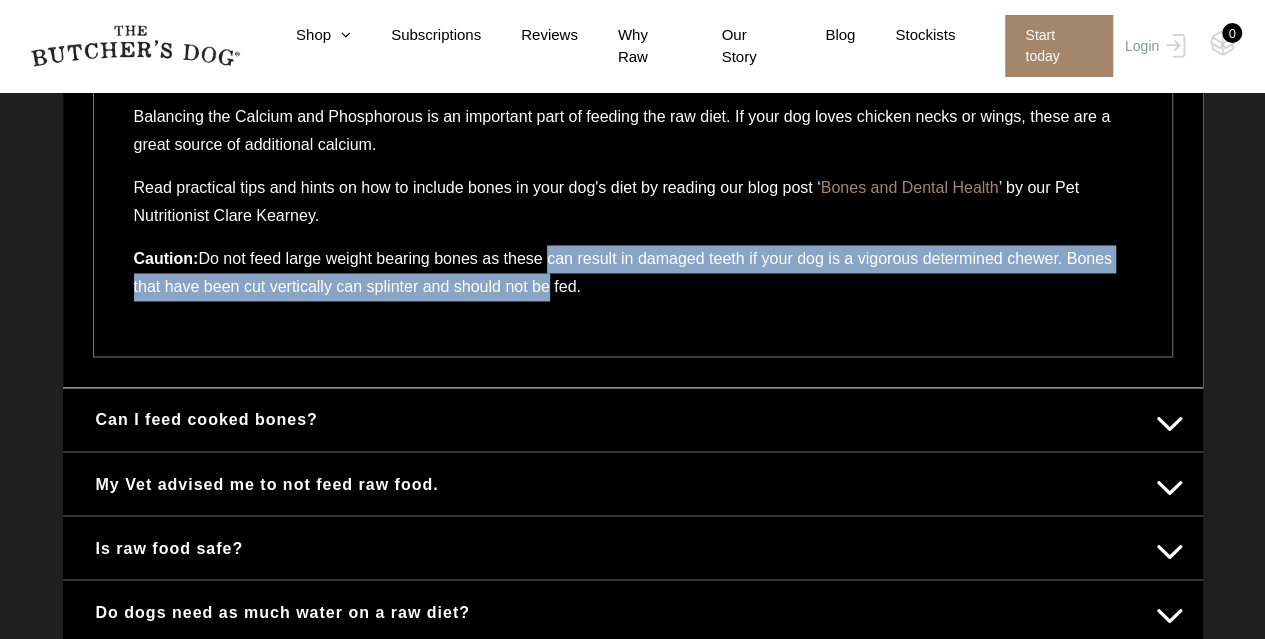 click on "Caution: Do not feed large weight bearing bones as these can result in damaged teeth if your dog is a vigorous determined chewer. Bones that have been cut vertically can splinter and should not be fed." at bounding box center (633, 280) 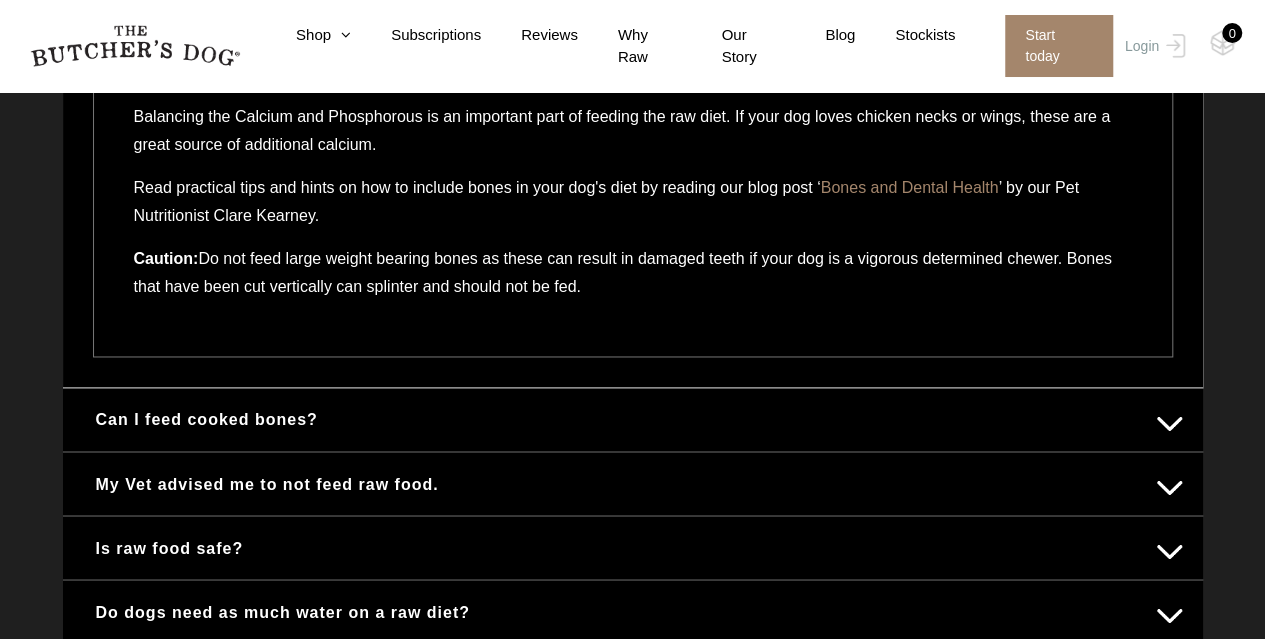 click on "Can I feed cooked bones?" at bounding box center [633, 419] 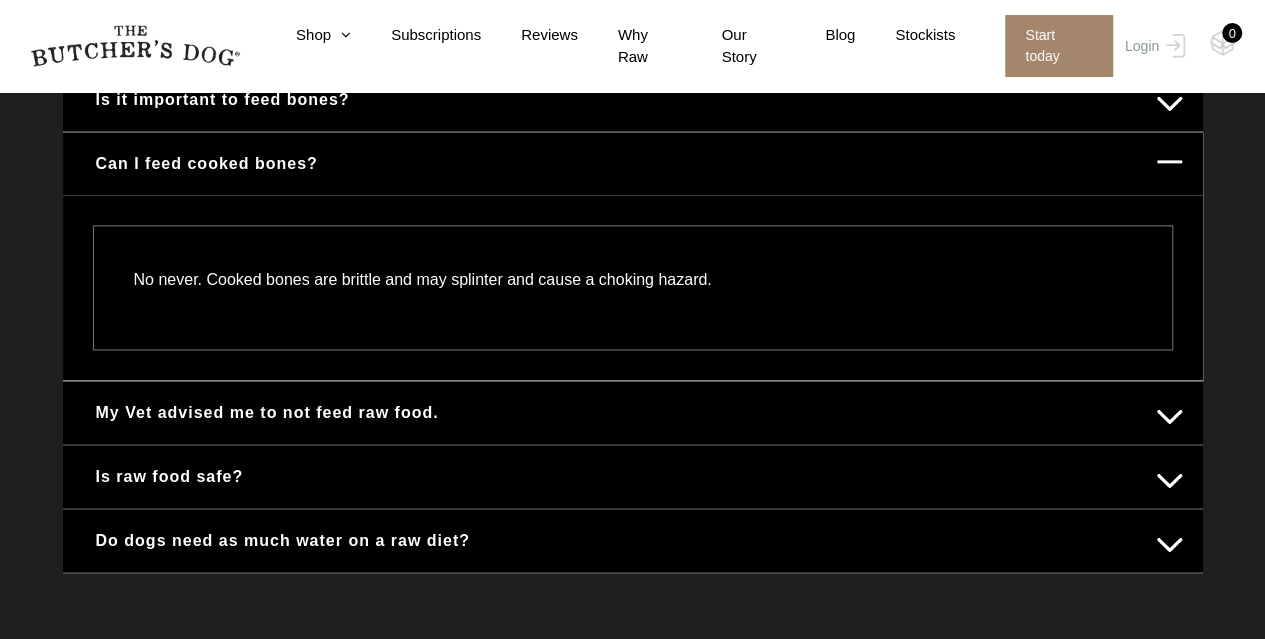 scroll, scrollTop: 1270, scrollLeft: 0, axis: vertical 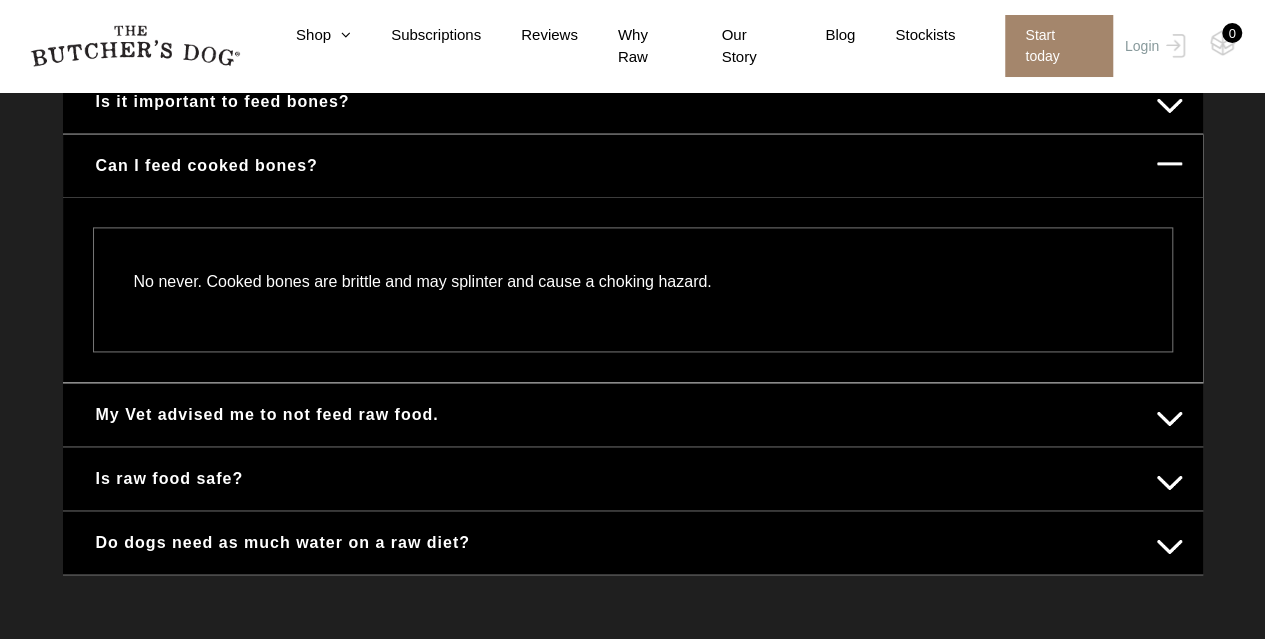 click on "My Vet advised me to not feed raw food." at bounding box center [633, 414] 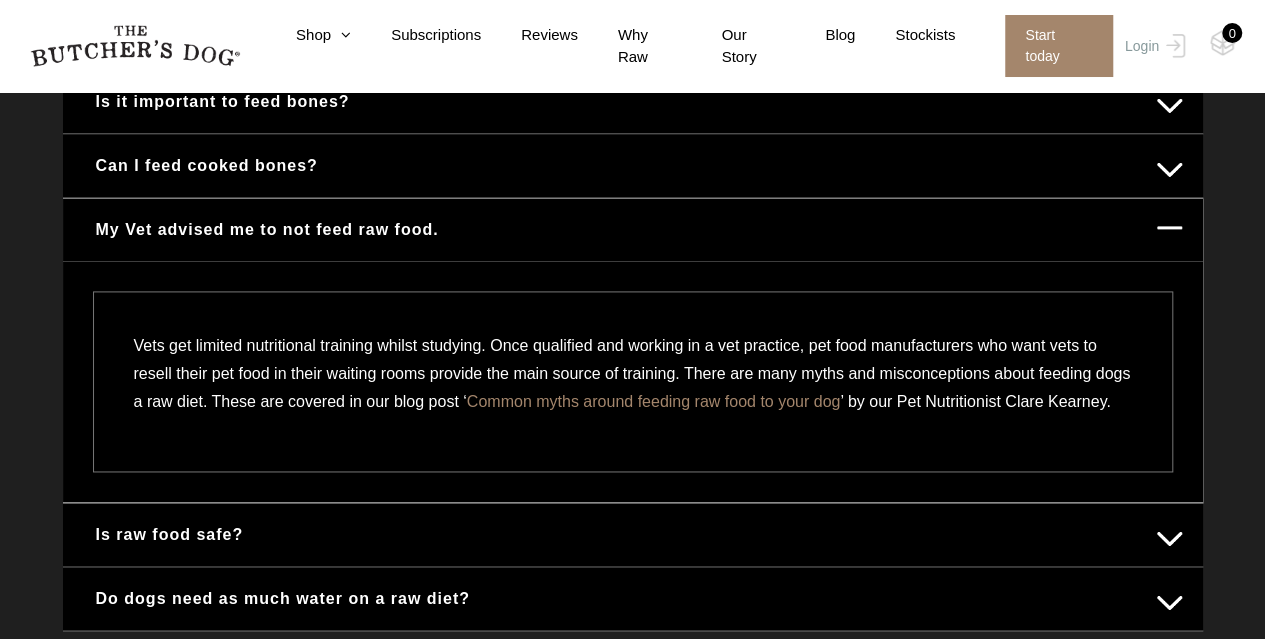 scroll, scrollTop: 1326, scrollLeft: 0, axis: vertical 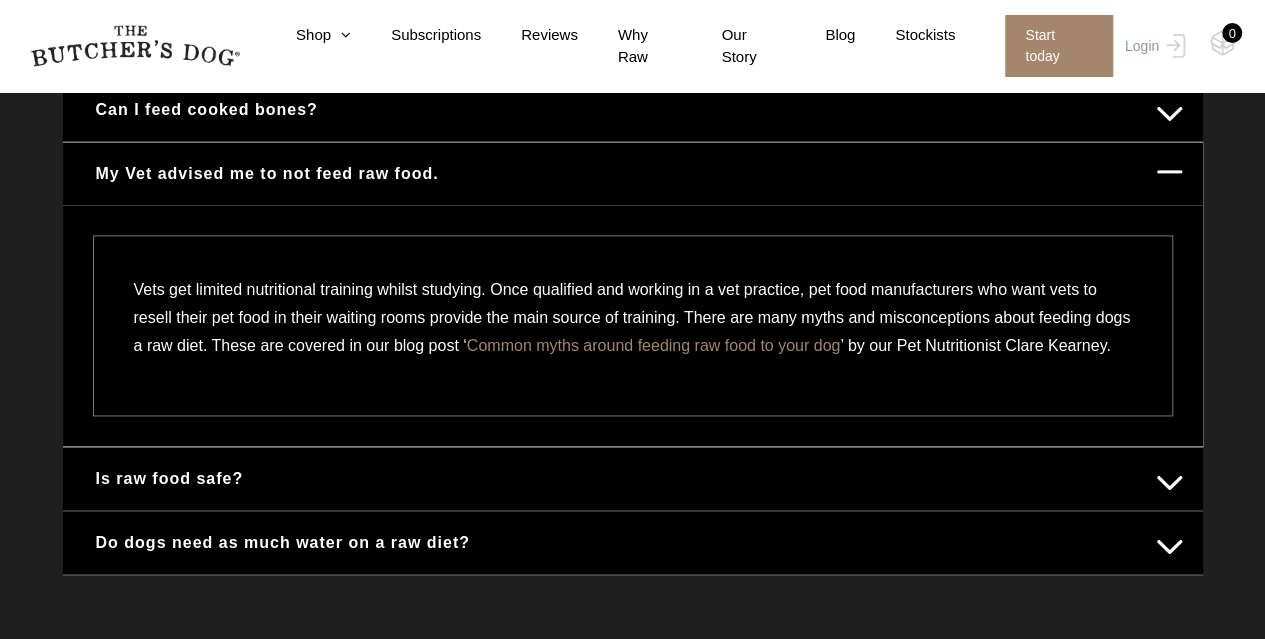 click on "Vets get limited nutritional training whilst studying. Once qualified and working in a vet practice, pet food manufacturers who want vets to resell their pet food in their waiting rooms provide the main source of training. There are many myths and misconceptions about feeding dogs a raw diet. These are covered in our blog post ‘ Common myths around feeding raw food to your dog ’ by our Pet Nutritionist Clare Kearney." at bounding box center [633, 325] 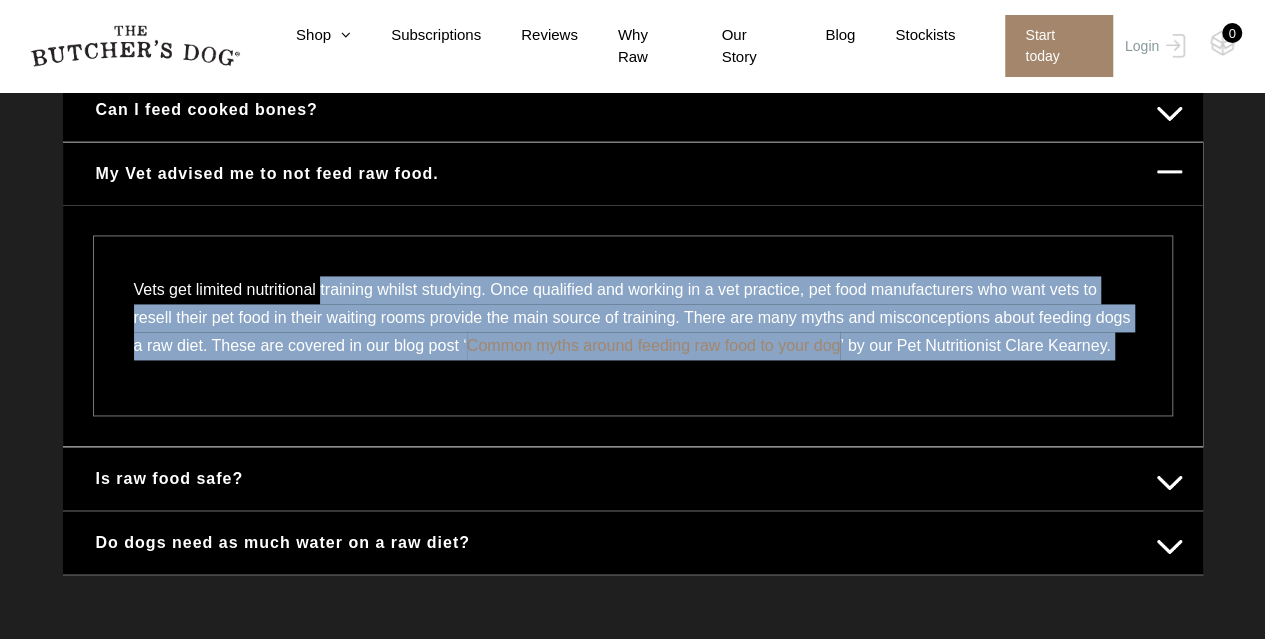 drag, startPoint x: 341, startPoint y: 284, endPoint x: 414, endPoint y: 367, distance: 110.535065 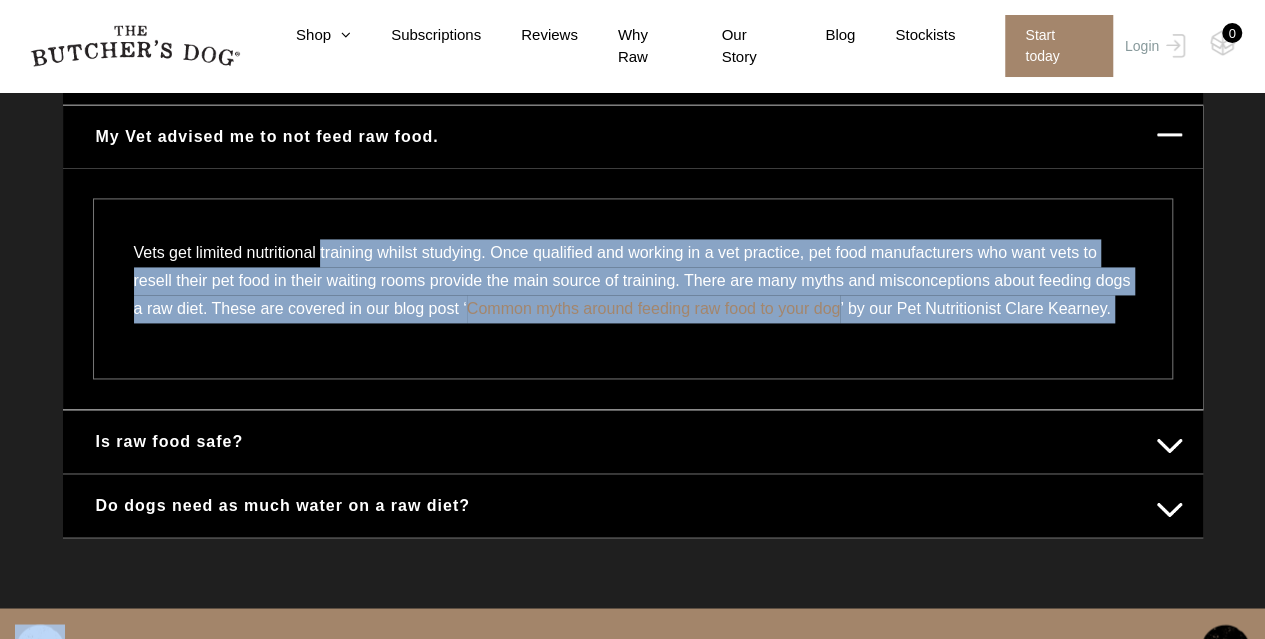 scroll, scrollTop: 1380, scrollLeft: 0, axis: vertical 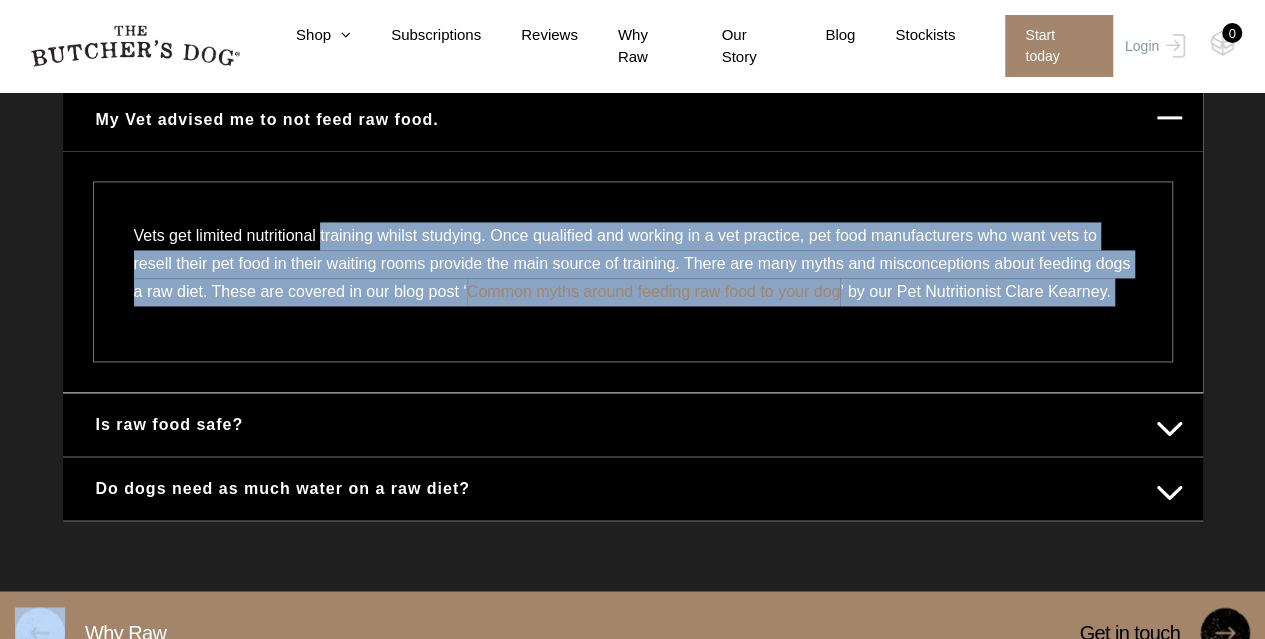 click on "Is raw food safe?" at bounding box center (633, 424) 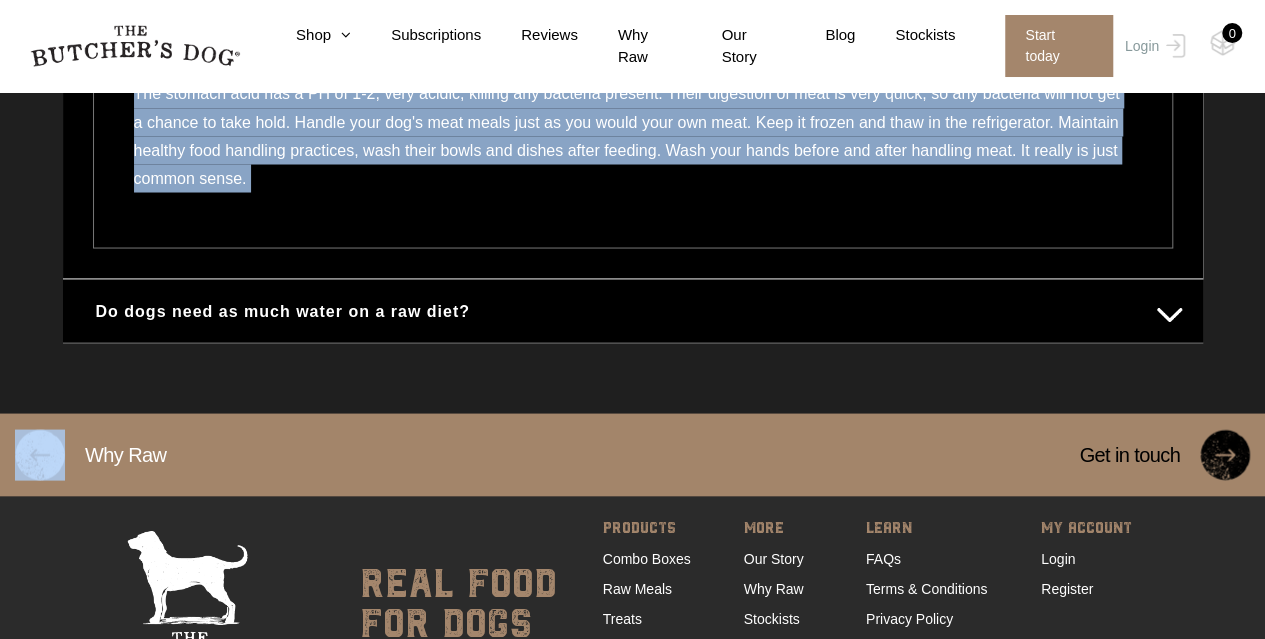 scroll, scrollTop: 1787, scrollLeft: 0, axis: vertical 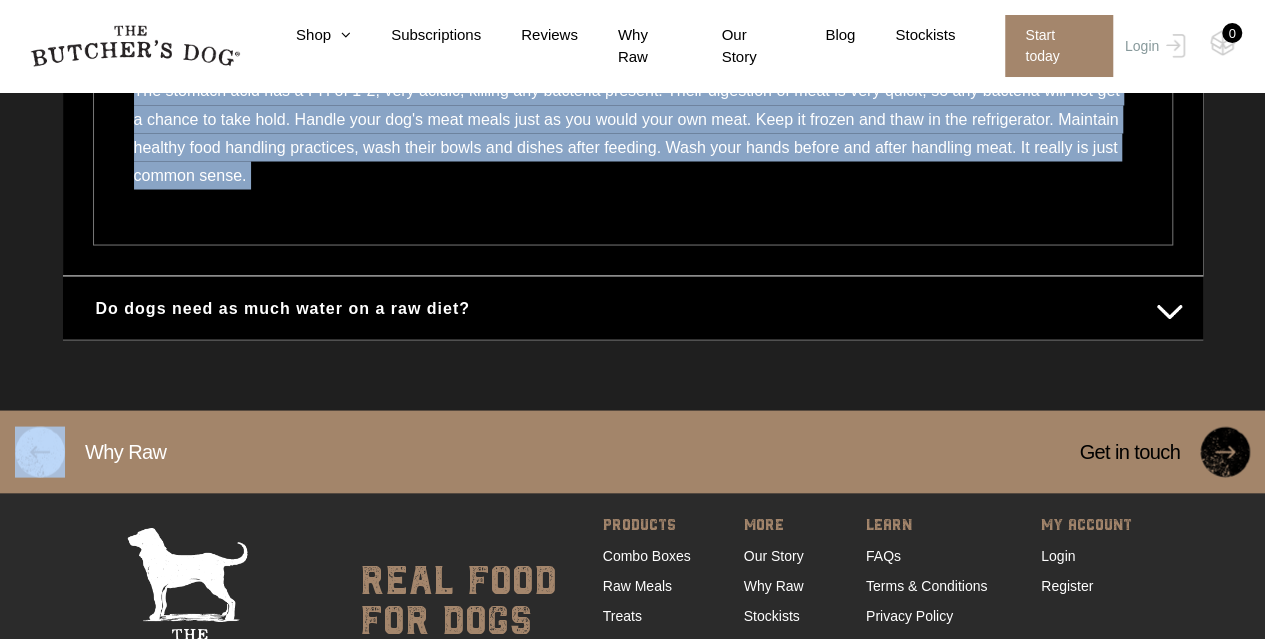 click on "Do dogs need as much water on a raw diet?" at bounding box center (633, 307) 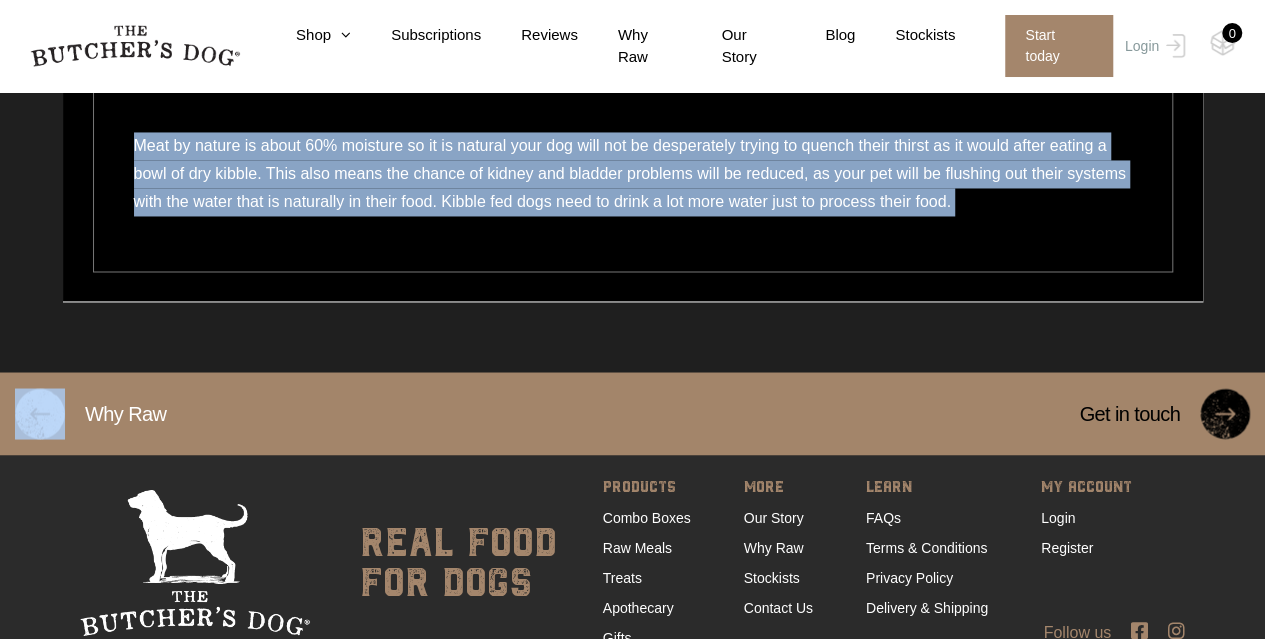 scroll, scrollTop: 1588, scrollLeft: 0, axis: vertical 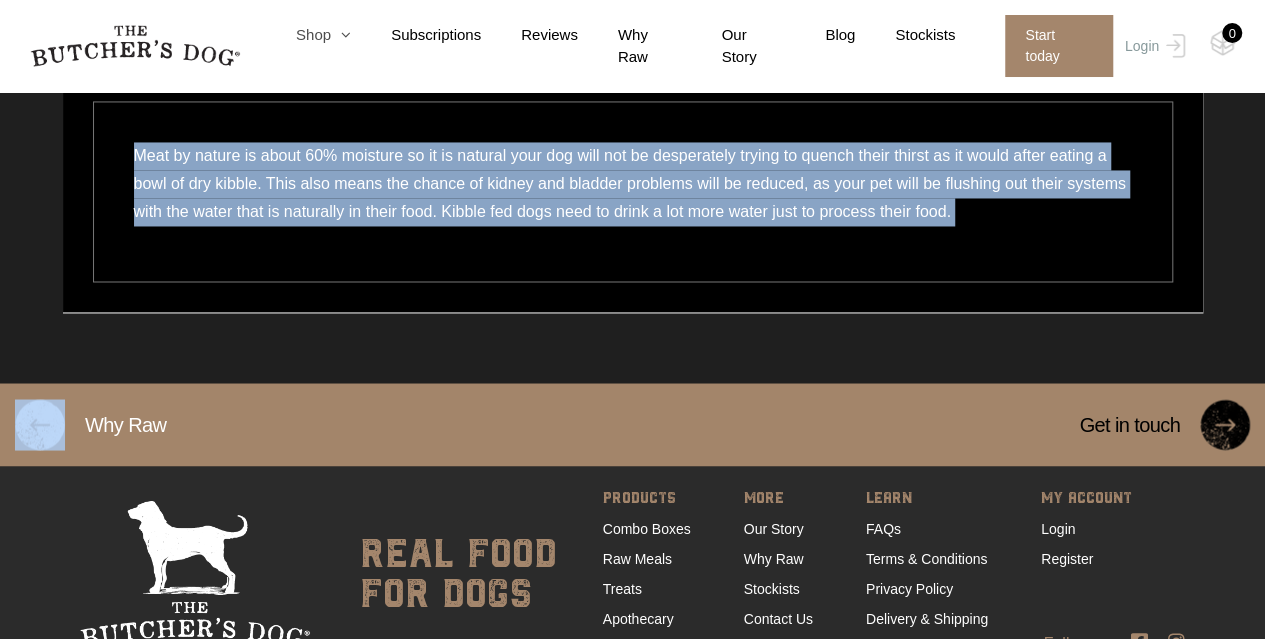 click at bounding box center (341, 34) 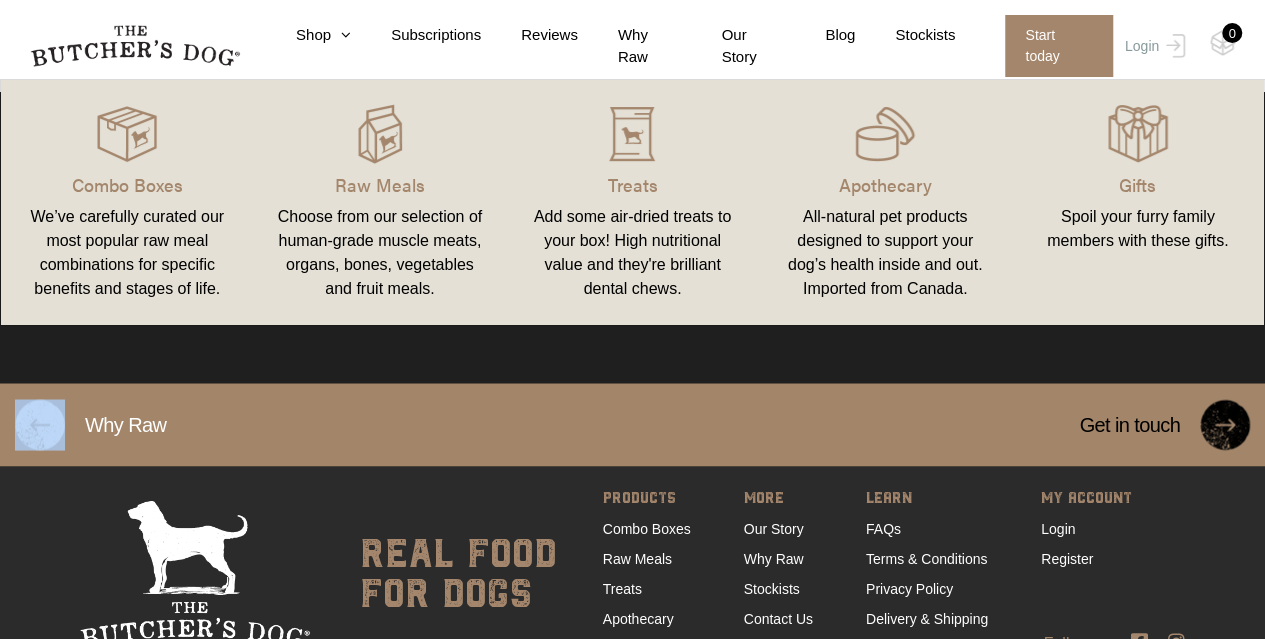 click at bounding box center [135, 46] 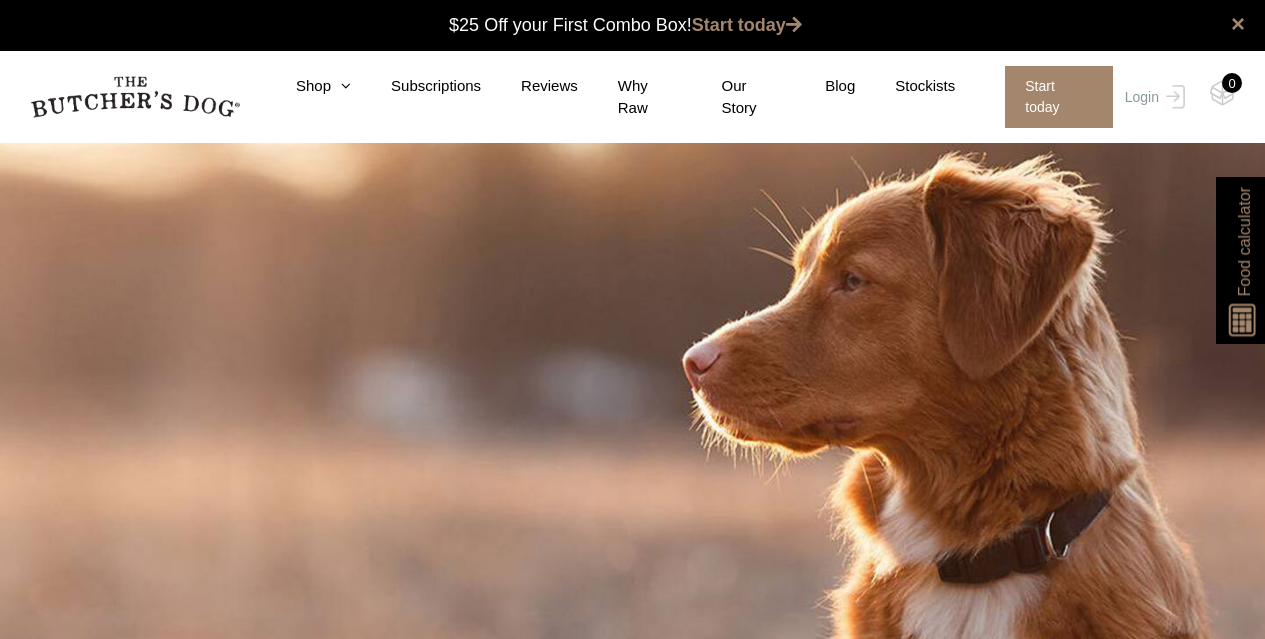scroll, scrollTop: 0, scrollLeft: 0, axis: both 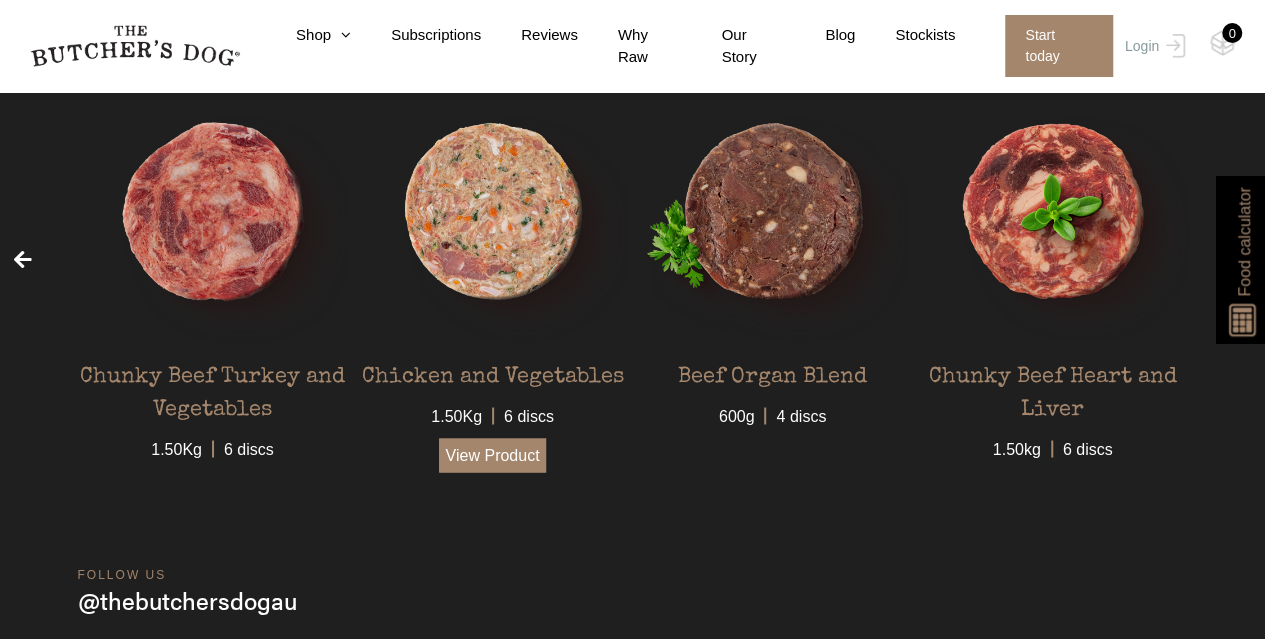 click on "View Product" at bounding box center [493, 455] 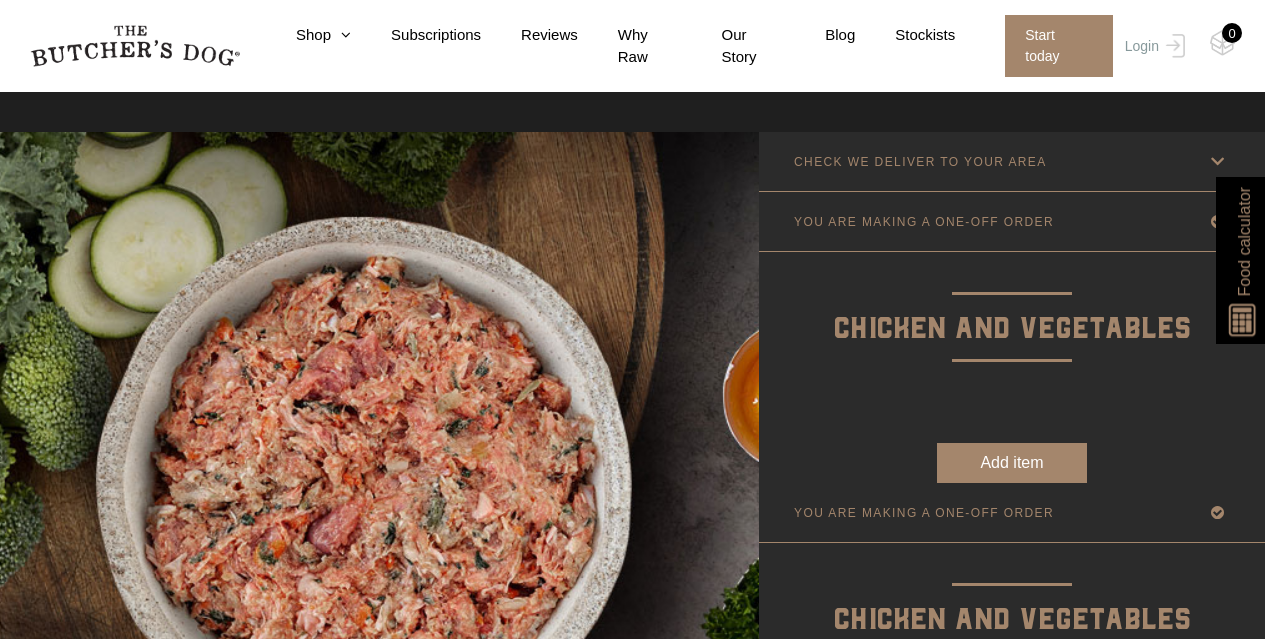 scroll, scrollTop: 536, scrollLeft: 0, axis: vertical 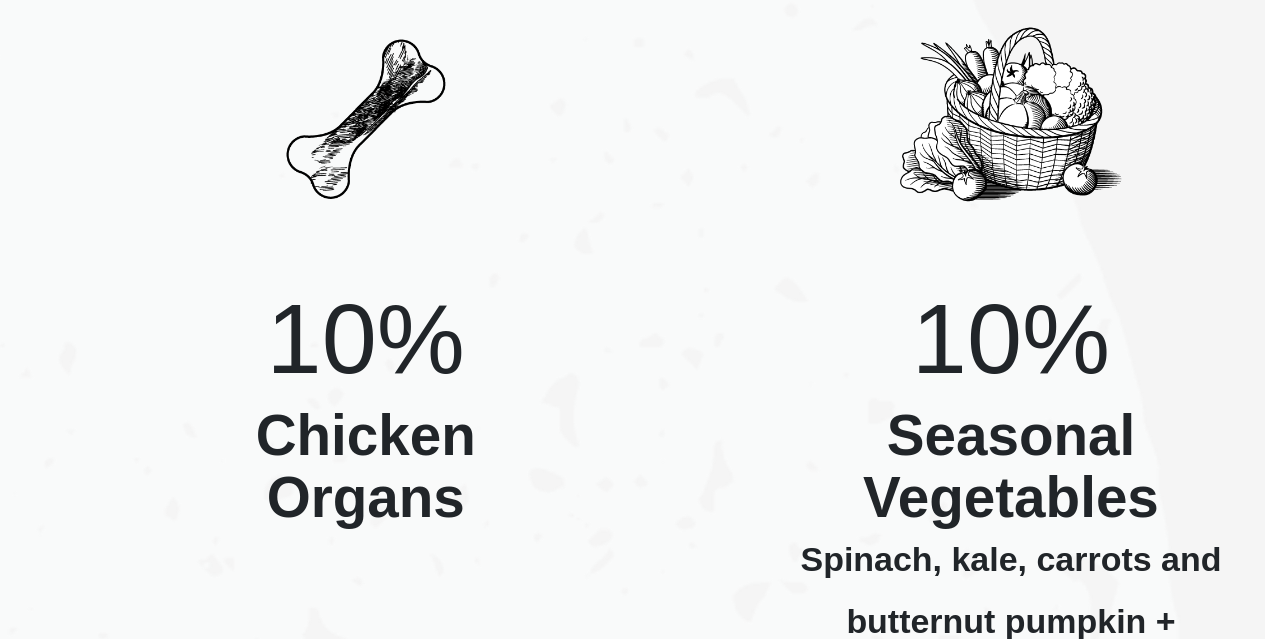 click on "Chicken Organs" at bounding box center (405, 398) 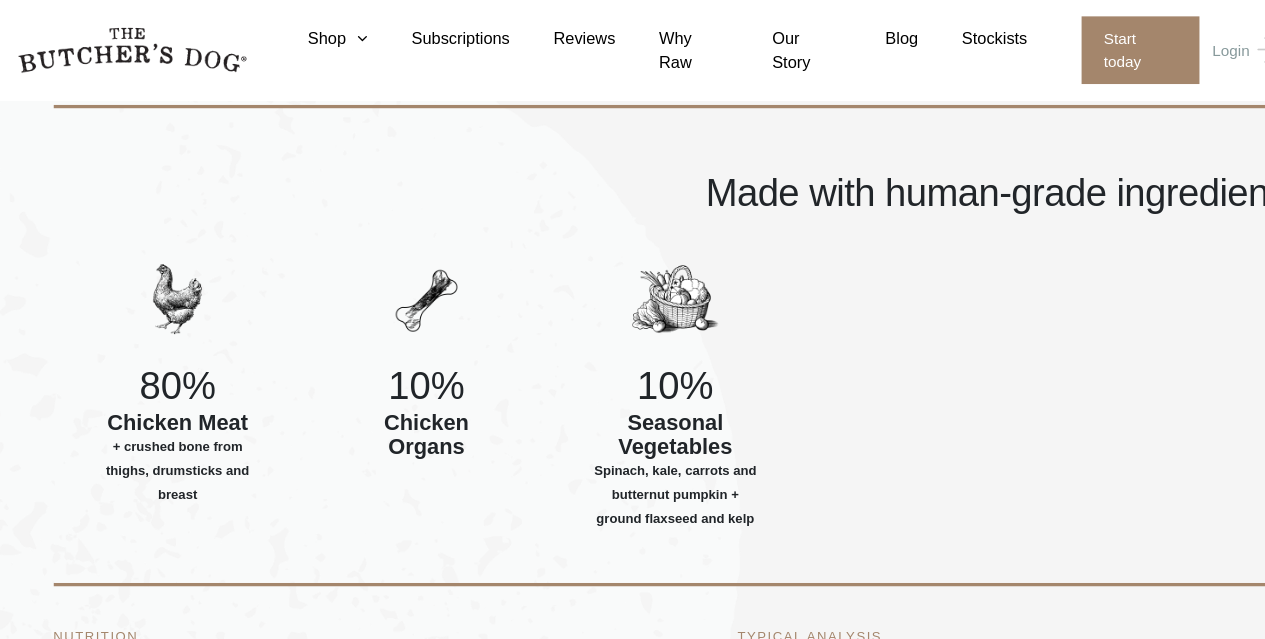 click on "Spinach, kale, carrots and butternut pumpkin + ground flaxseed and kelp" at bounding box center [633, 453] 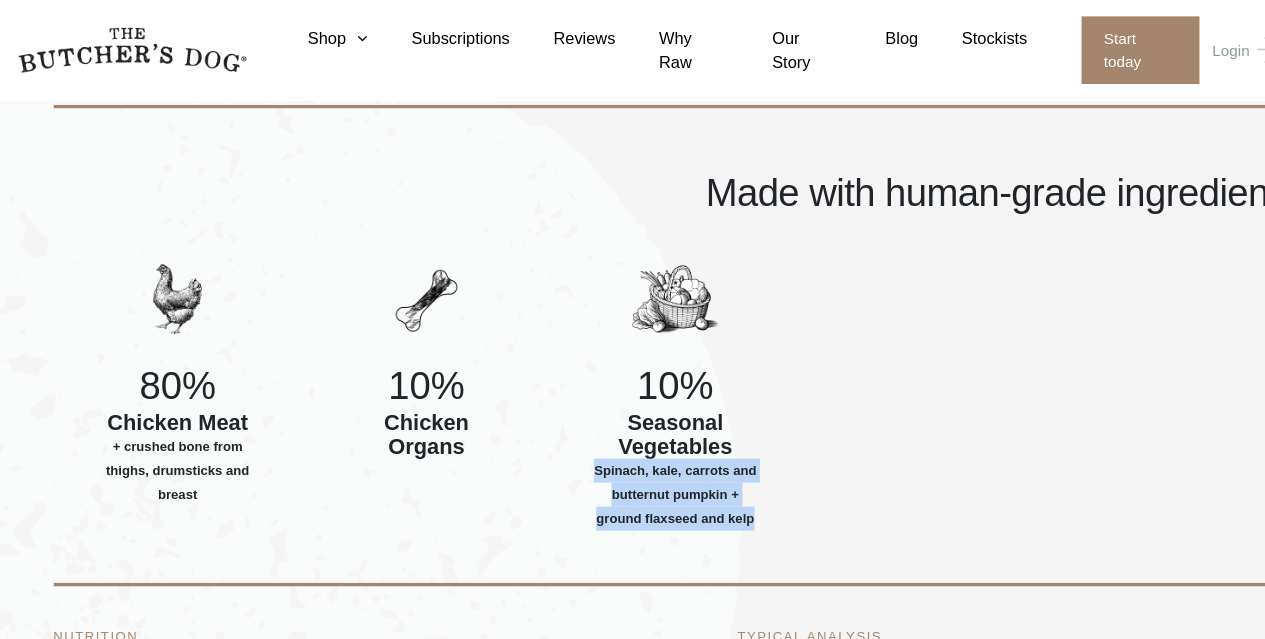 drag, startPoint x: 566, startPoint y: 434, endPoint x: 686, endPoint y: 486, distance: 130.78226 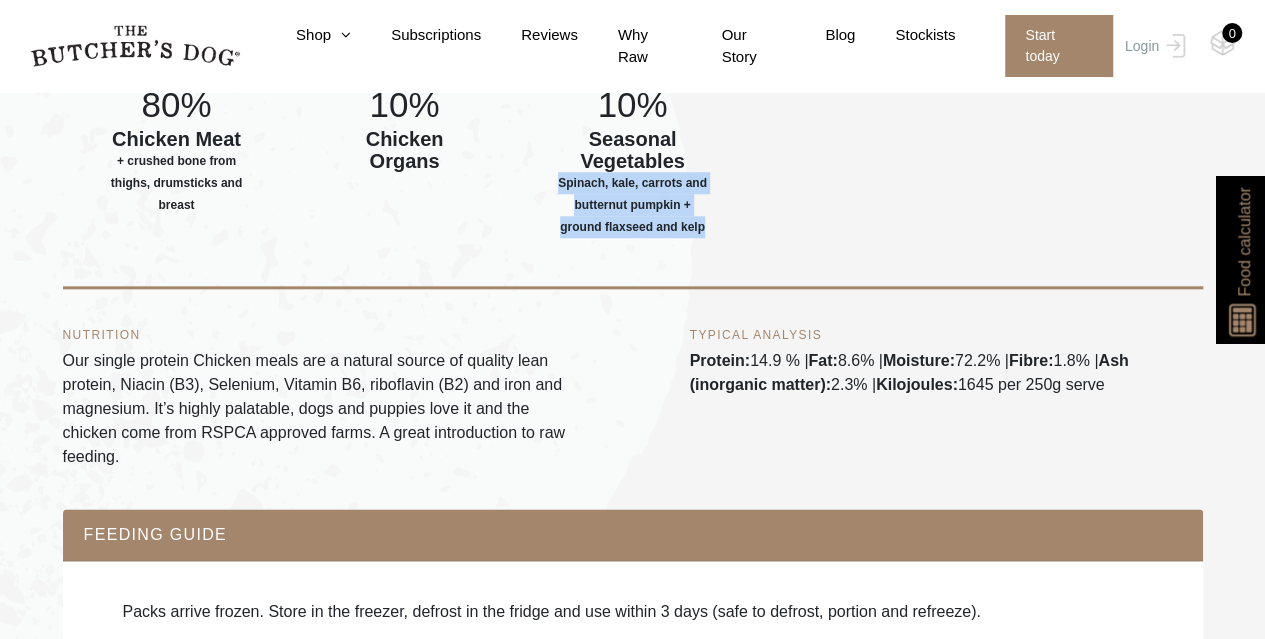 scroll, scrollTop: 960, scrollLeft: 0, axis: vertical 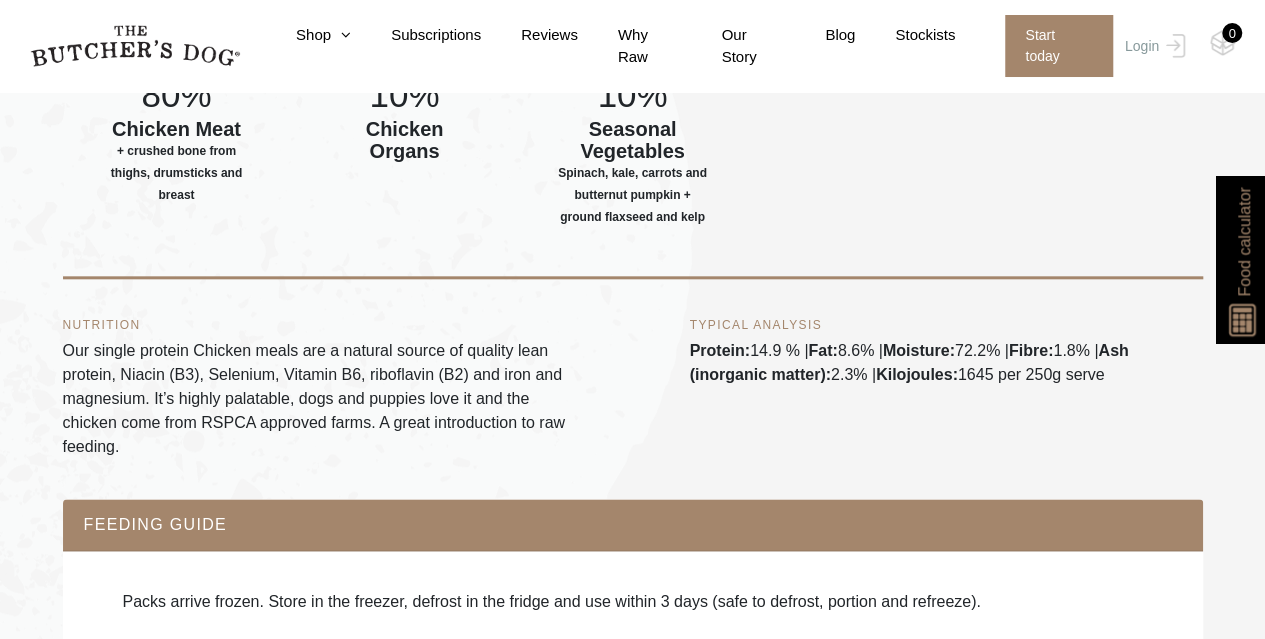 click on "Our single protein Chicken meals are a natural source of quality lean protein, Niacin (B3), Selenium, Vitamin B6, riboflavin (B2) and iron and magnesium. It’s highly palatable, dogs and puppies love it and the chicken come from RSPCA approved farms. A great introduction to raw feeding." at bounding box center (319, 399) 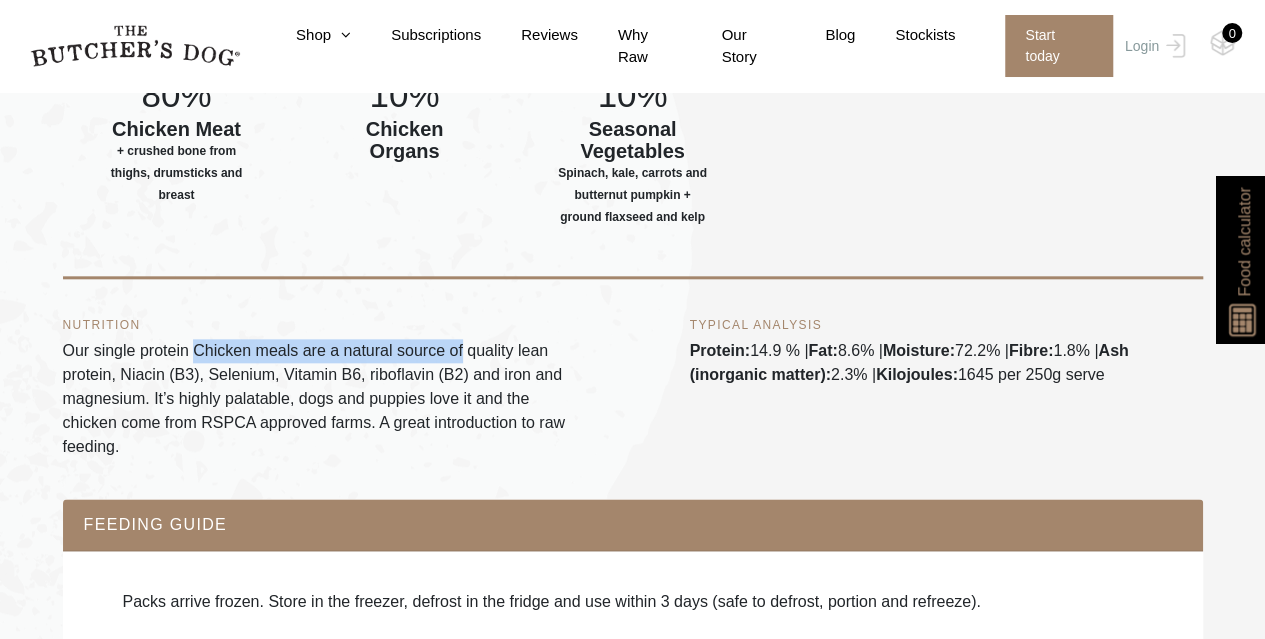 drag, startPoint x: 442, startPoint y: 359, endPoint x: 220, endPoint y: 361, distance: 222.009 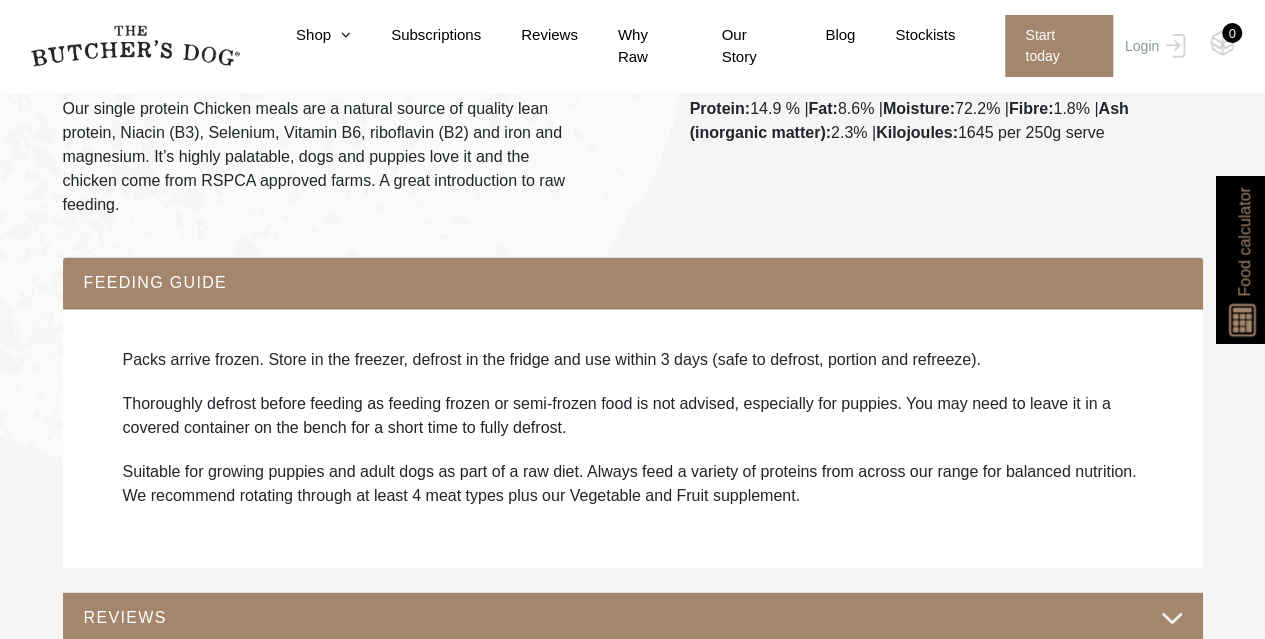 click on "Packs arrive frozen. Store in the freezer, defrost in the fridge and use within 3 days (safe to defrost, portion and refreeze)." at bounding box center (633, 360) 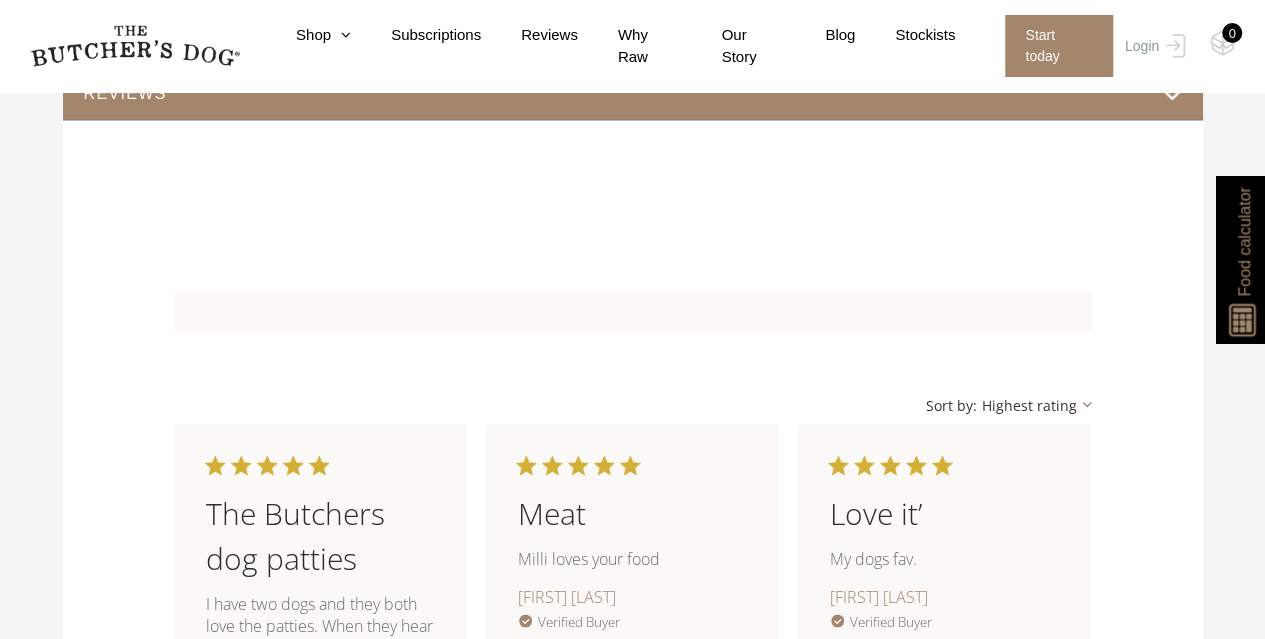 scroll, scrollTop: 1736, scrollLeft: 0, axis: vertical 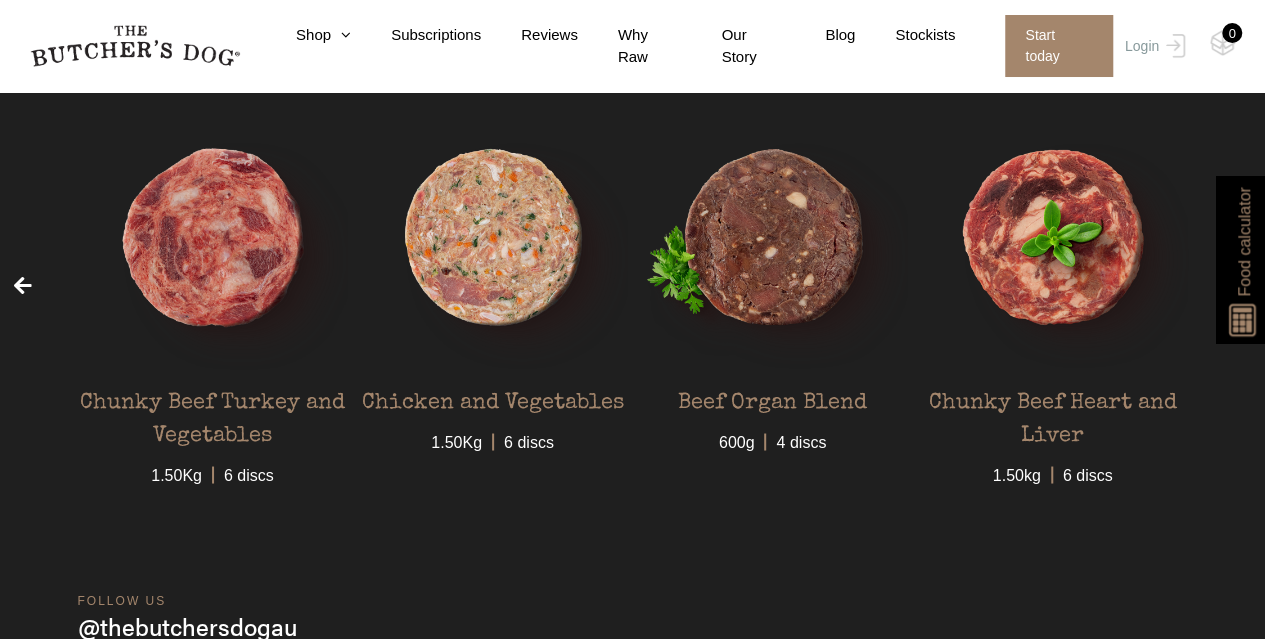 click on "Food calculator" at bounding box center (1244, 241) 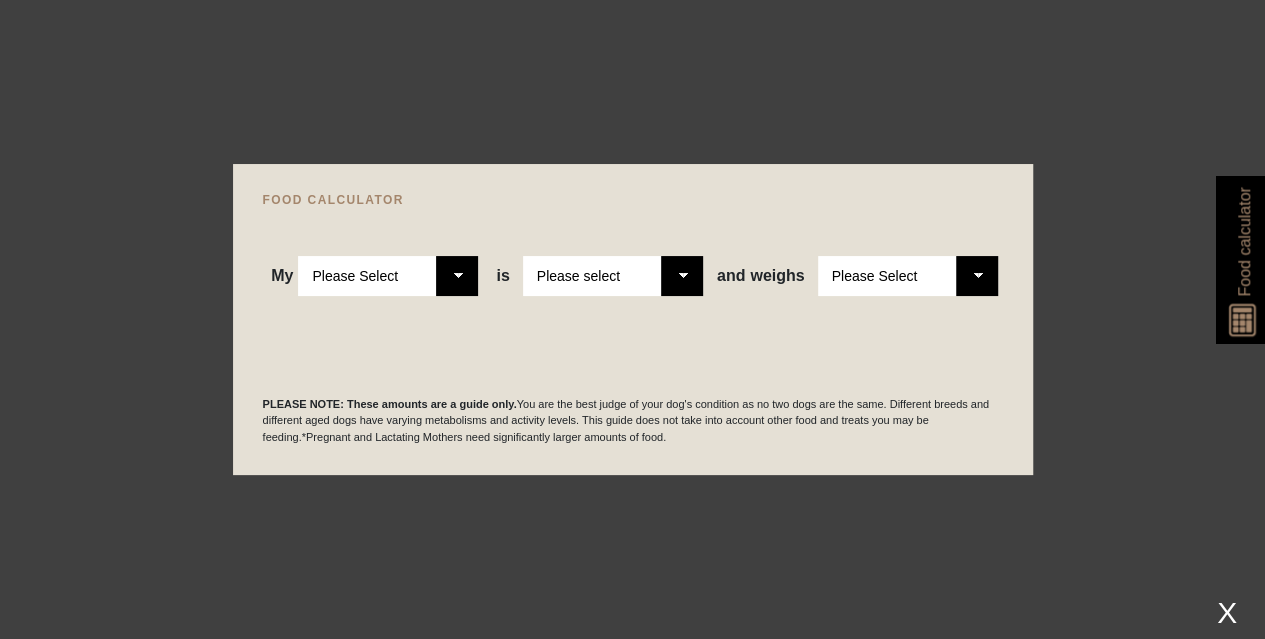 scroll, scrollTop: 0, scrollLeft: 0, axis: both 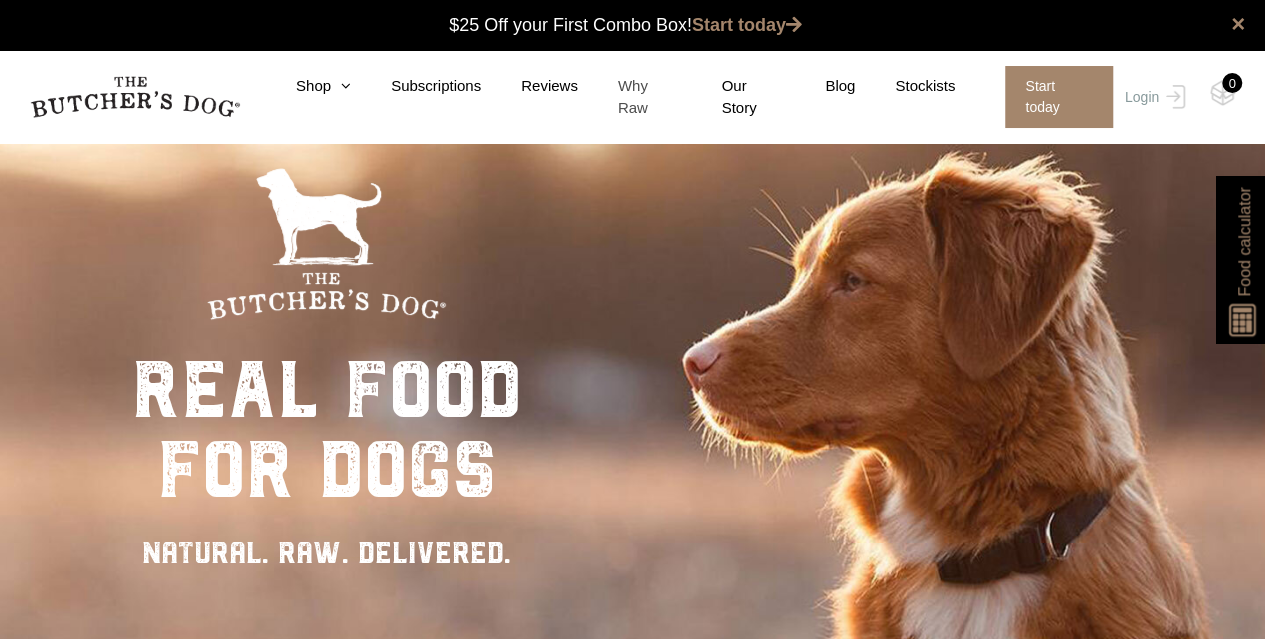 click on "Why Raw" at bounding box center (630, 97) 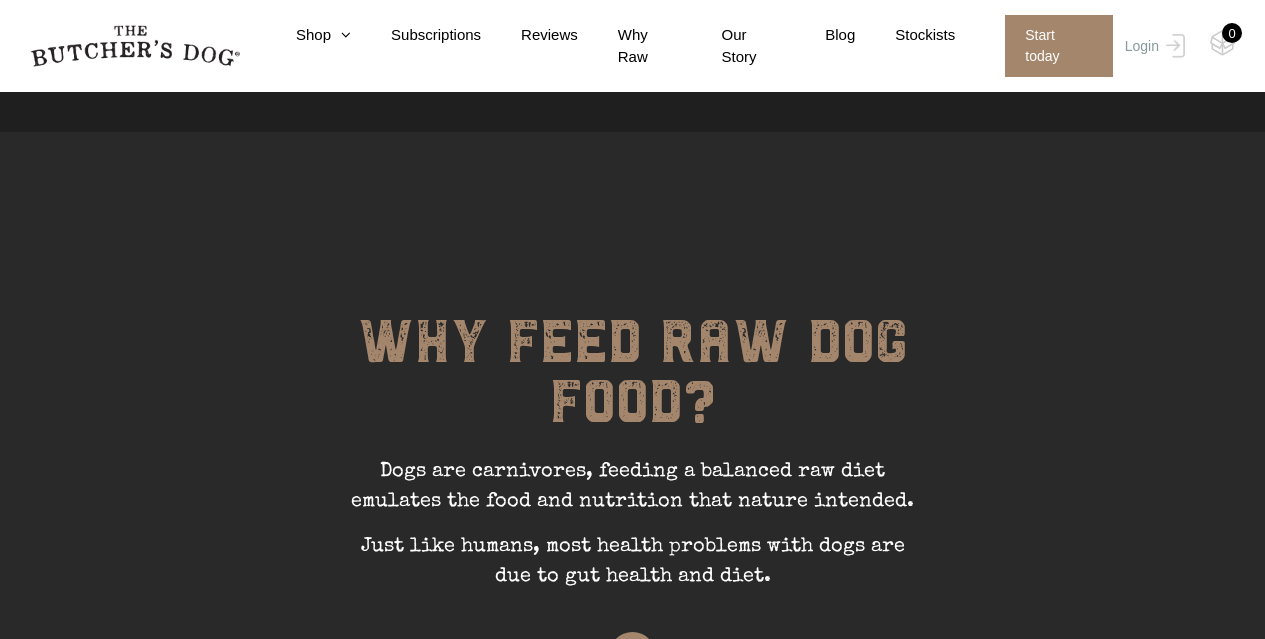 scroll, scrollTop: 494, scrollLeft: 0, axis: vertical 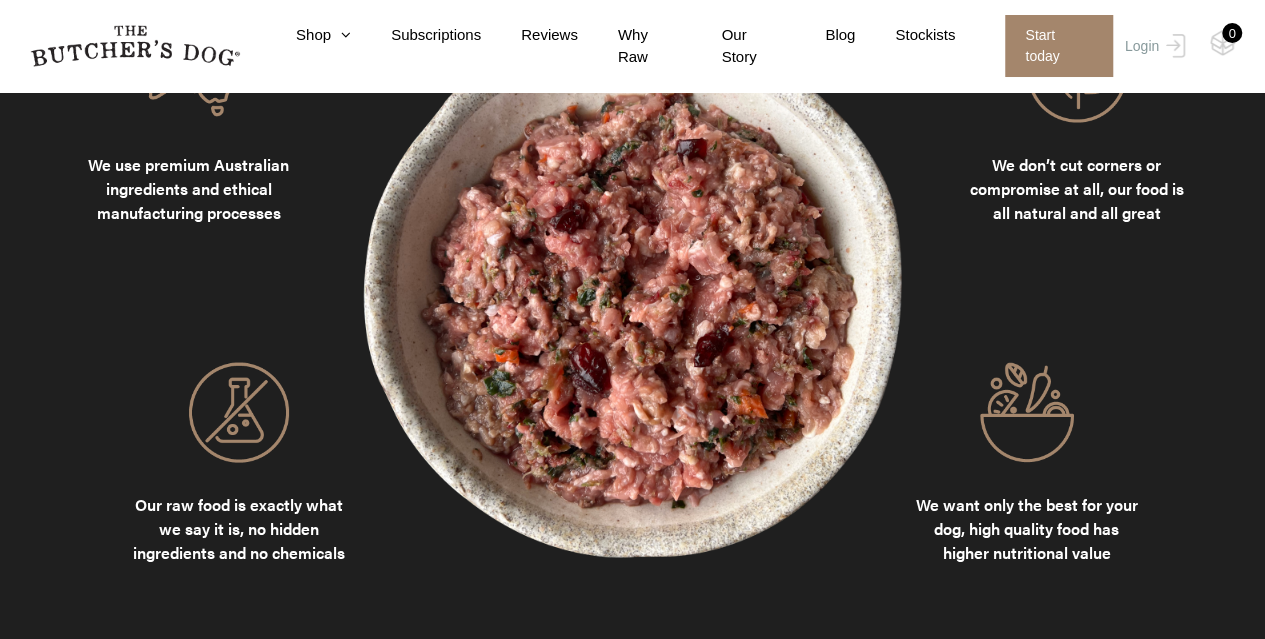 click at bounding box center [239, 412] 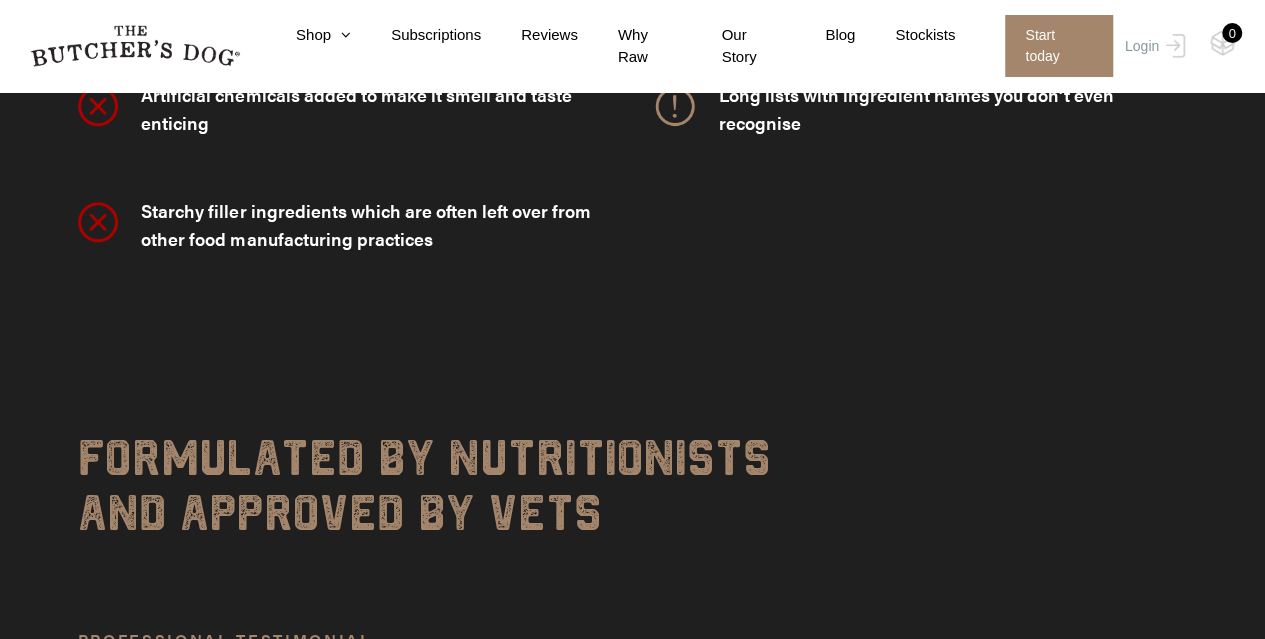 scroll, scrollTop: 5233, scrollLeft: 0, axis: vertical 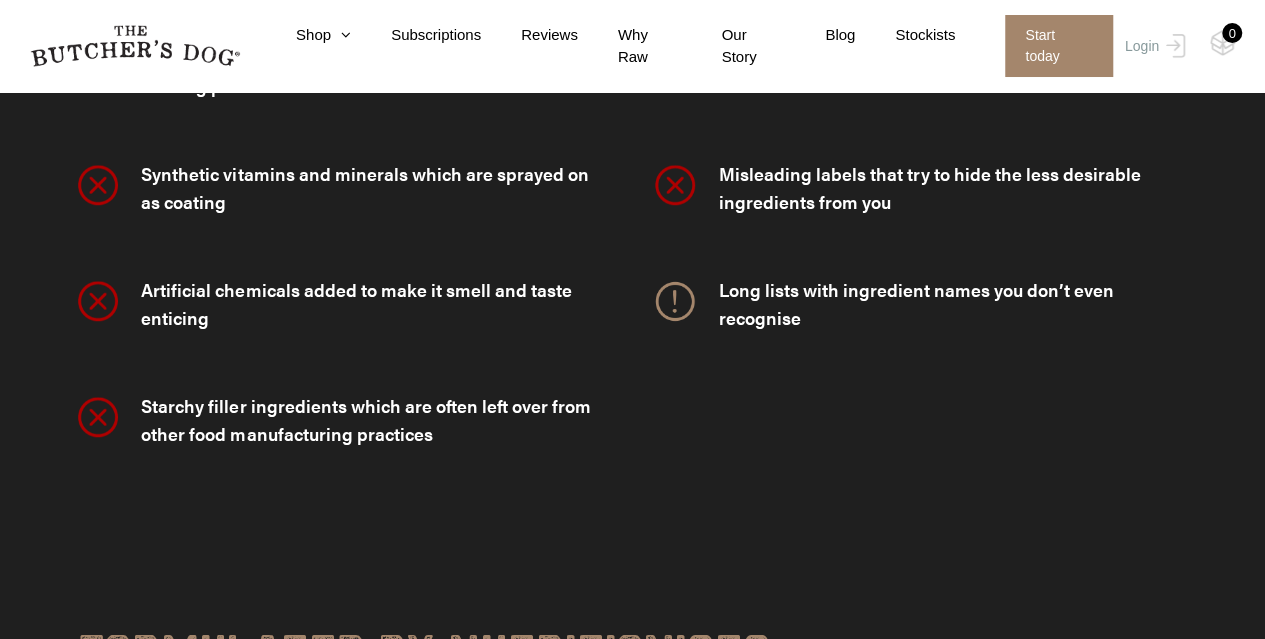 click on "Long lists with ingredient names you don’t even recognise" at bounding box center [953, 304] 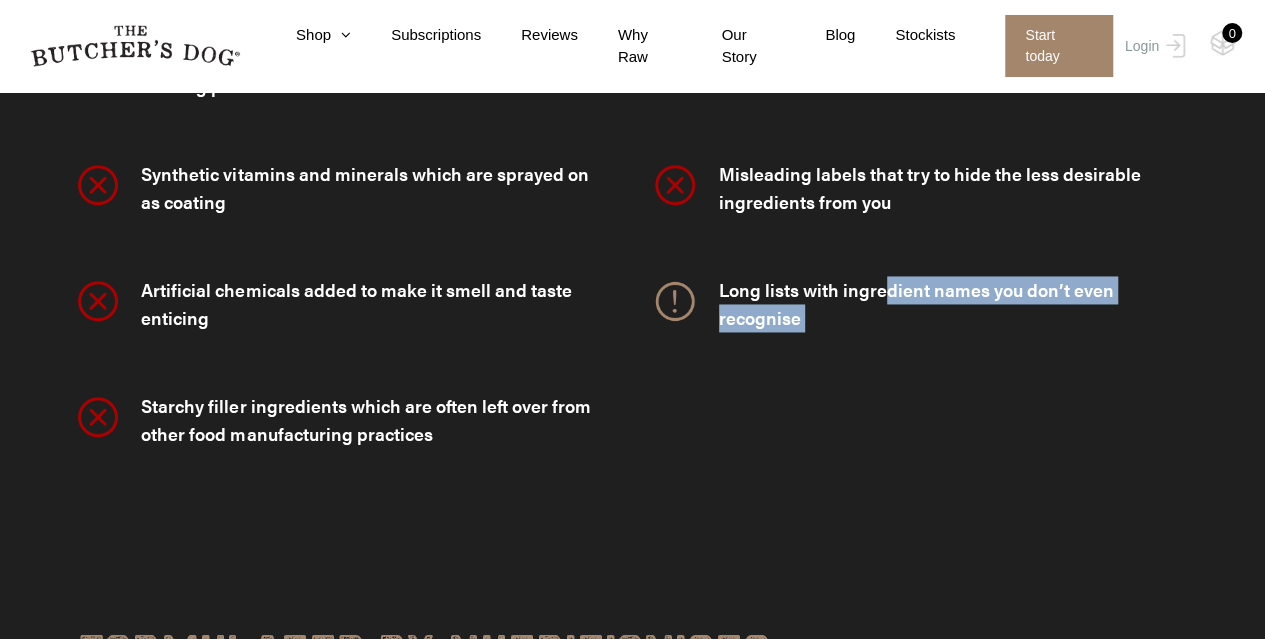 drag, startPoint x: 750, startPoint y: 291, endPoint x: 817, endPoint y: 306, distance: 68.65858 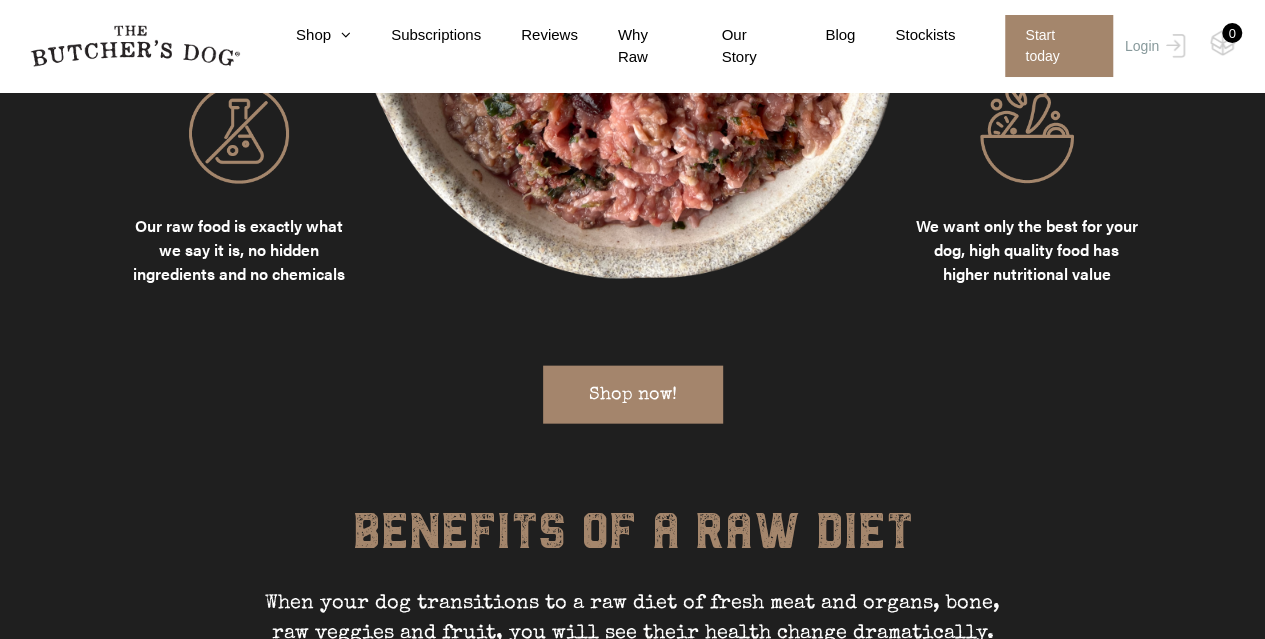 click on "Shop now!" at bounding box center [633, 395] 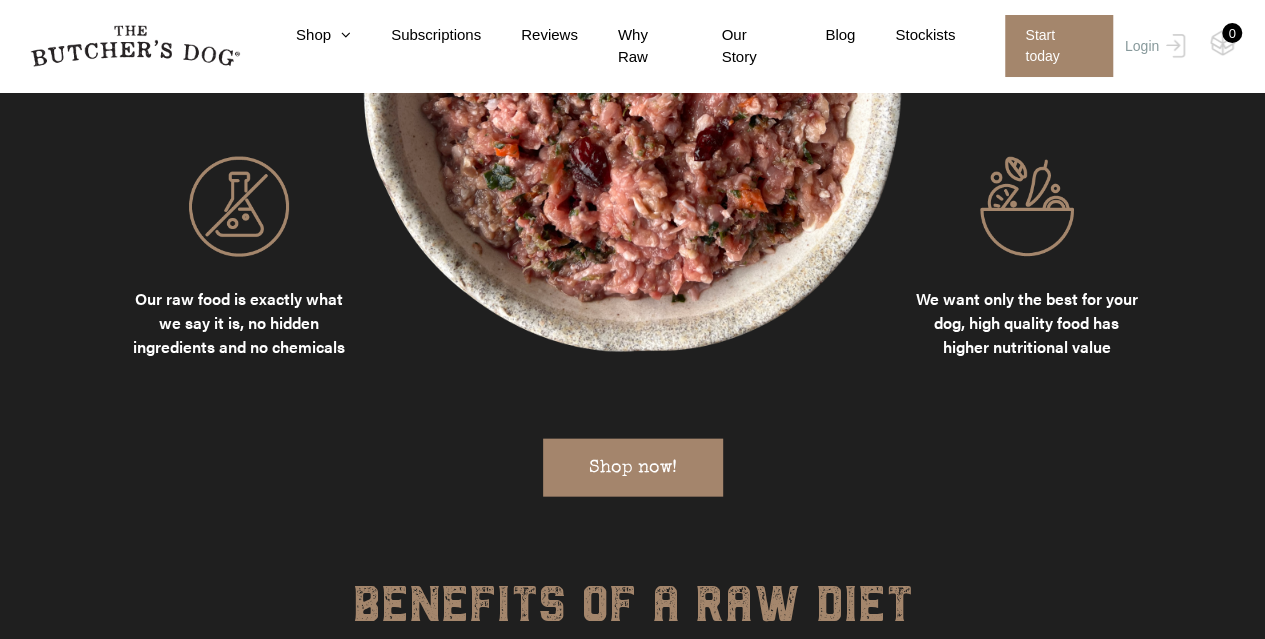 scroll, scrollTop: 2011, scrollLeft: 0, axis: vertical 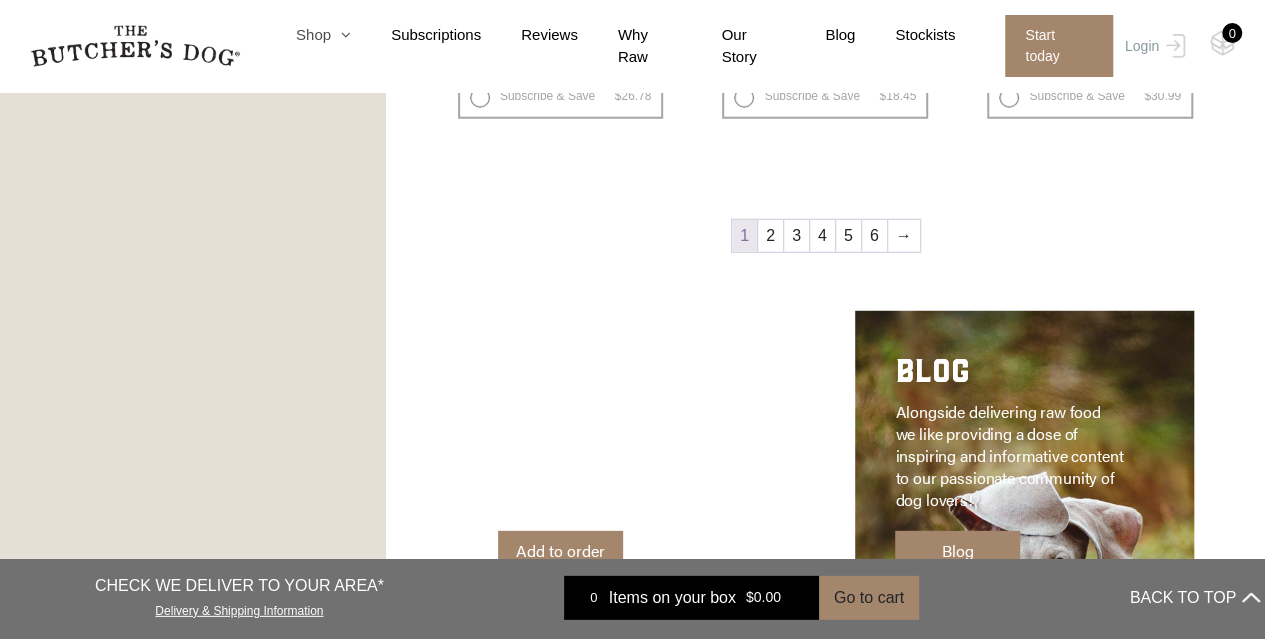 click on "Shop" at bounding box center (303, 35) 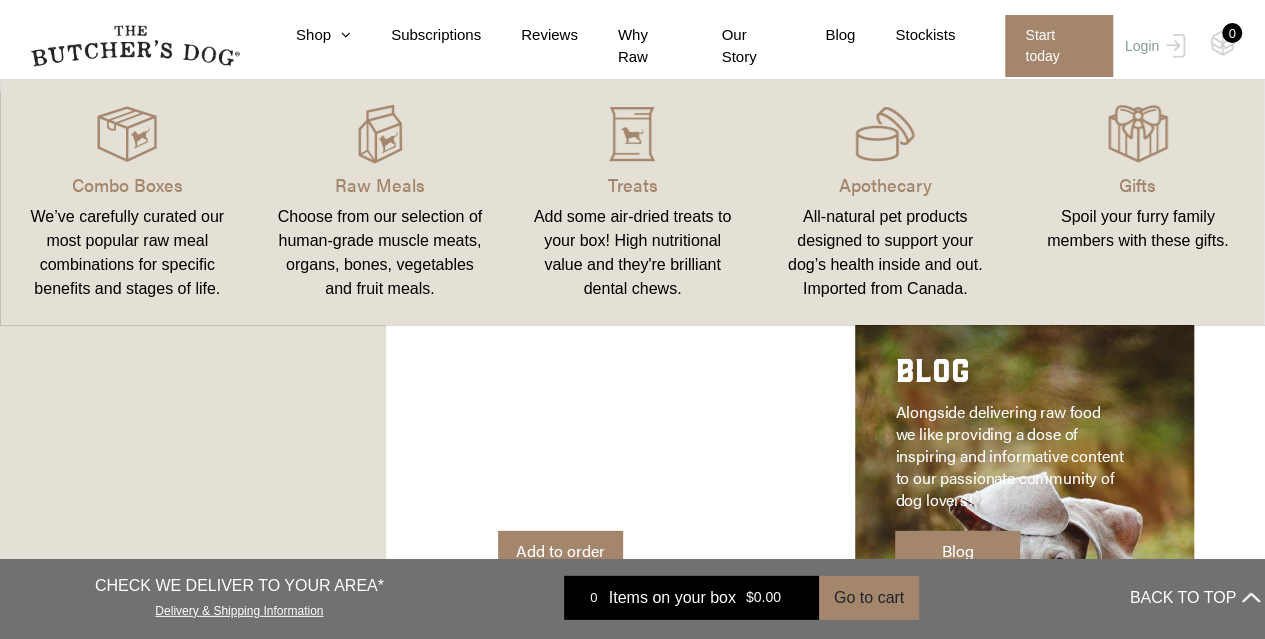 click on "Raw Meals
Choose from our selection of human-grade muscle meats,
organs, bones, vegetables and fruit meals." at bounding box center (380, 202) 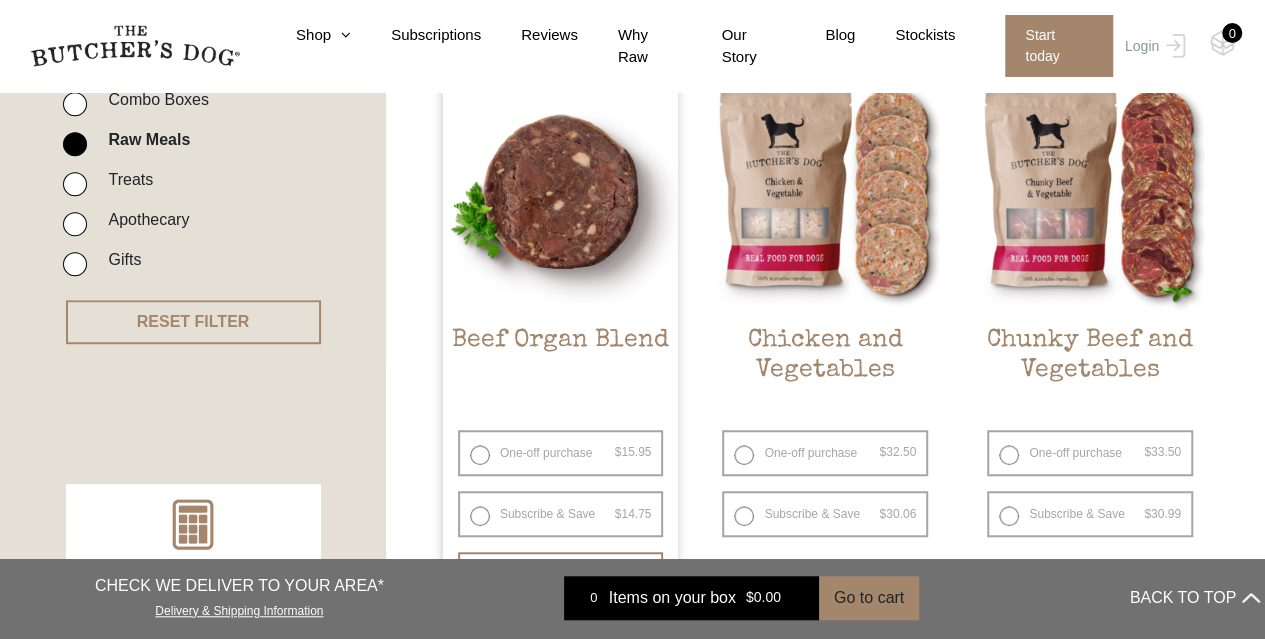 scroll, scrollTop: 528, scrollLeft: 0, axis: vertical 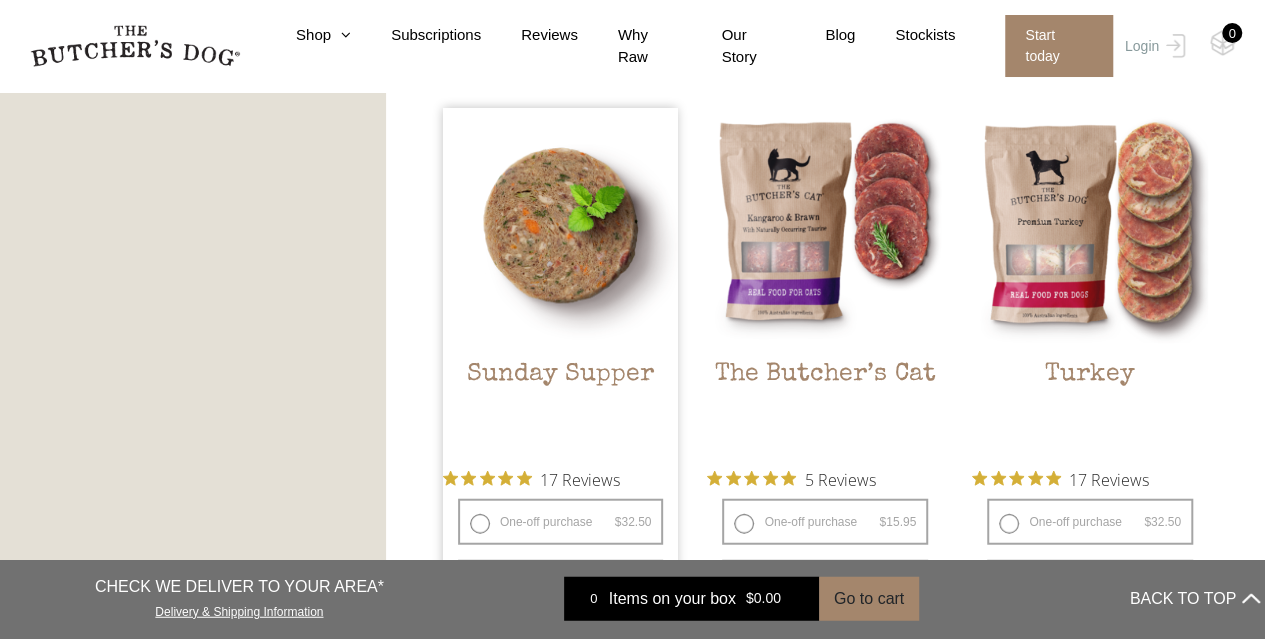 click on "Sunday Supper
$ 32.50   —  or subscribe and save    7.5%" at bounding box center [561, 281] 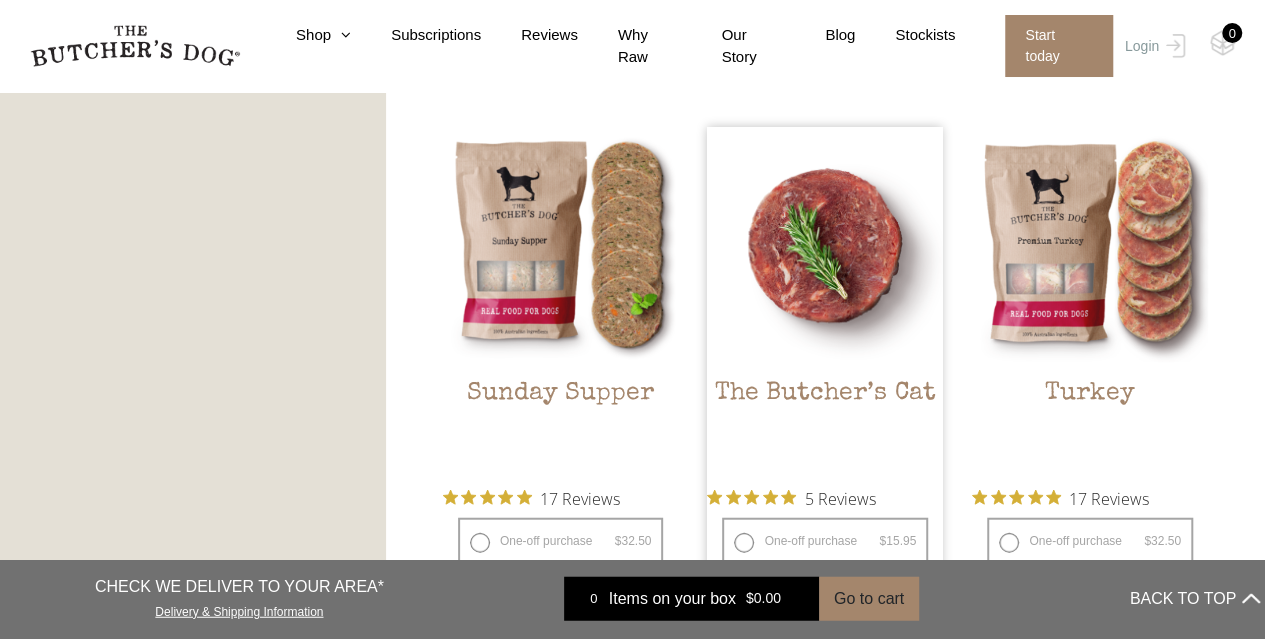 scroll, scrollTop: 2215, scrollLeft: 0, axis: vertical 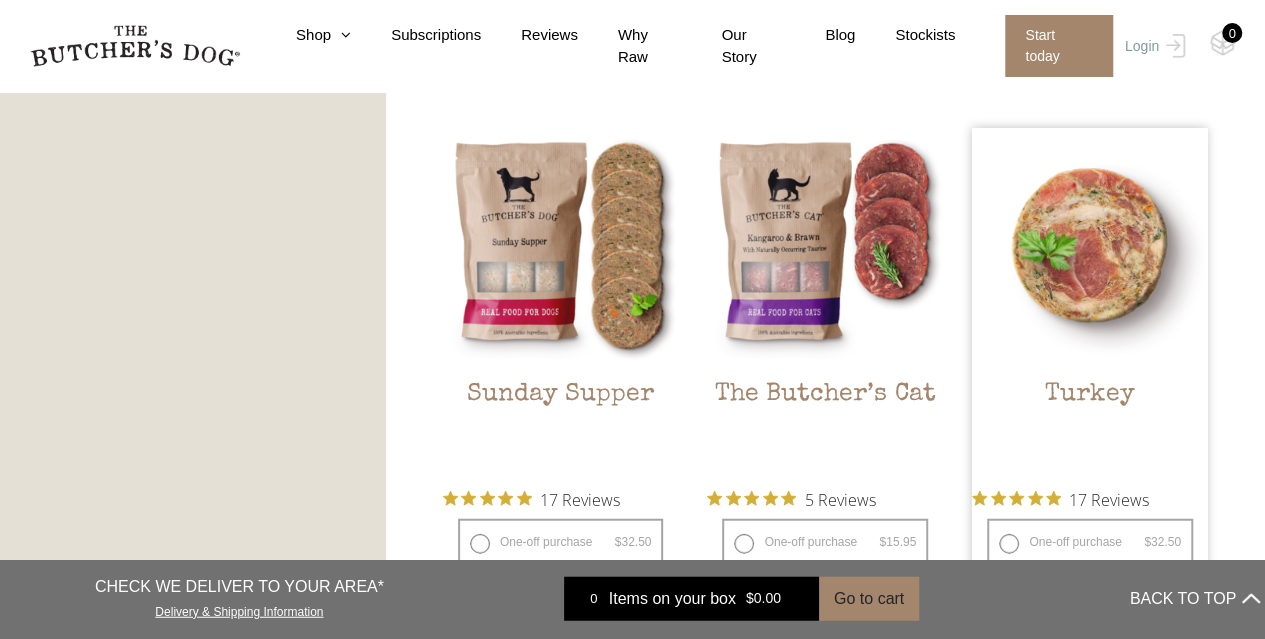 click at bounding box center [1090, 246] 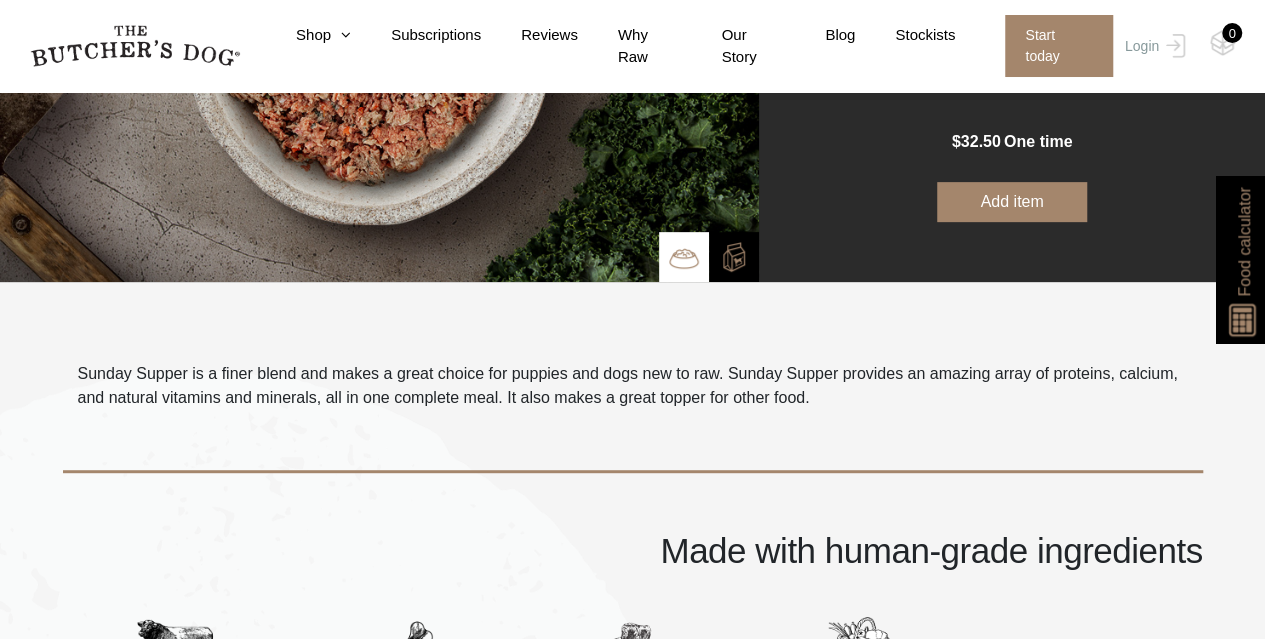 scroll, scrollTop: 228, scrollLeft: 0, axis: vertical 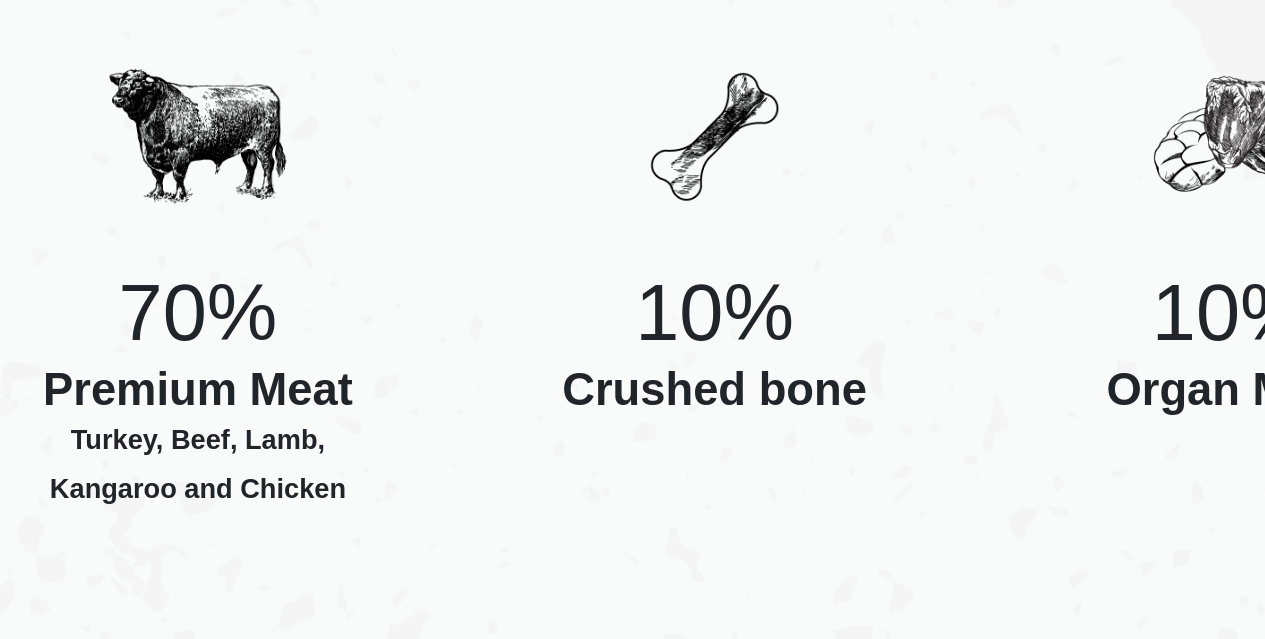 click on "Turkey, Beef, Lamb, Kangaroo and Chicken" at bounding box center (177, 397) 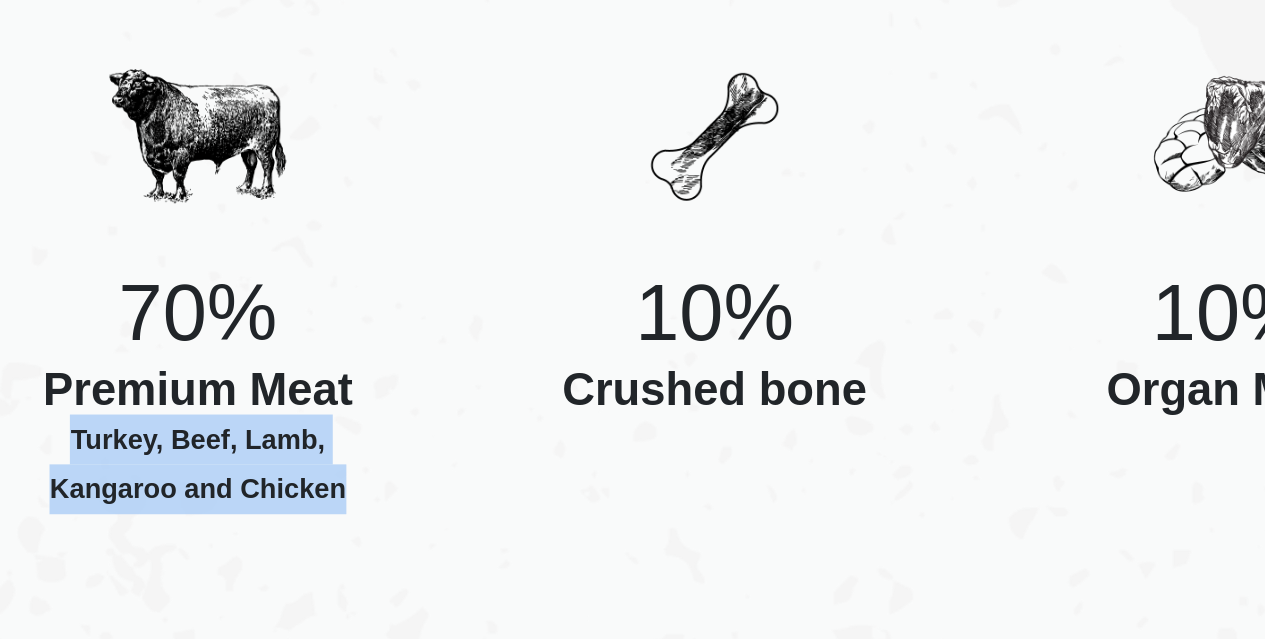 drag, startPoint x: 124, startPoint y: 384, endPoint x: 253, endPoint y: 402, distance: 130.24976 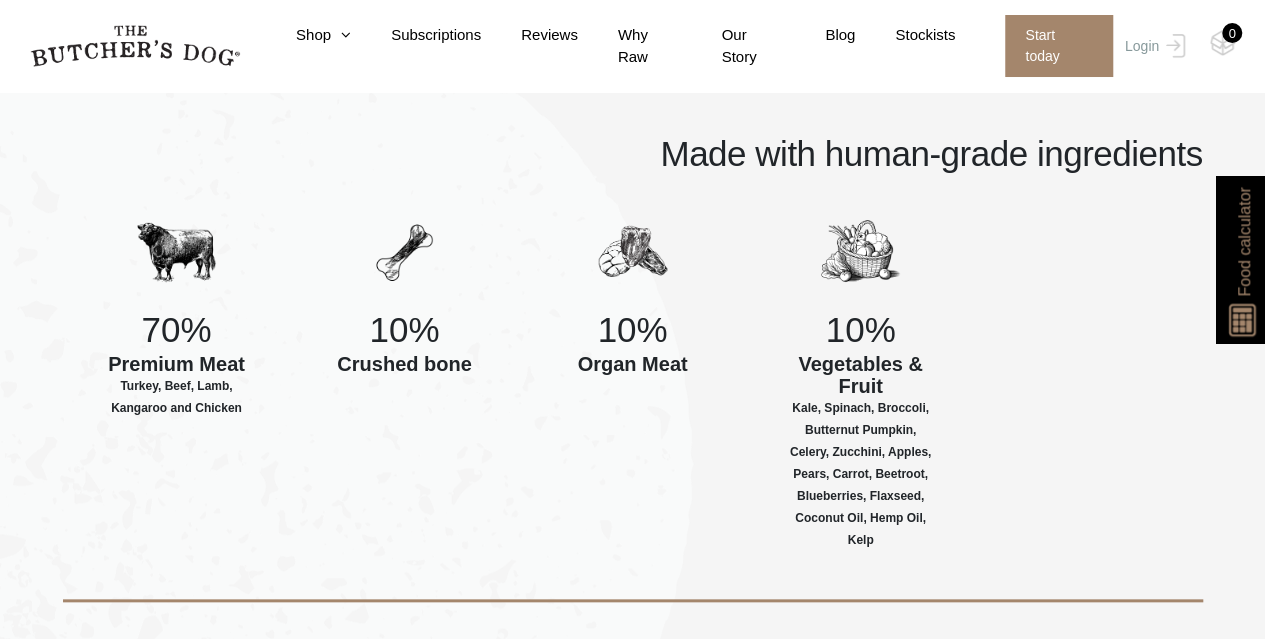 click on "Crushed bone" at bounding box center (405, 364) 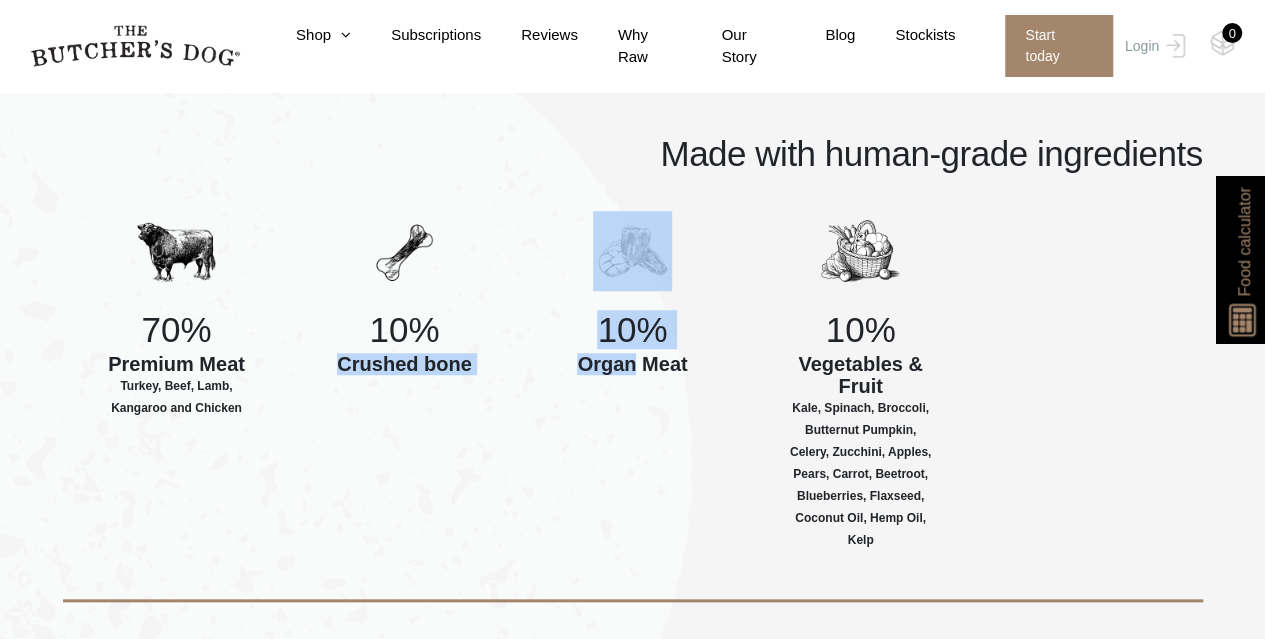 drag, startPoint x: 336, startPoint y: 367, endPoint x: 524, endPoint y: 383, distance: 188.67963 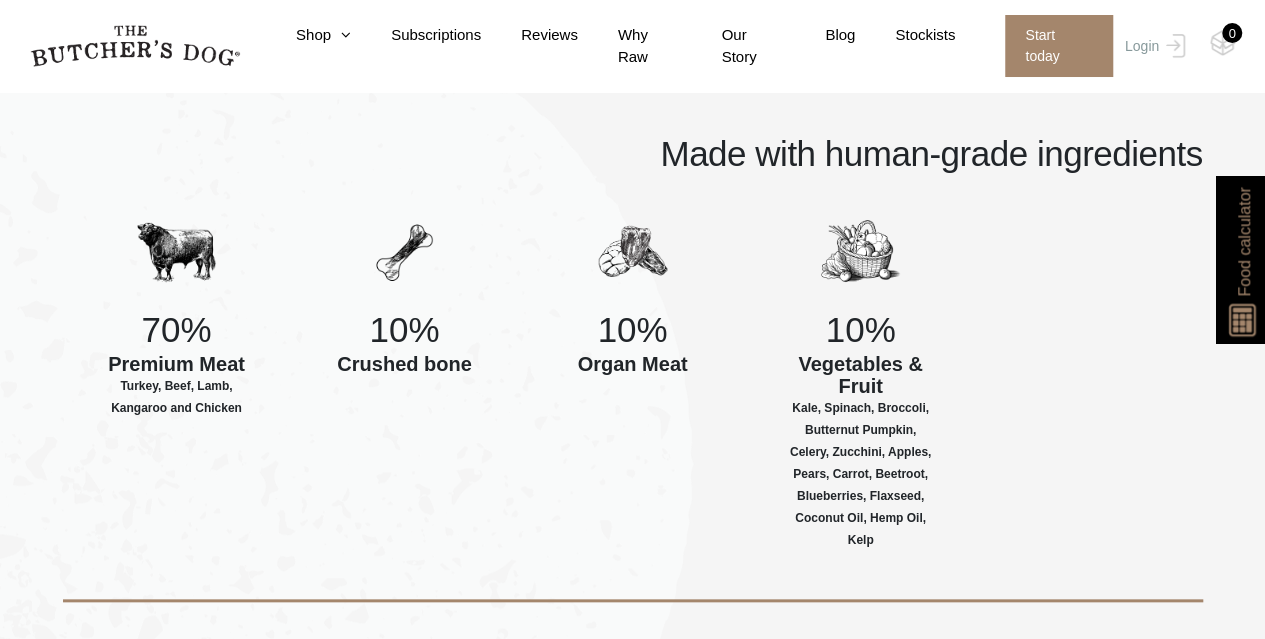 click on "Kale, Spinach, Broccoli, Butternut Pumpkin, Celery, Zucchini, Apples, Pears, Carrot, Beetroot, Blueberries, Flaxseed, Coconut Oil, Hemp Oil, Kelp" at bounding box center (861, 474) 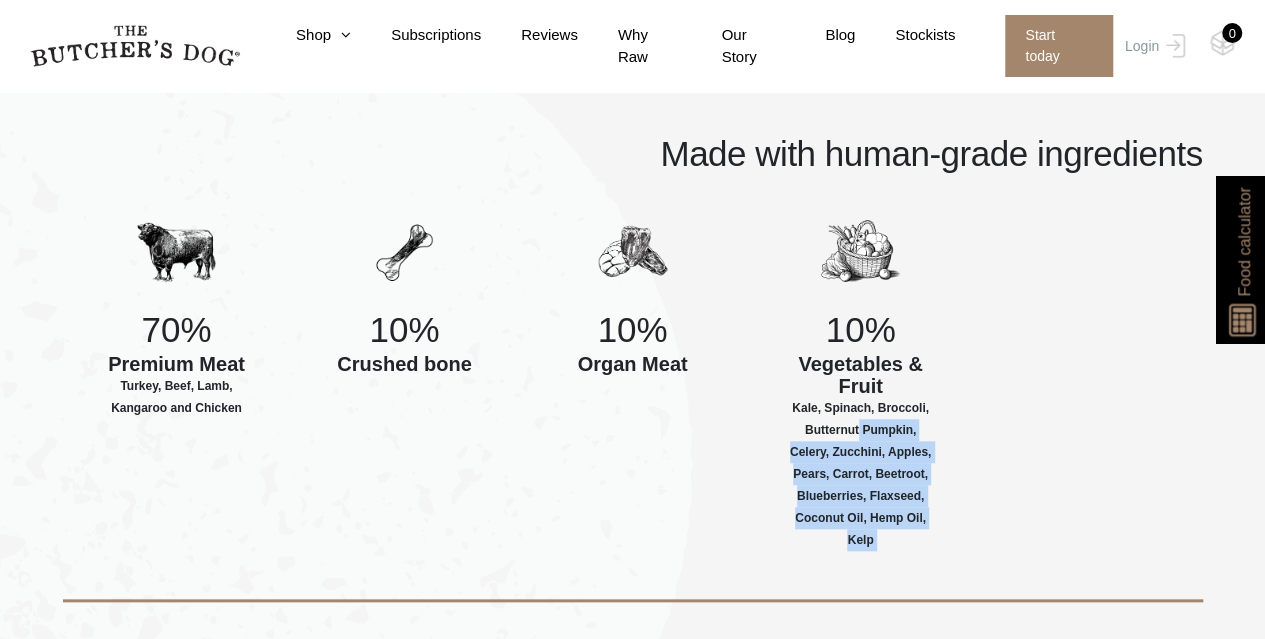 drag, startPoint x: 840, startPoint y: 425, endPoint x: 902, endPoint y: 528, distance: 120.22063 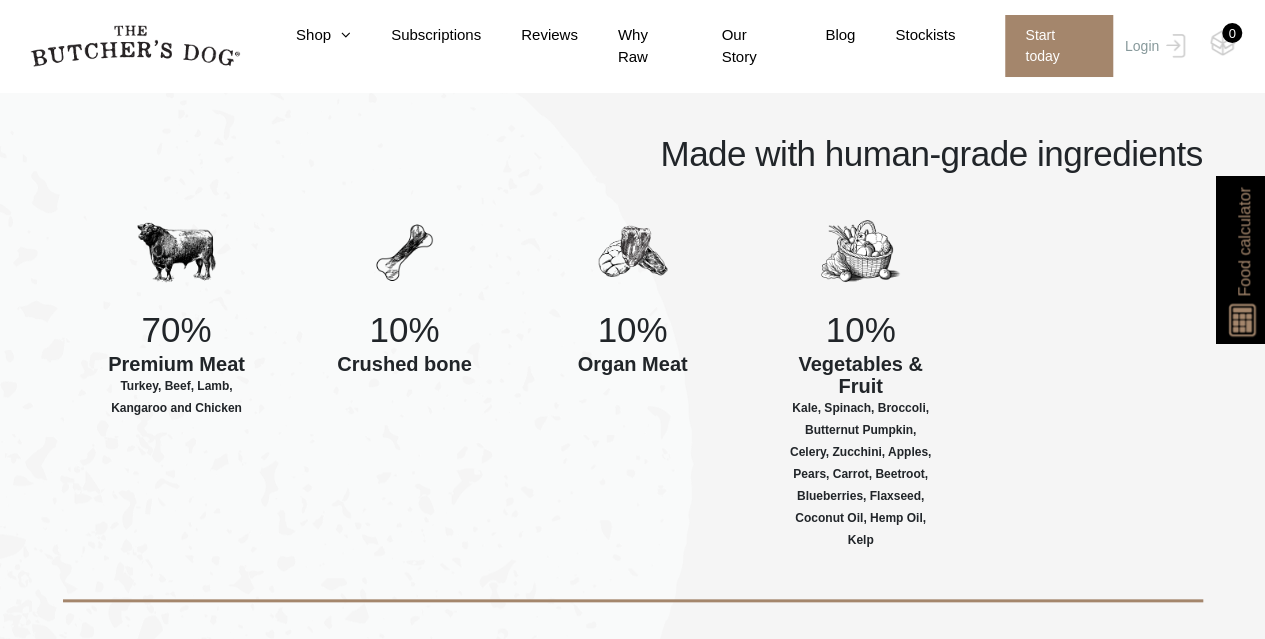 click on "Kale, Spinach, Broccoli, Butternut Pumpkin, Celery, Zucchini, Apples, Pears, Carrot, Beetroot, Blueberries, Flaxseed, Coconut Oil, Hemp Oil, Kelp" at bounding box center (861, 474) 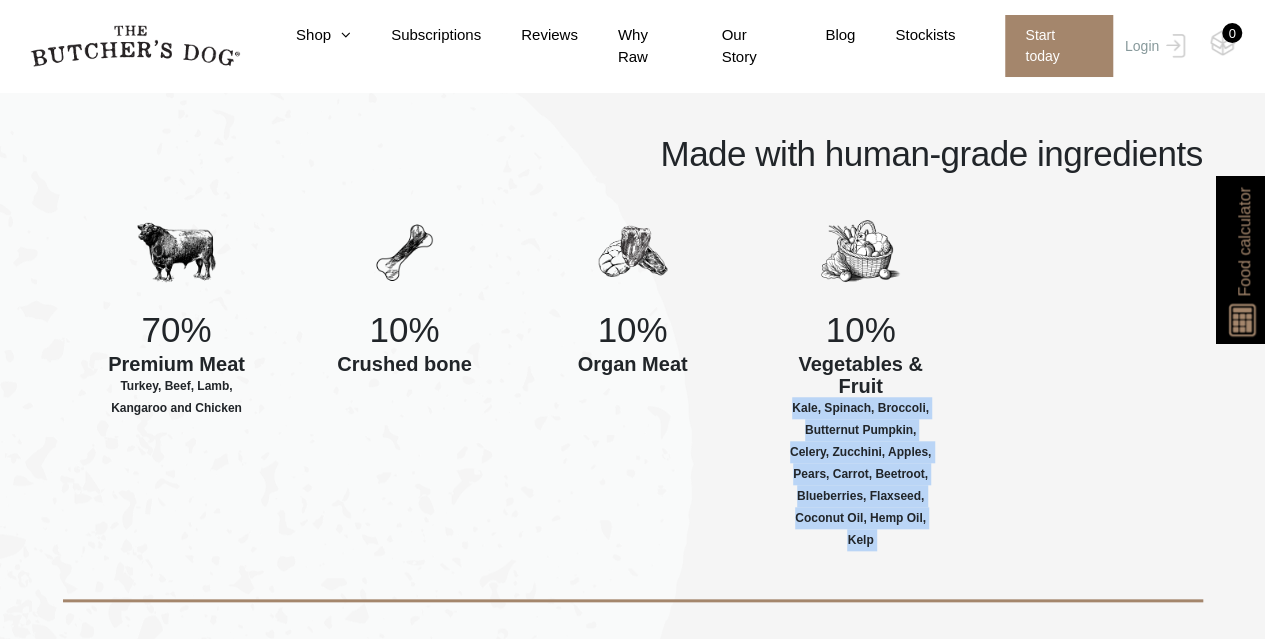 drag, startPoint x: 902, startPoint y: 528, endPoint x: 812, endPoint y: 439, distance: 126.57409 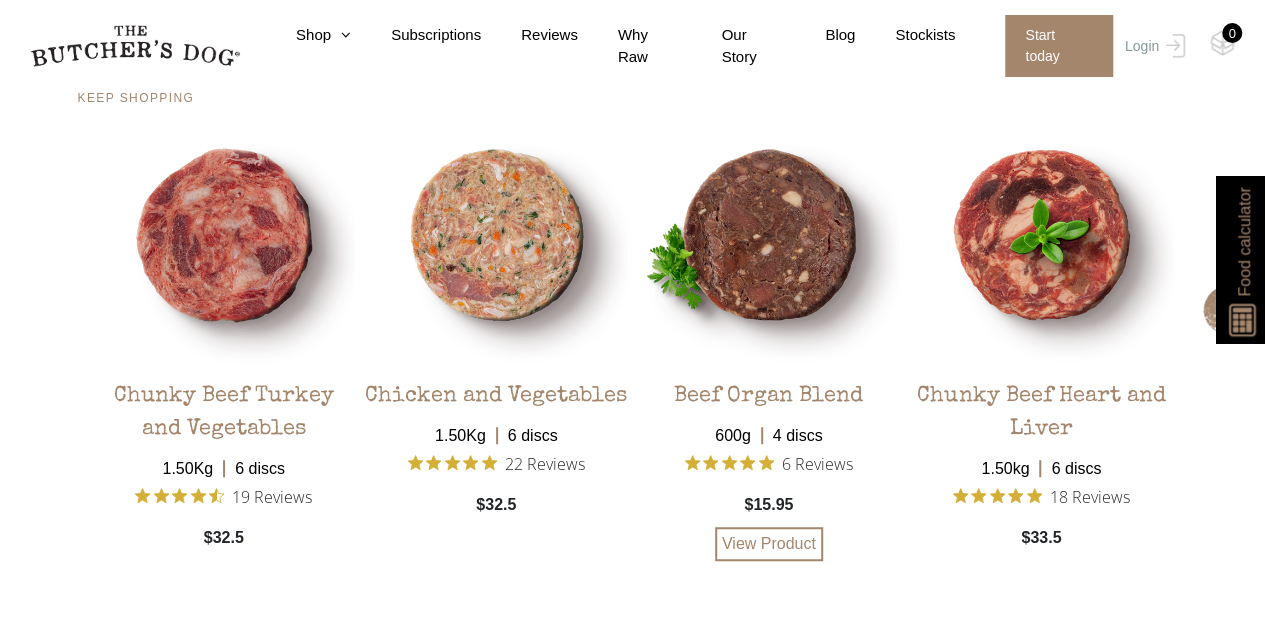 scroll, scrollTop: 4599, scrollLeft: 0, axis: vertical 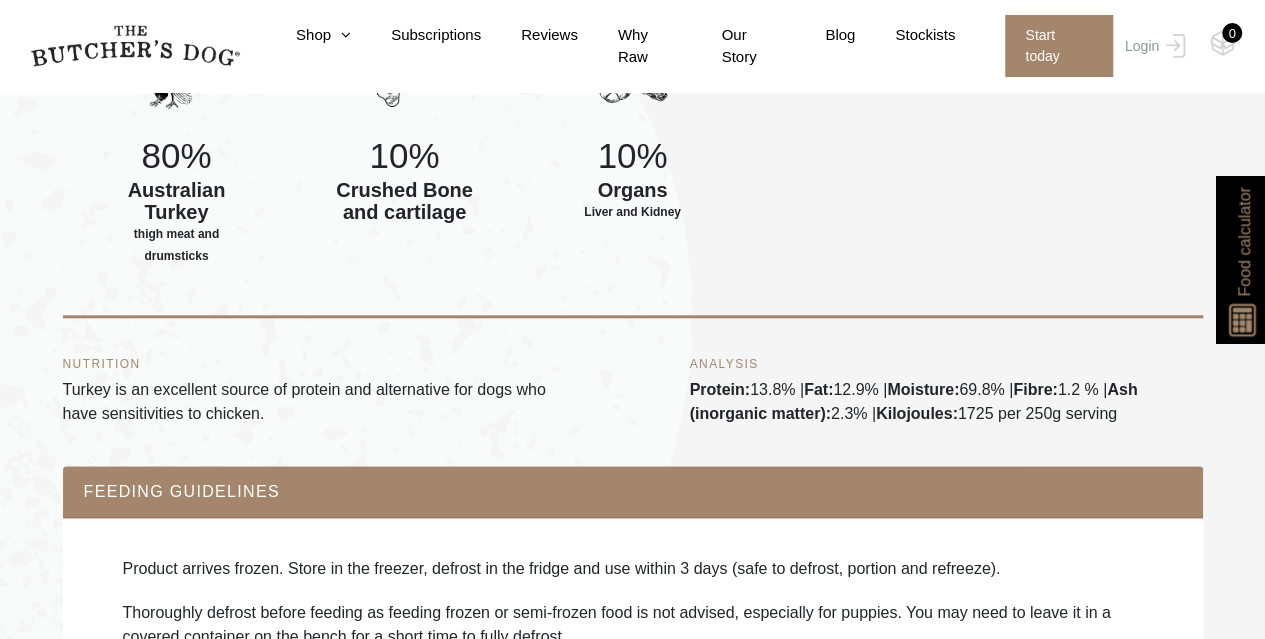 click on "thigh meat and drumsticks" at bounding box center (177, 245) 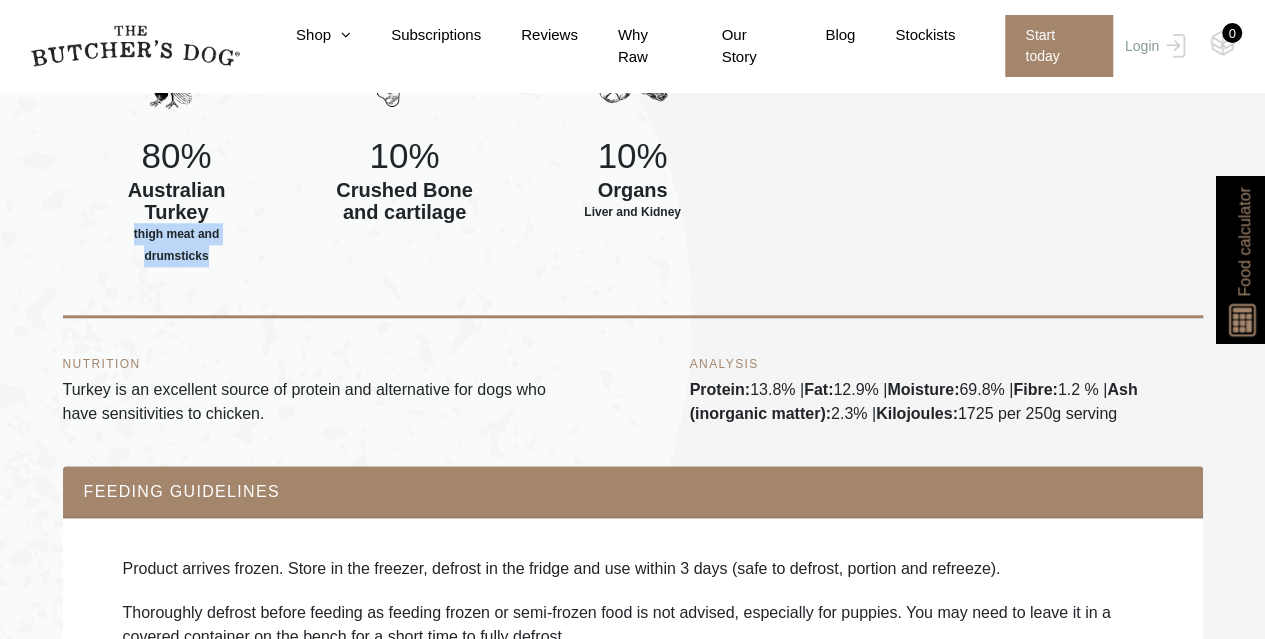 drag, startPoint x: 124, startPoint y: 228, endPoint x: 257, endPoint y: 257, distance: 136.12494 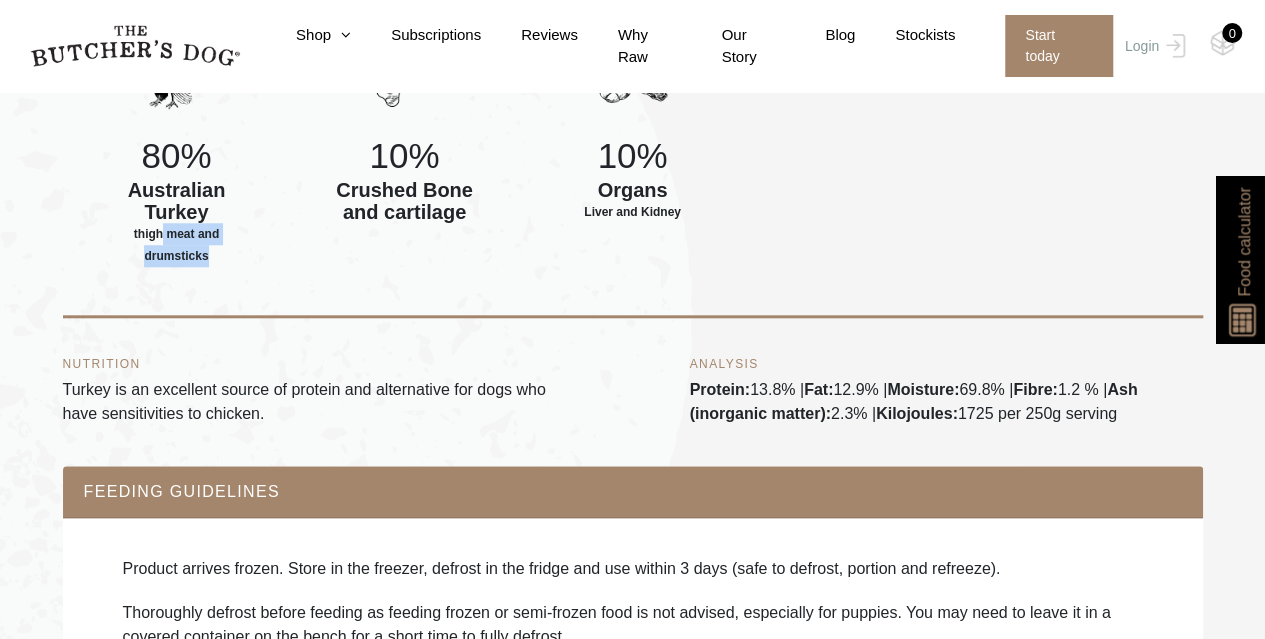 drag, startPoint x: 257, startPoint y: 257, endPoint x: 129, endPoint y: 230, distance: 130.81667 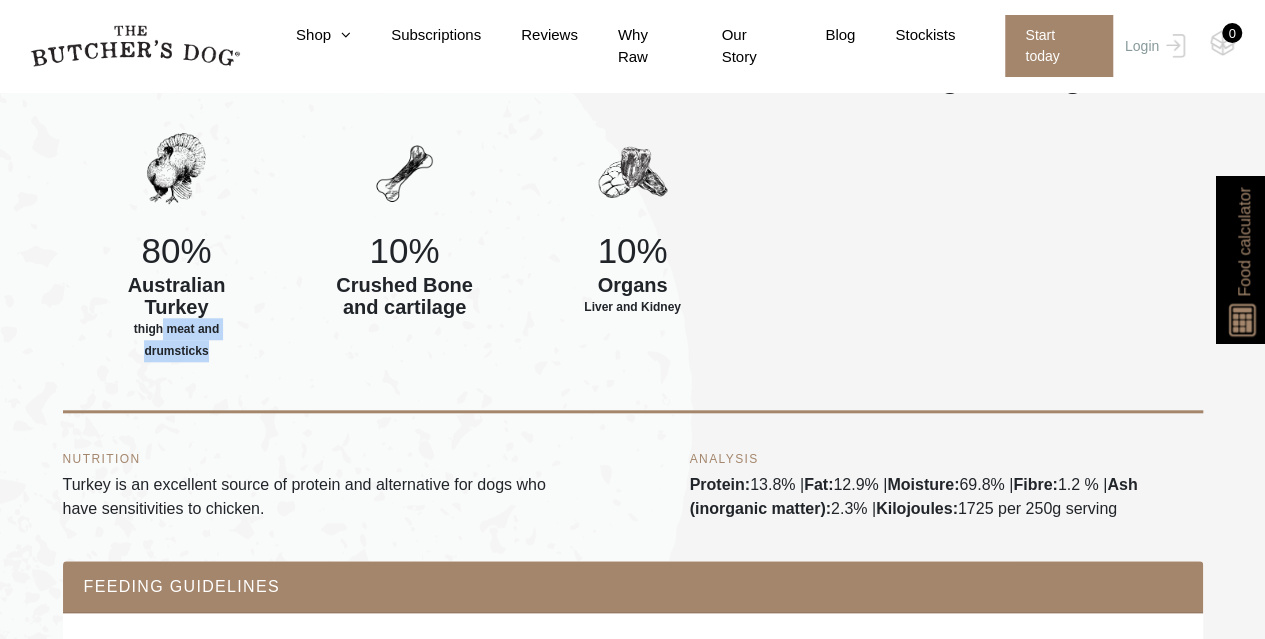 scroll, scrollTop: 779, scrollLeft: 0, axis: vertical 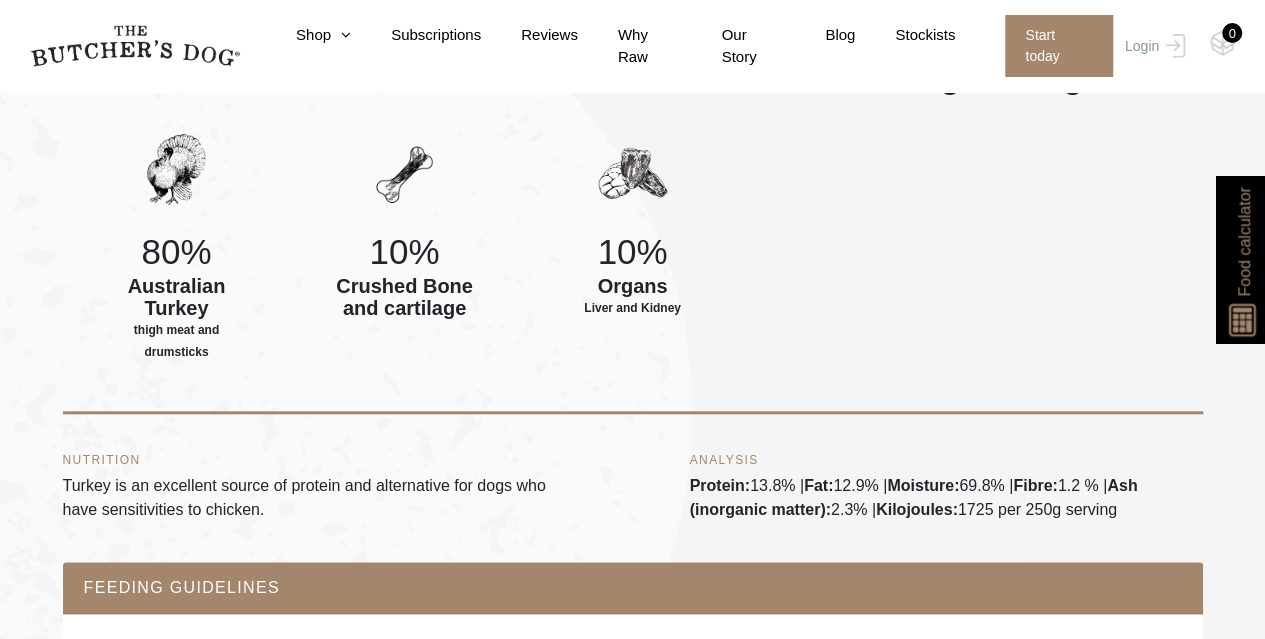 click on "10%
Crushed Bone and cartilage" at bounding box center [405, 252] 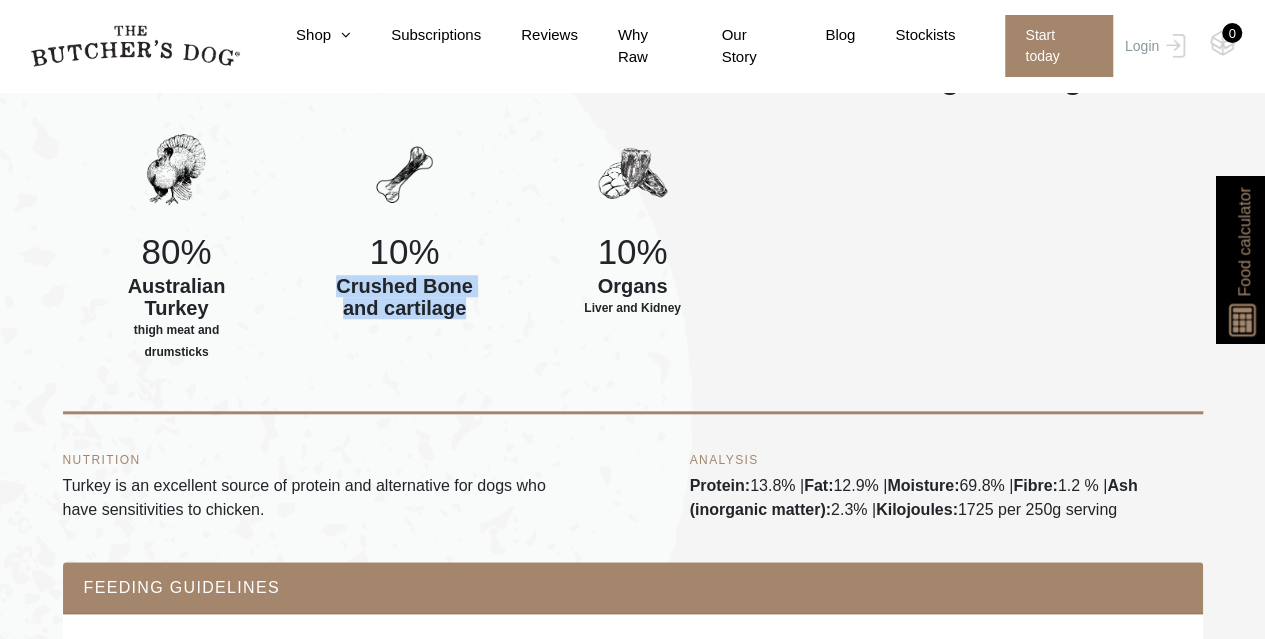 drag, startPoint x: 492, startPoint y: 339, endPoint x: 364, endPoint y: 291, distance: 136.70406 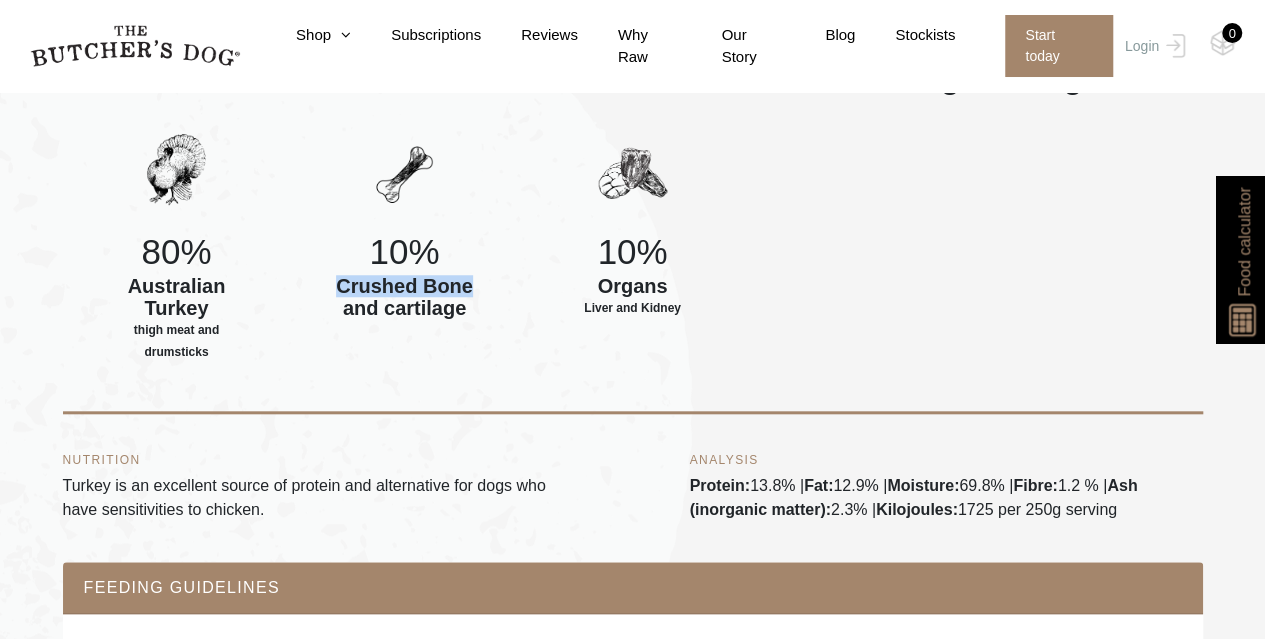 drag, startPoint x: 364, startPoint y: 291, endPoint x: 492, endPoint y: 280, distance: 128.47179 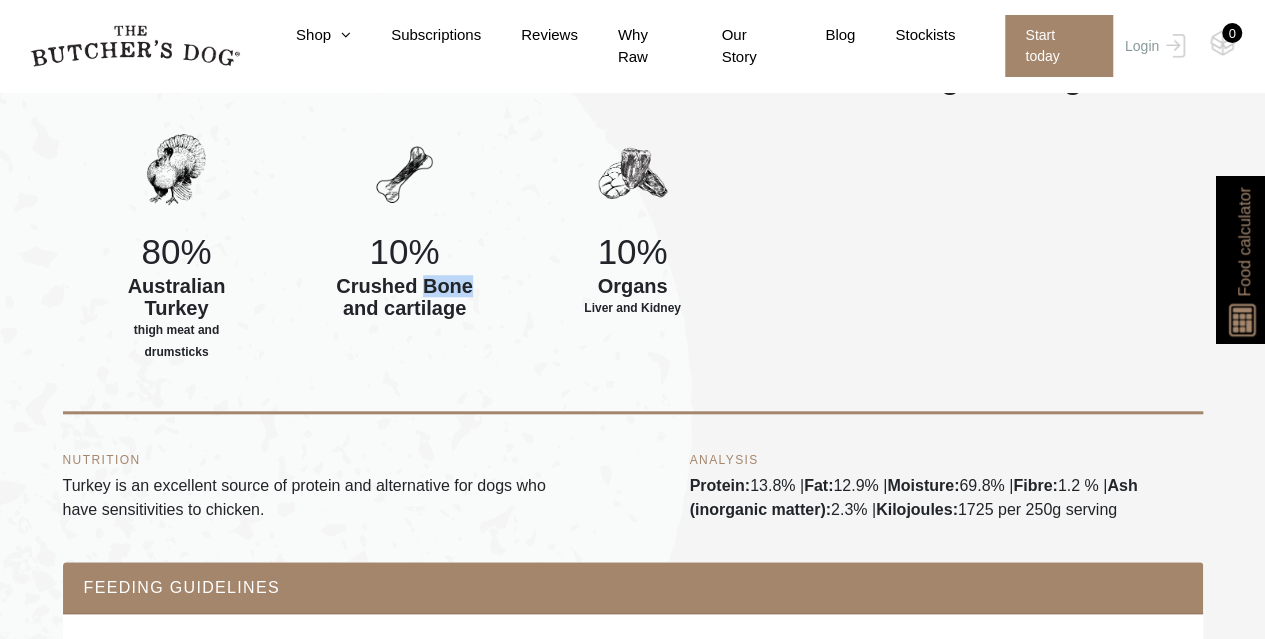 click on "10%
Crushed Bone and cartilage" at bounding box center [405, 252] 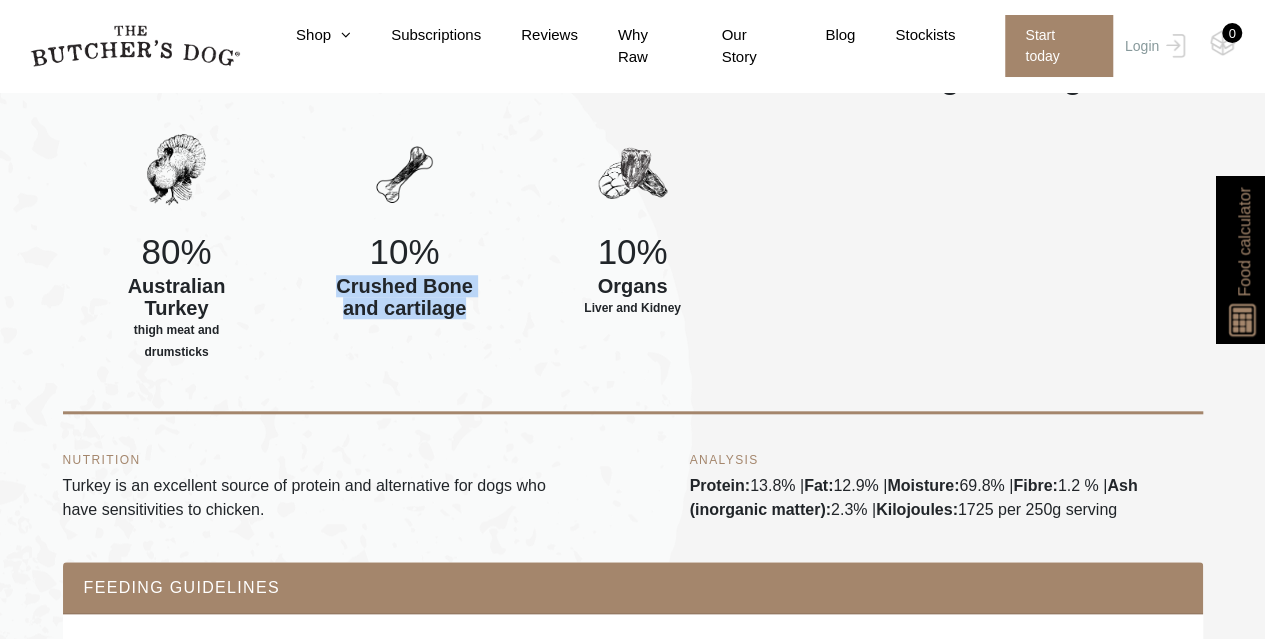 drag, startPoint x: 492, startPoint y: 280, endPoint x: 504, endPoint y: 316, distance: 37.94733 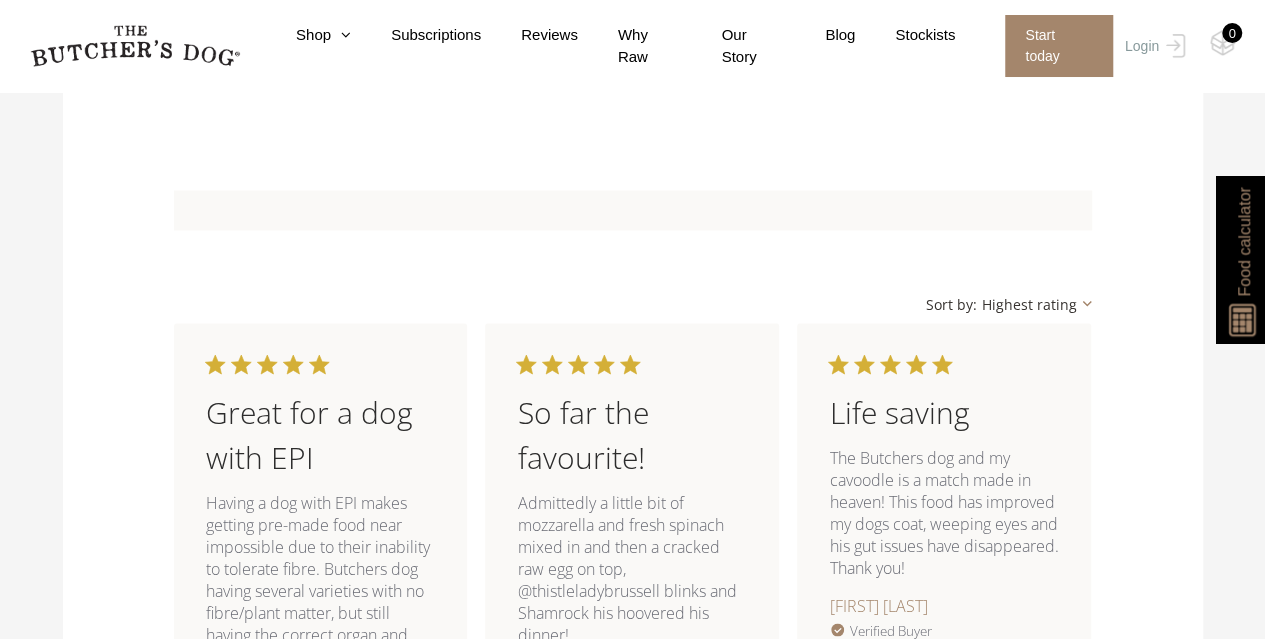 scroll, scrollTop: 1710, scrollLeft: 0, axis: vertical 